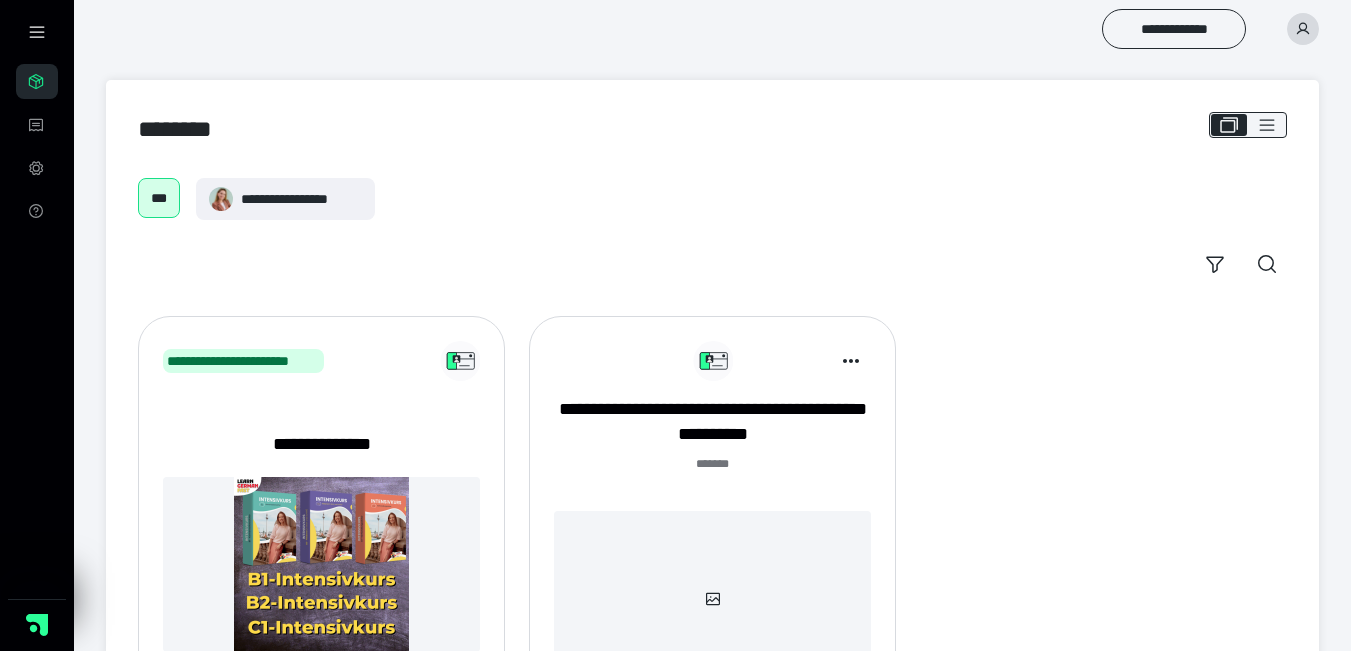 scroll, scrollTop: 156, scrollLeft: 0, axis: vertical 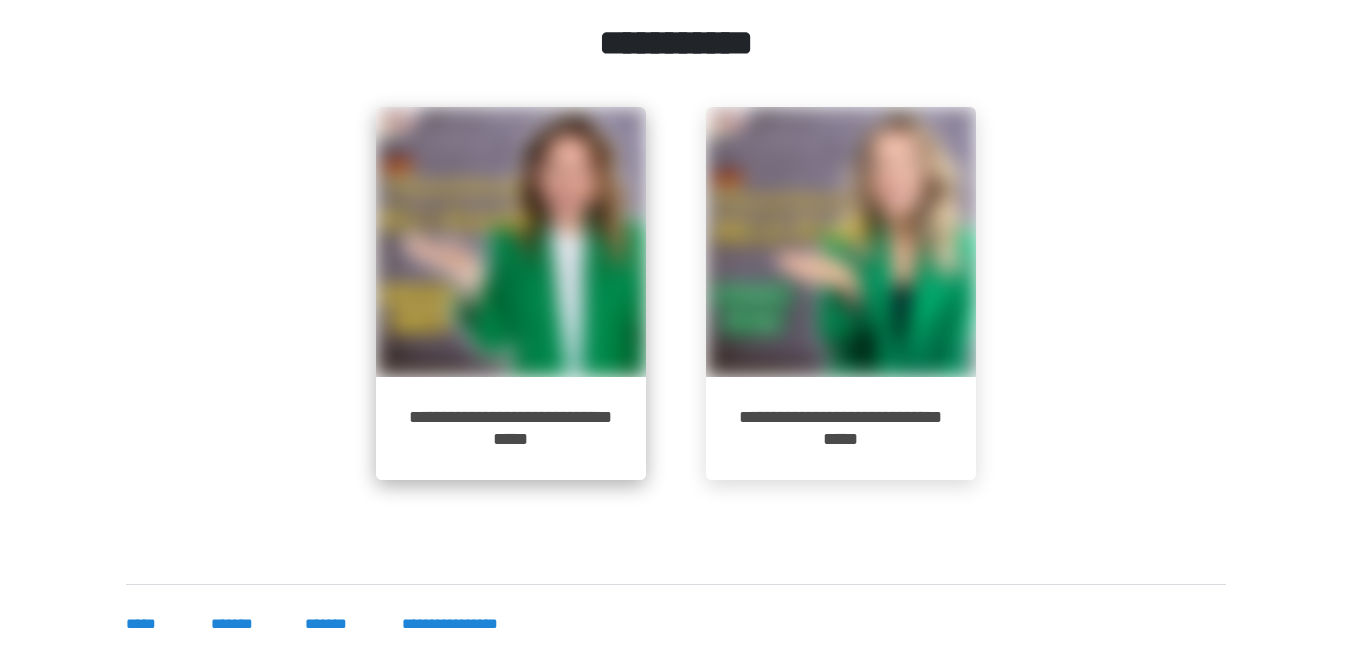 click on "**********" at bounding box center (511, 428) 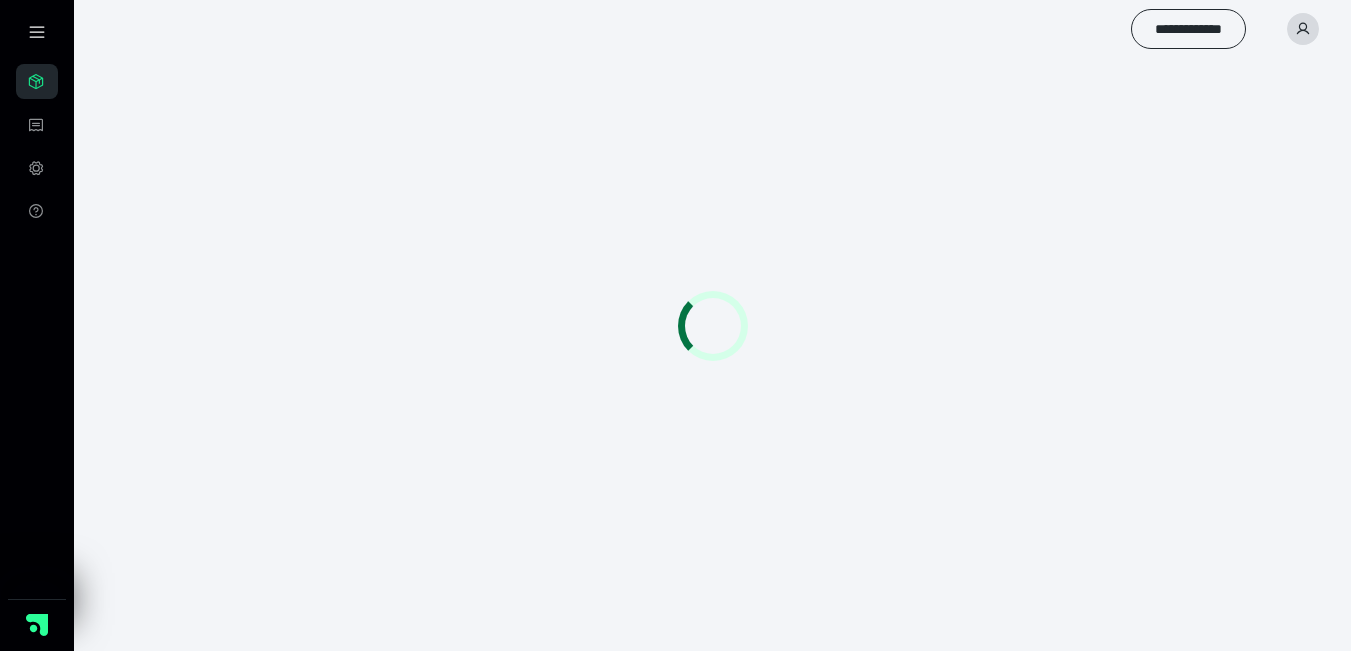 scroll, scrollTop: 56, scrollLeft: 0, axis: vertical 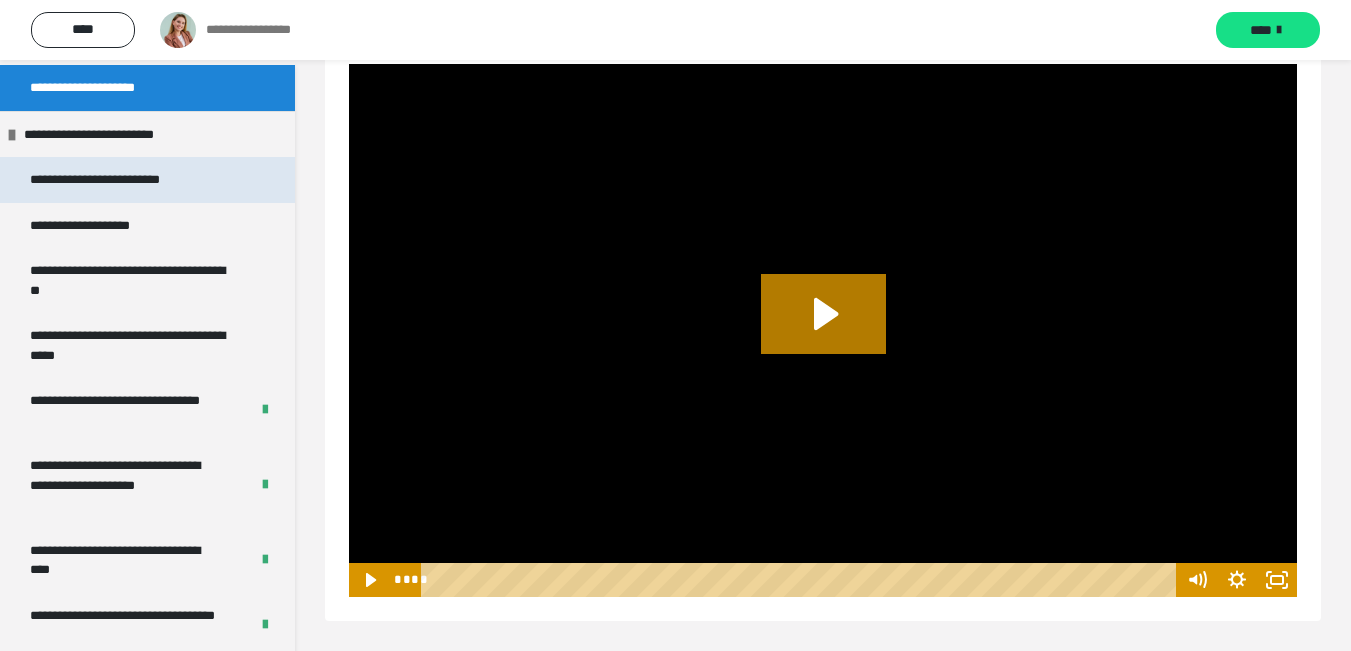 click on "**********" at bounding box center [147, 180] 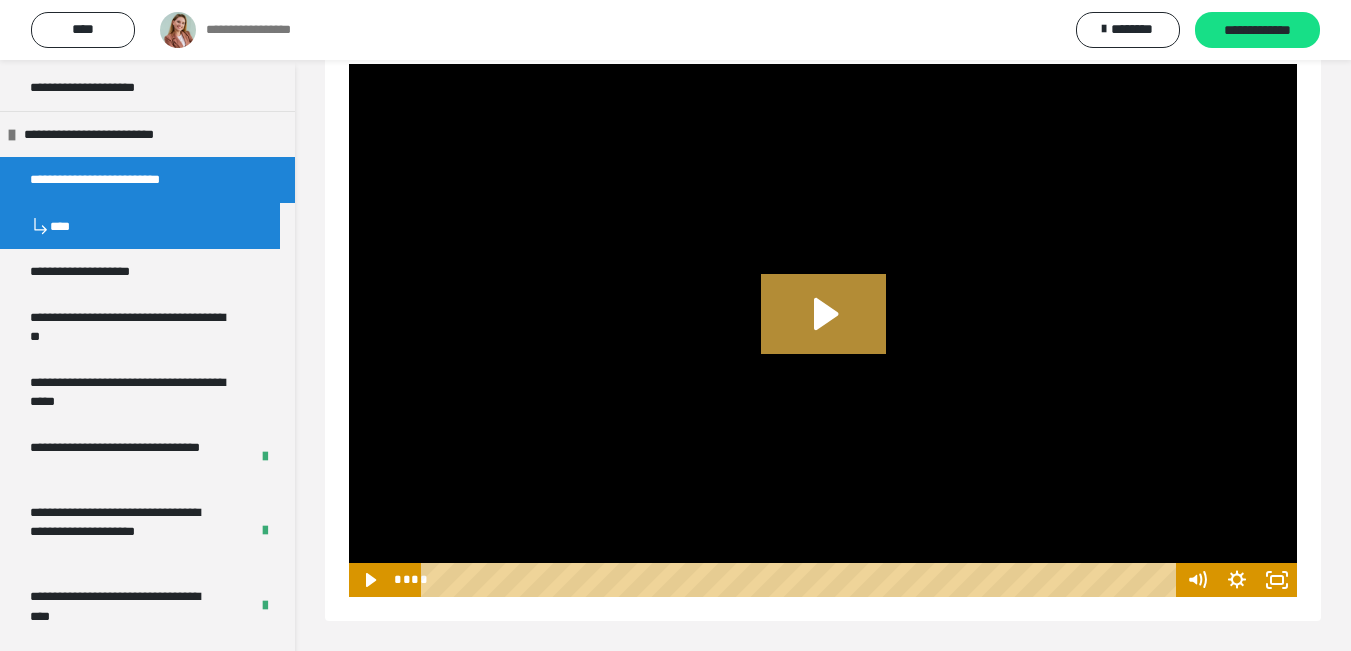 click 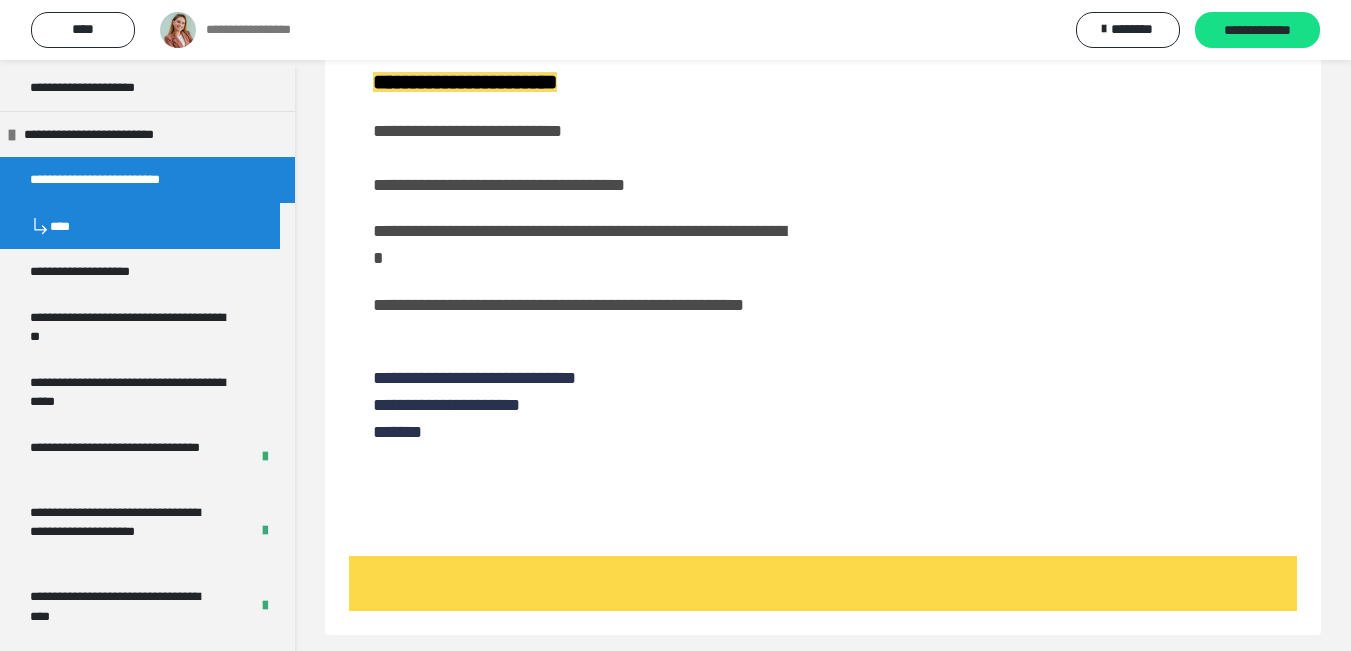 scroll, scrollTop: 185, scrollLeft: 0, axis: vertical 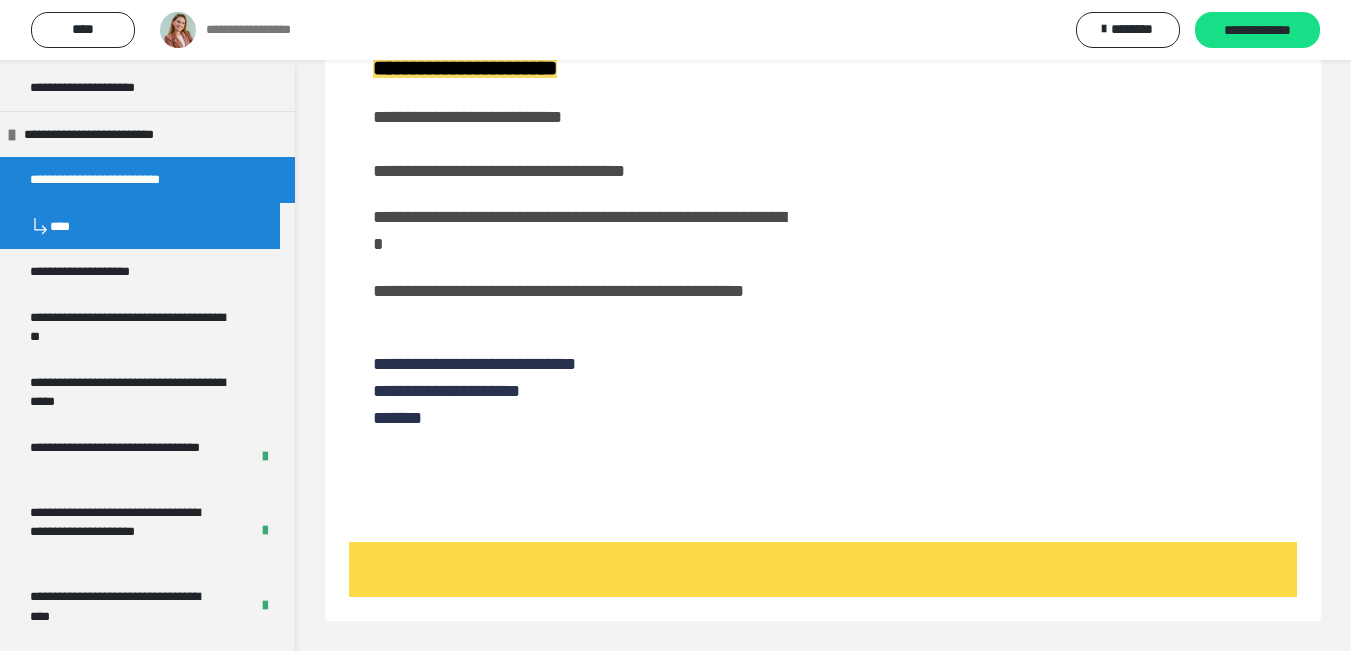 click on "**********" at bounding box center (117, 180) 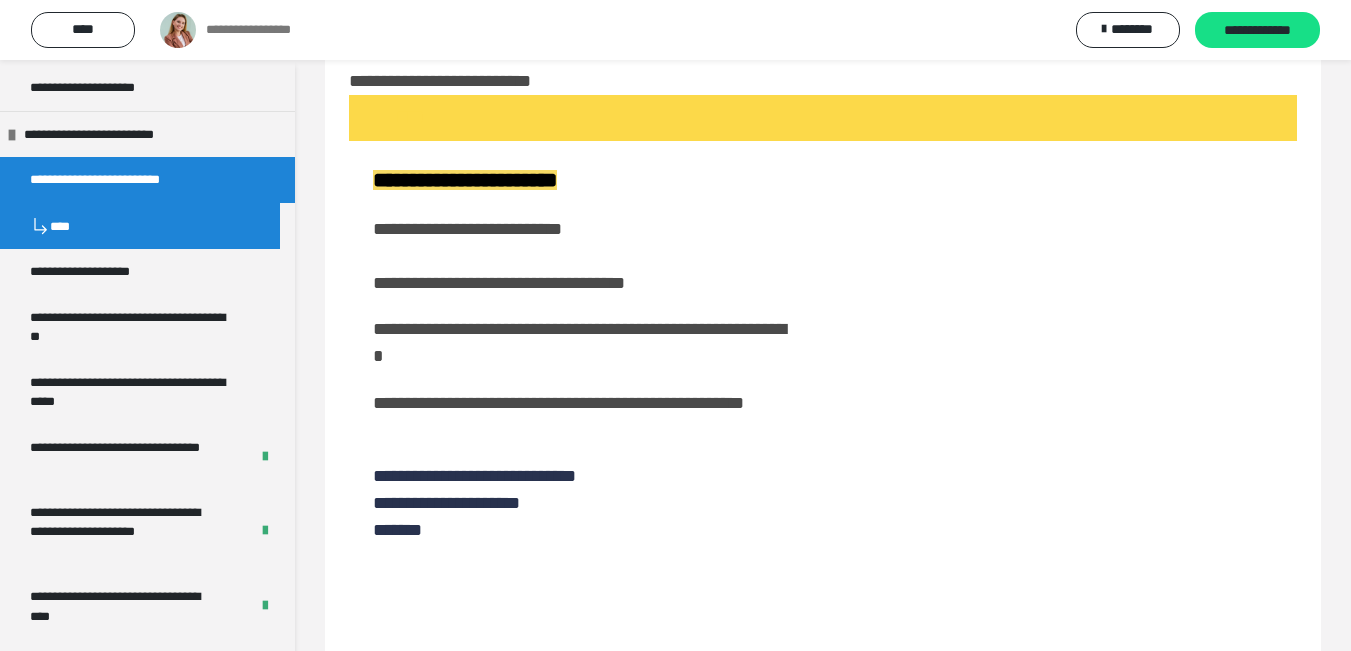 scroll, scrollTop: 0, scrollLeft: 0, axis: both 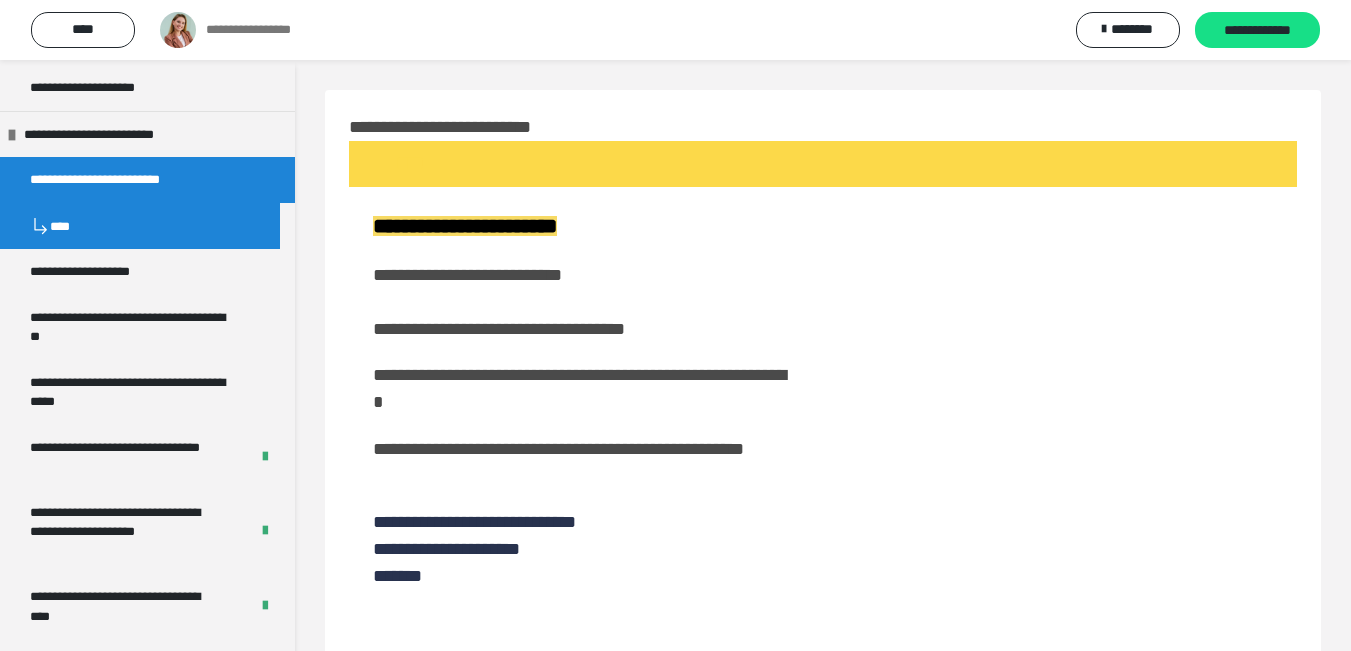 click on "**********" at bounding box center [465, 226] 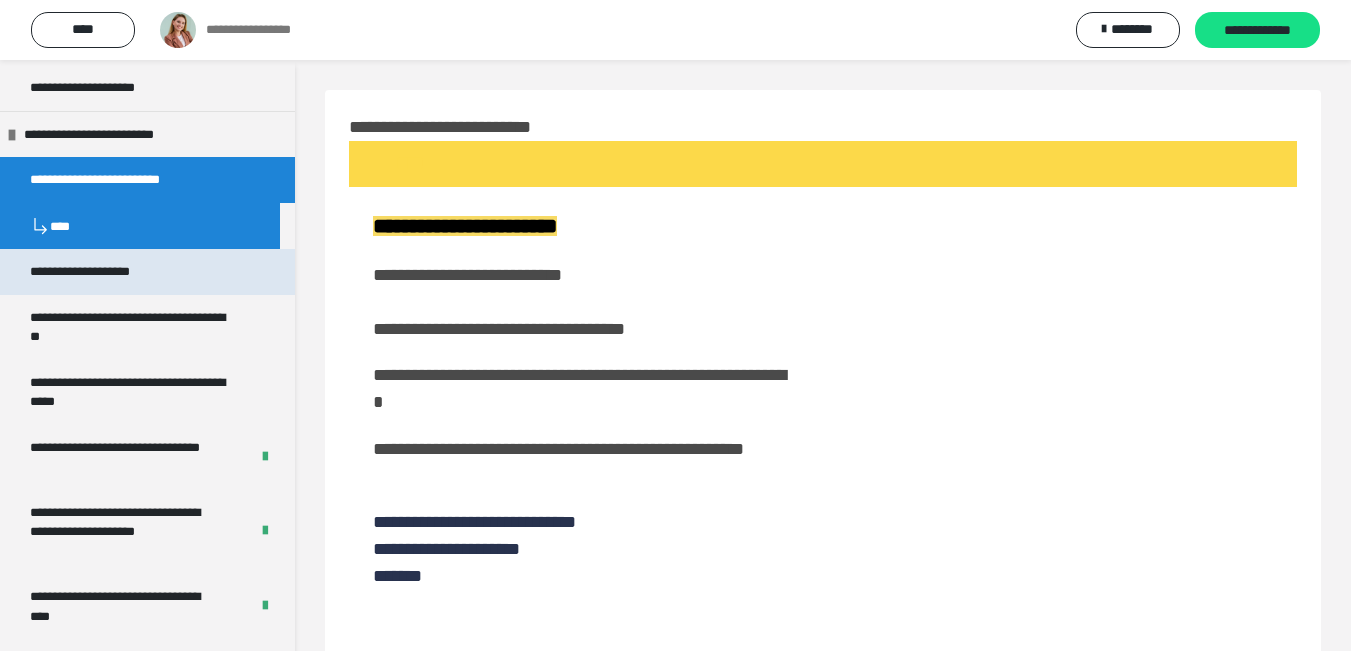 click on "**********" at bounding box center [98, 272] 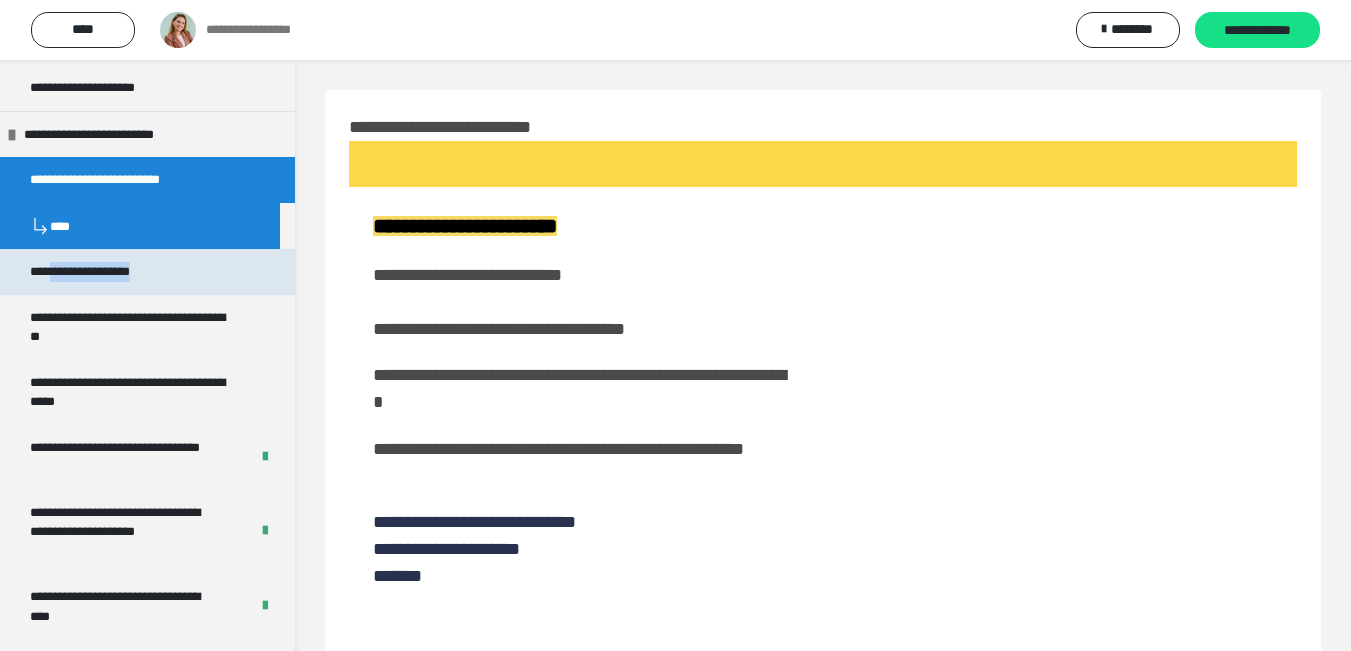 click on "**********" at bounding box center [98, 272] 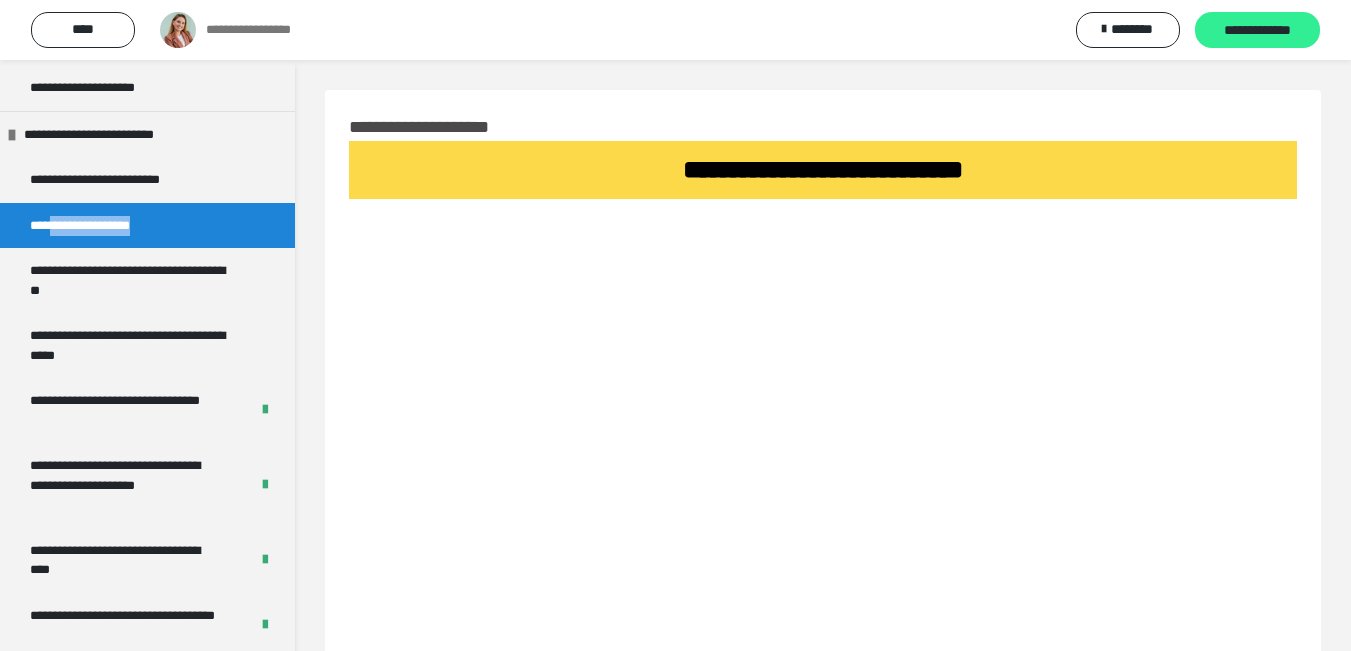 click on "**********" at bounding box center (1257, 31) 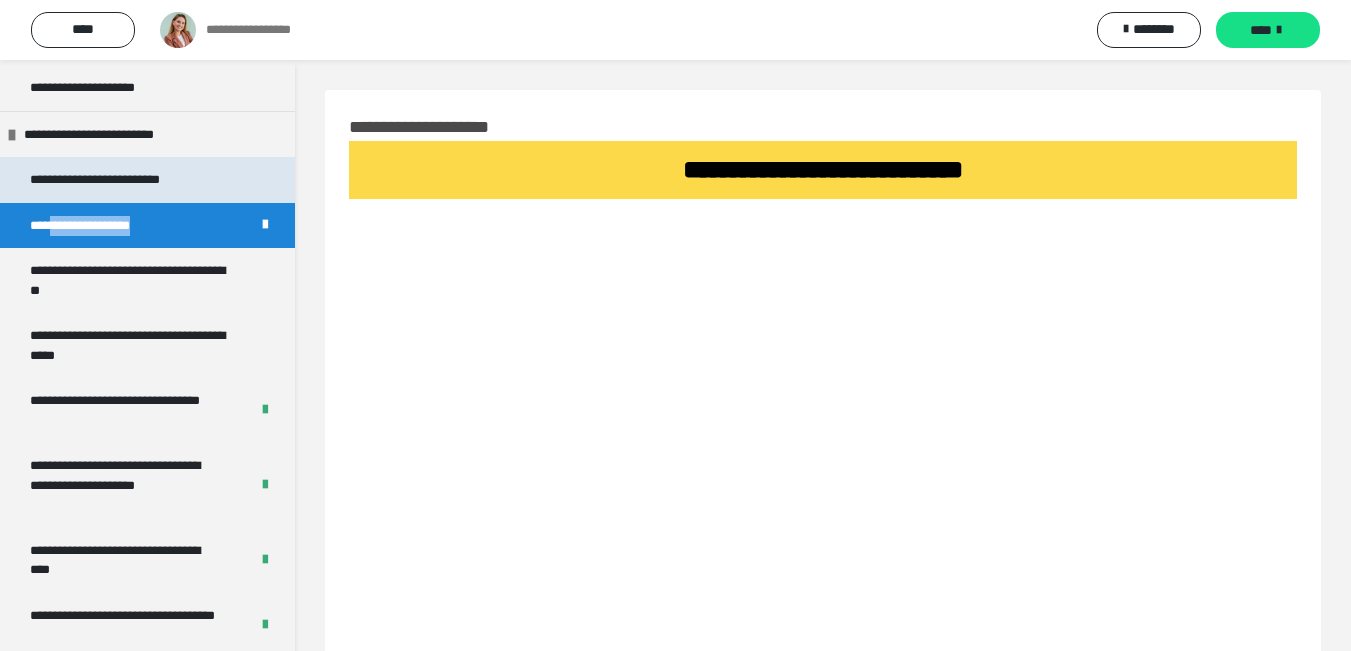 click on "**********" at bounding box center (117, 180) 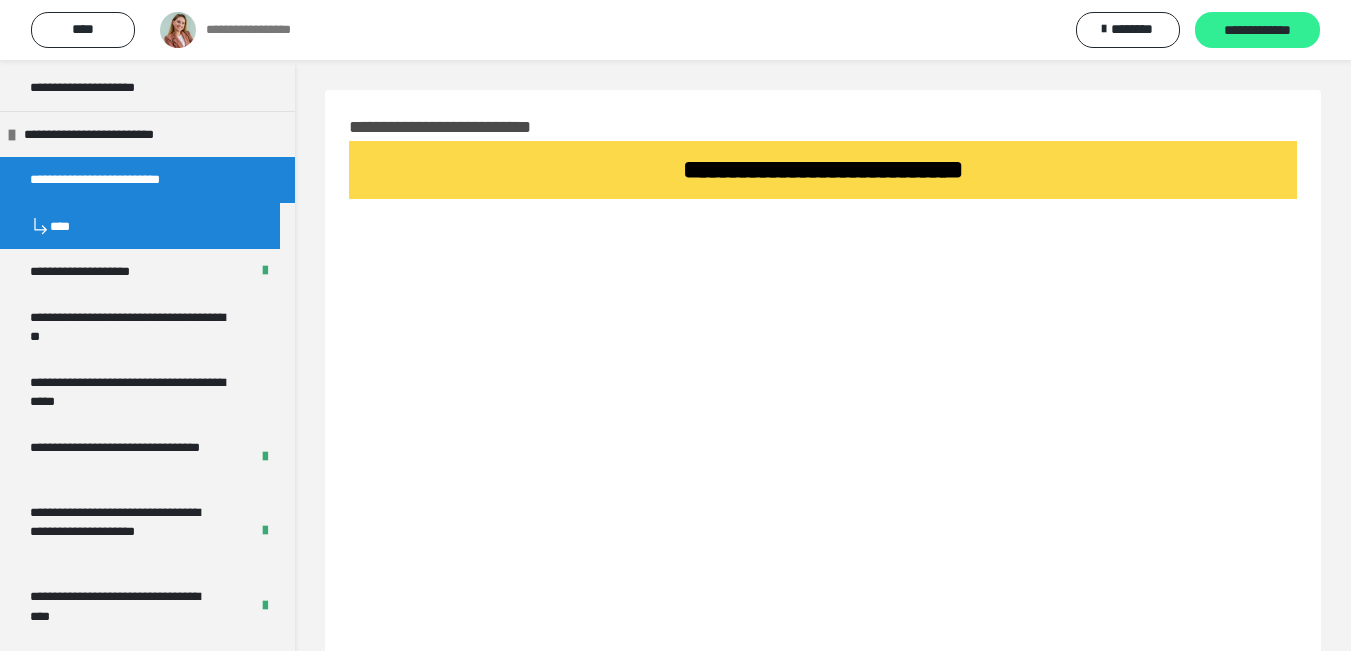 click on "**********" at bounding box center [1257, 31] 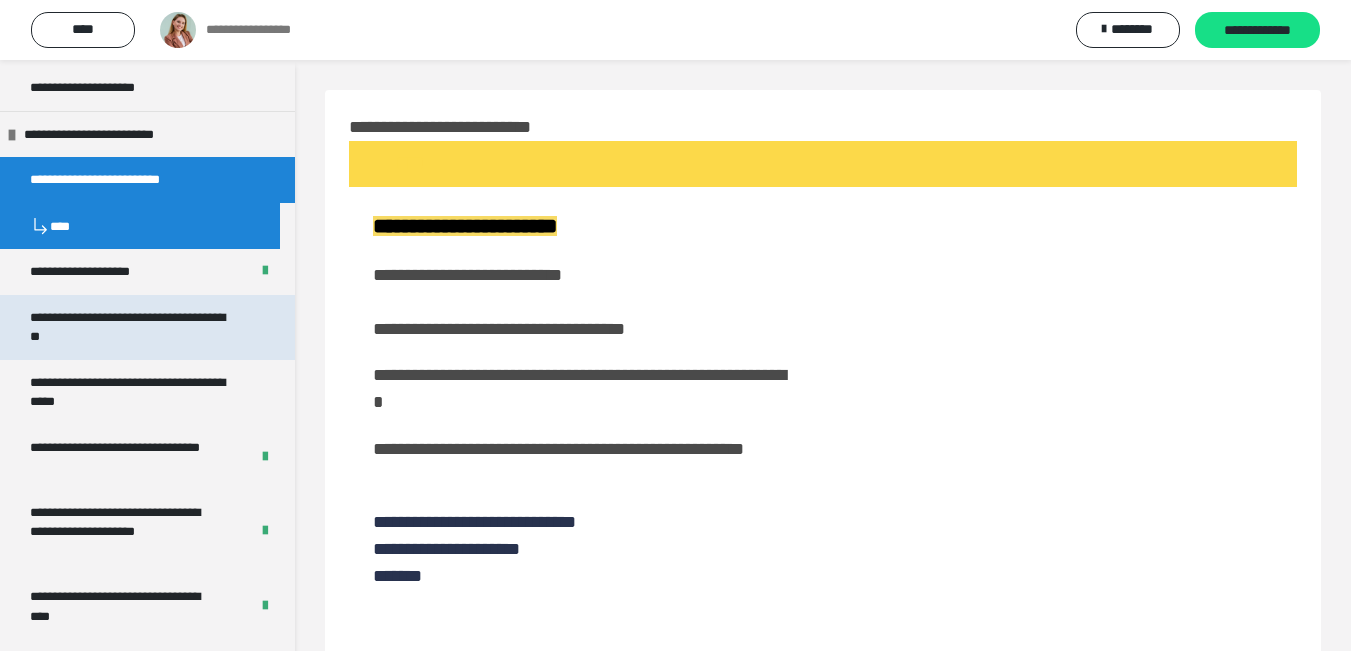 click on "**********" at bounding box center [132, 327] 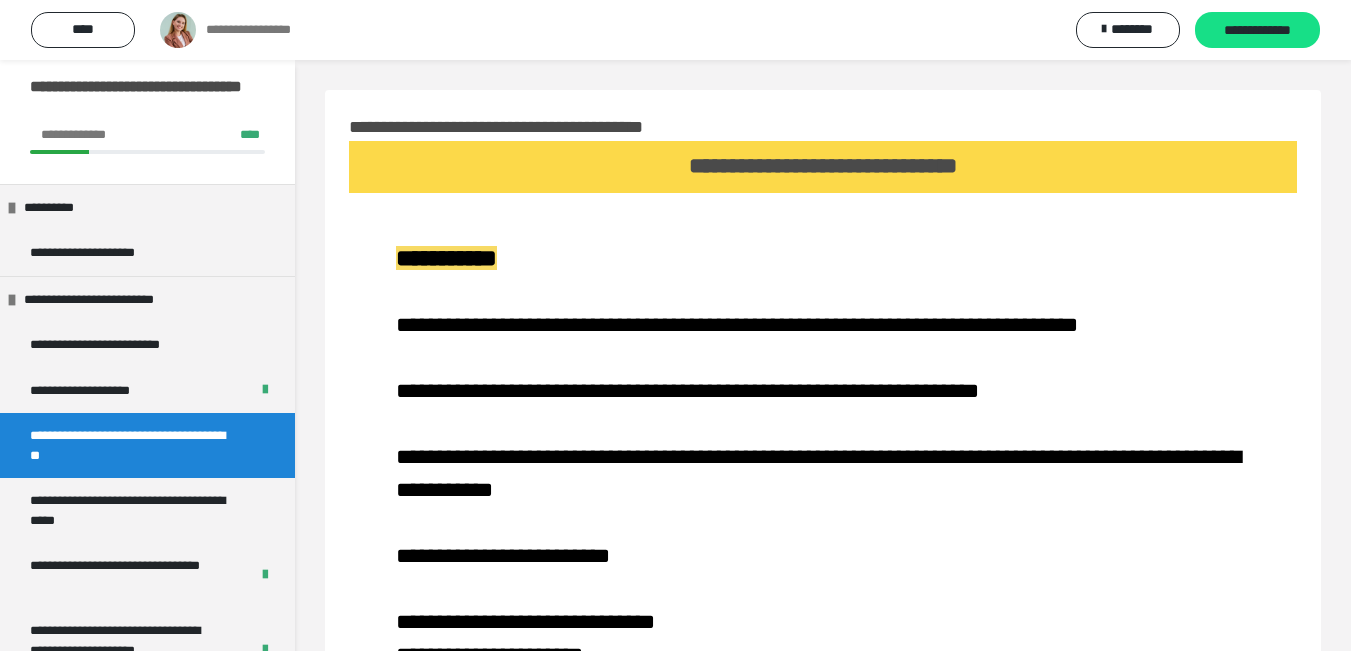 scroll, scrollTop: 17, scrollLeft: 0, axis: vertical 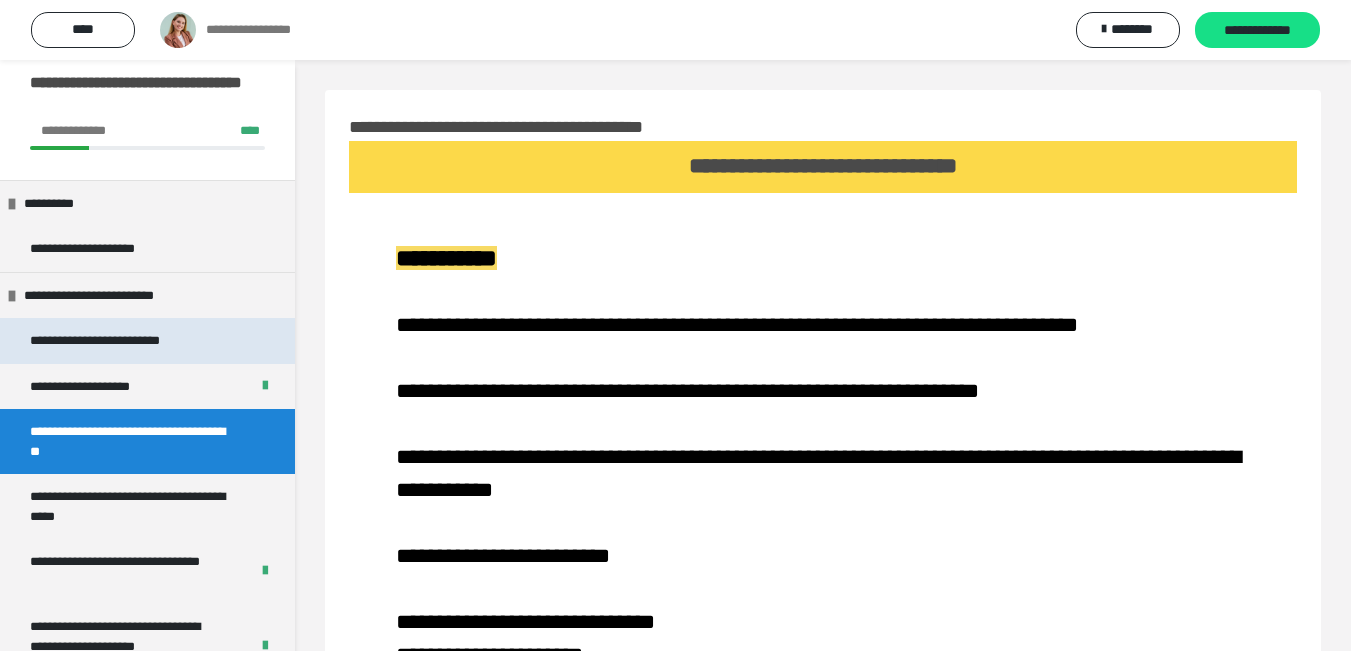 click on "**********" at bounding box center (117, 341) 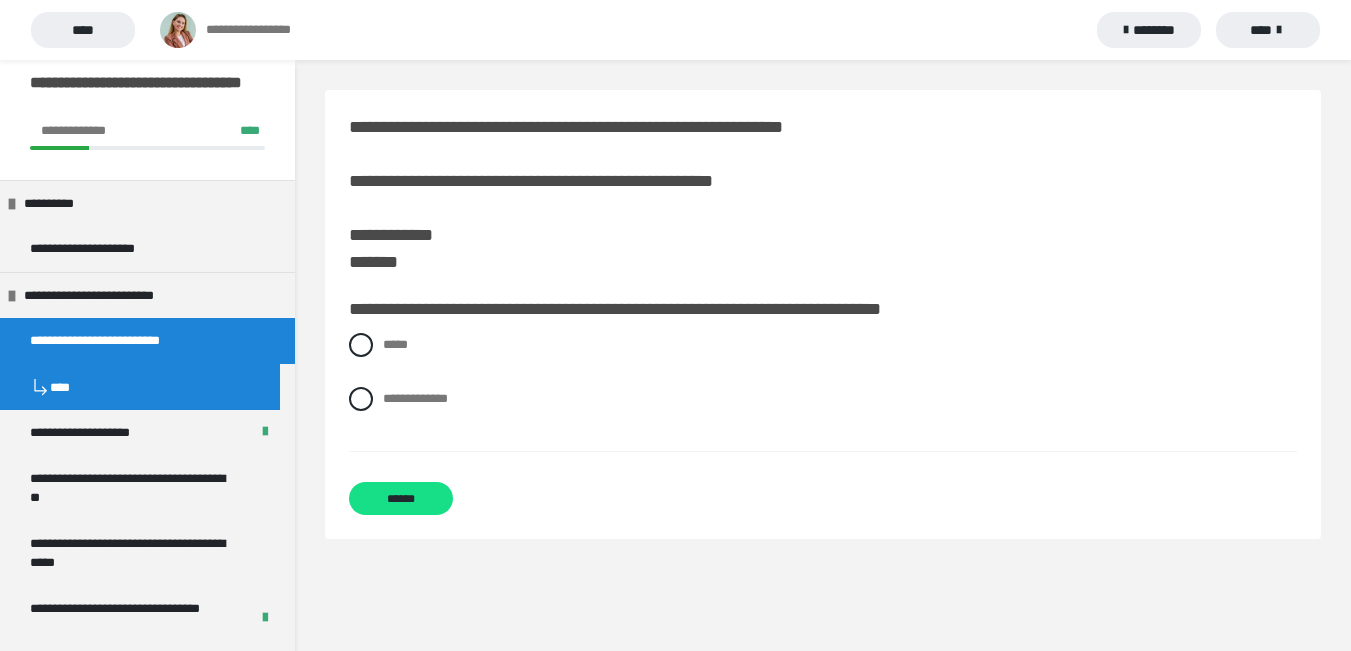 click on "**********" at bounding box center (625, 309) 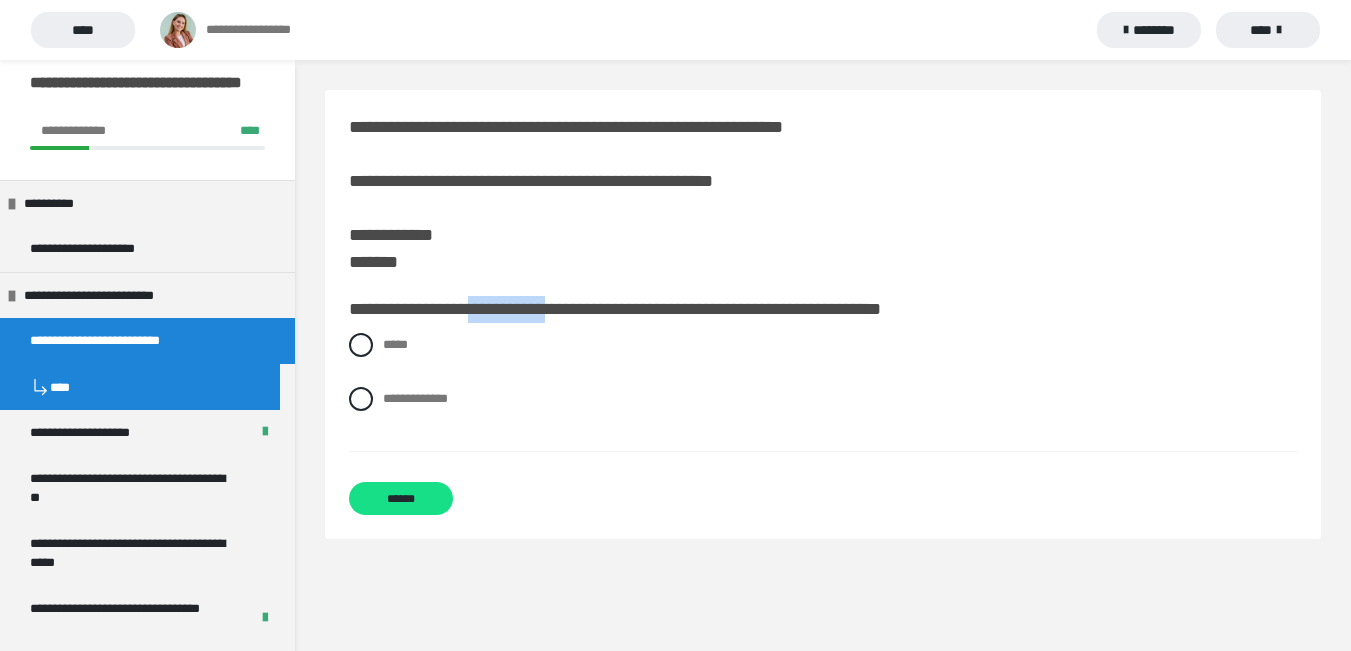 click on "**********" at bounding box center [625, 309] 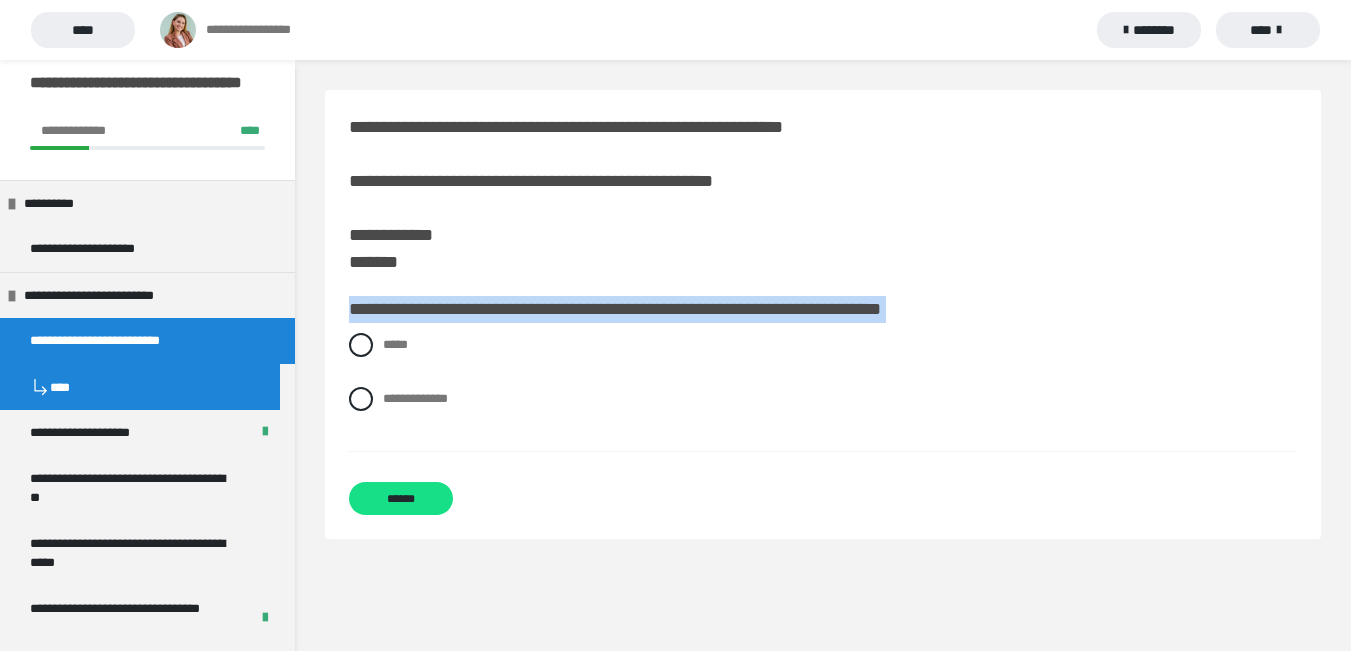 click on "**********" at bounding box center (625, 309) 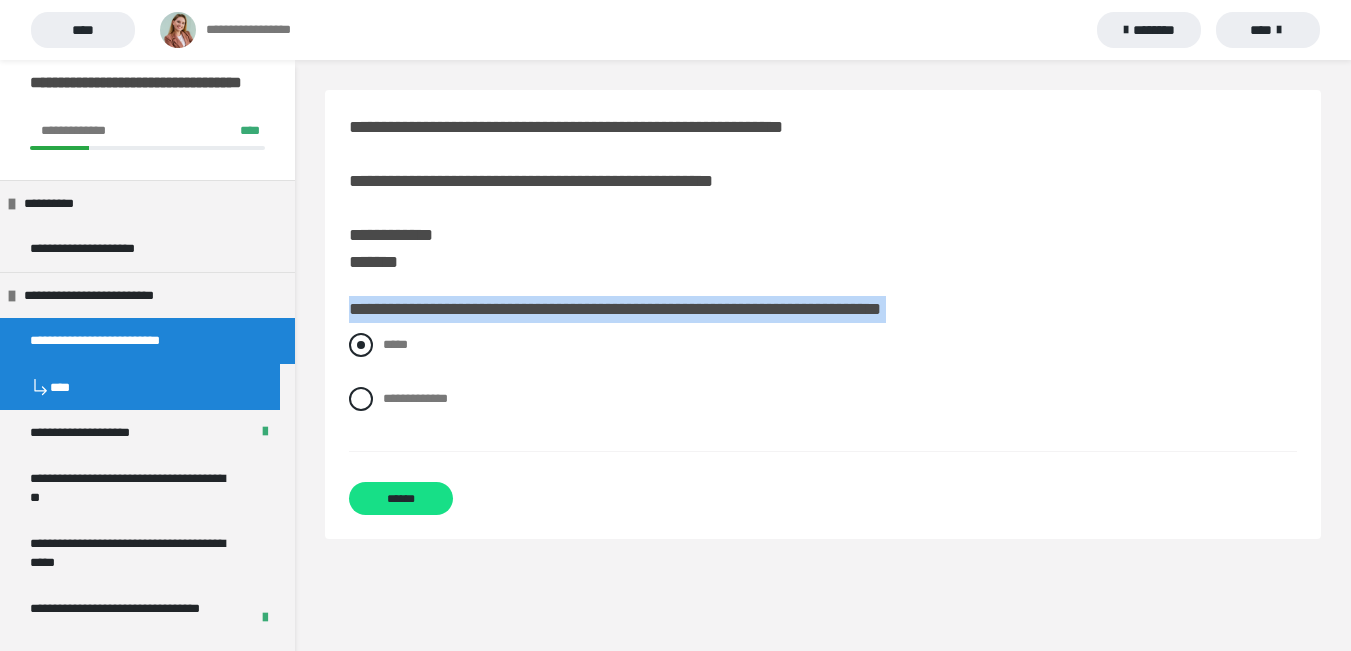 click at bounding box center (361, 345) 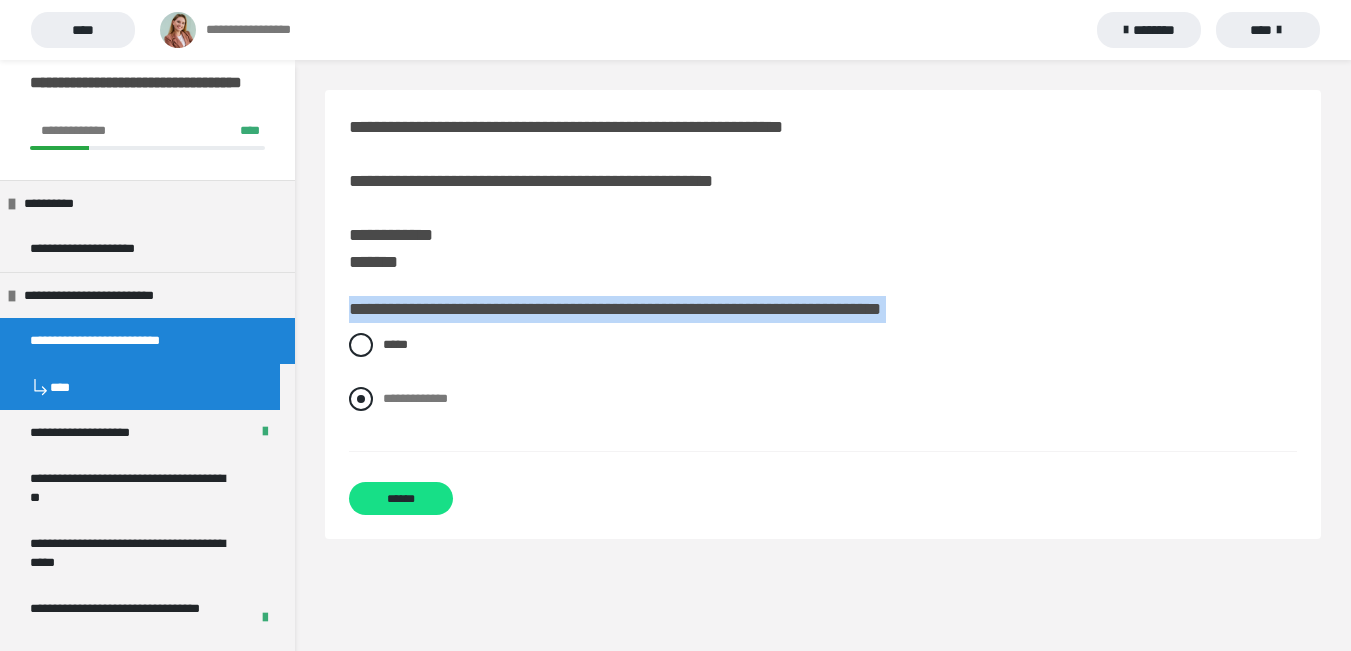 click at bounding box center (361, 399) 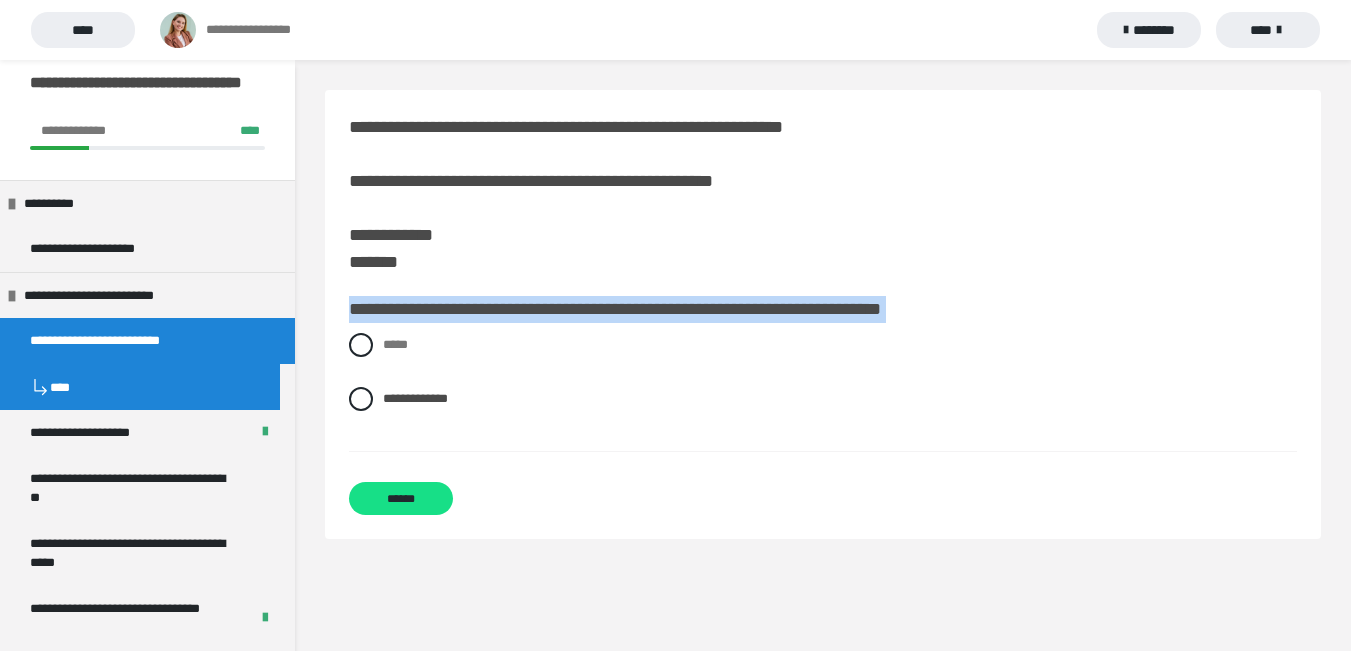click on "**********" at bounding box center (823, 387) 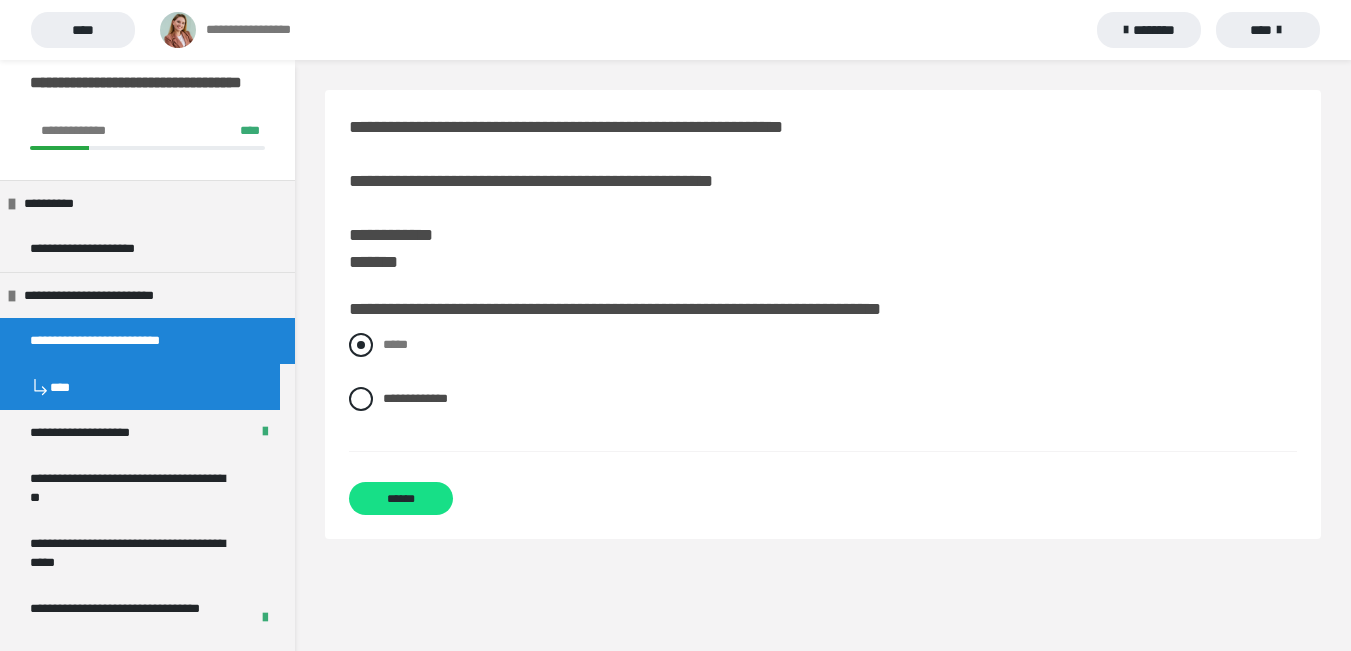 click at bounding box center (361, 345) 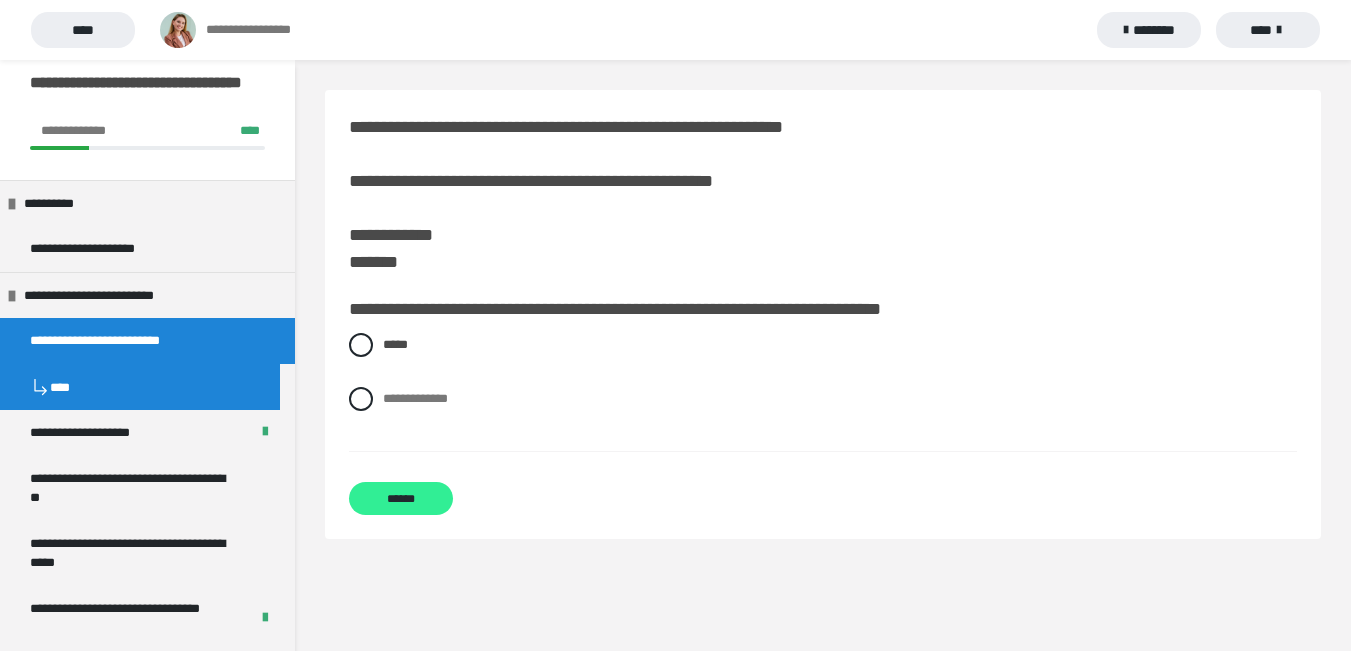 click on "******" at bounding box center [401, 498] 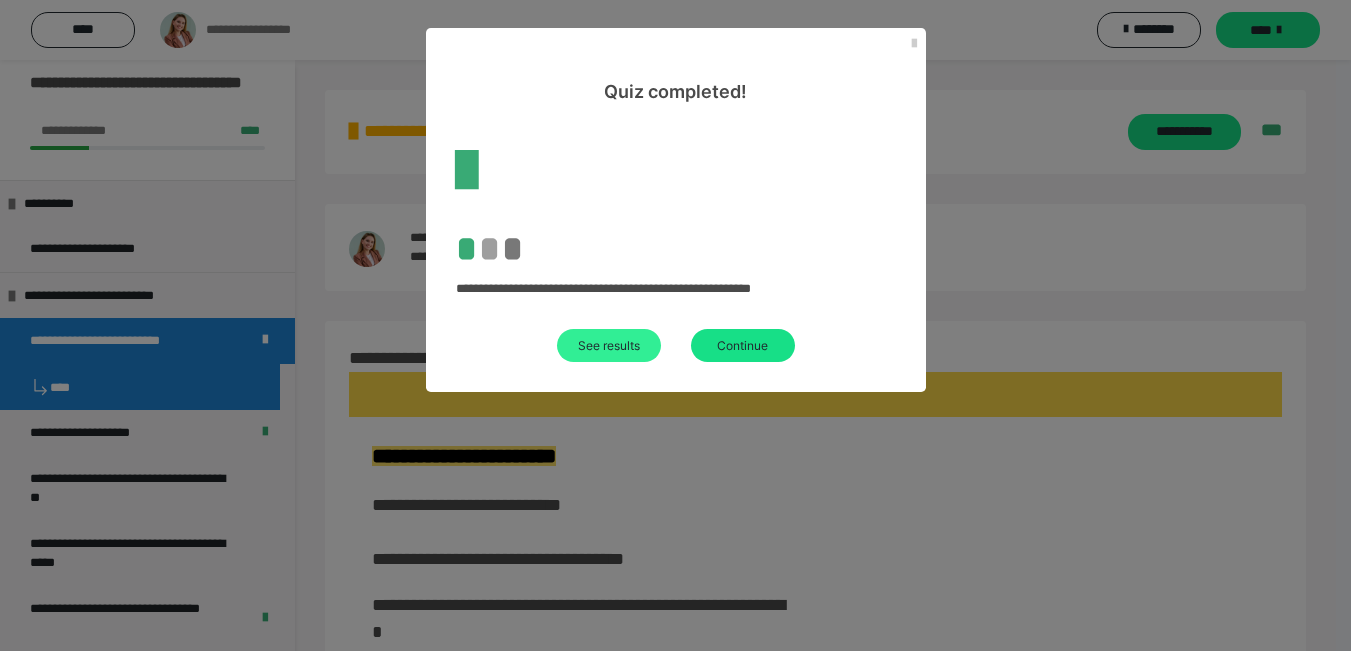 click on "See results" at bounding box center [609, 345] 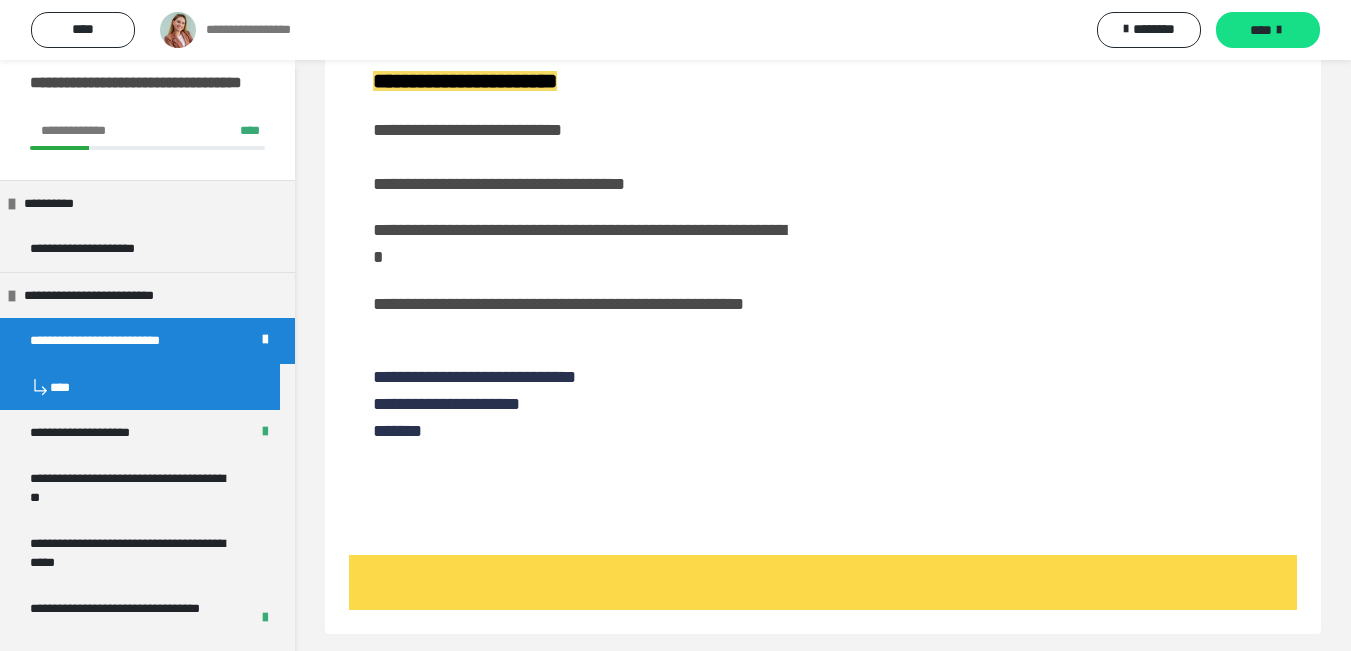scroll, scrollTop: 468, scrollLeft: 0, axis: vertical 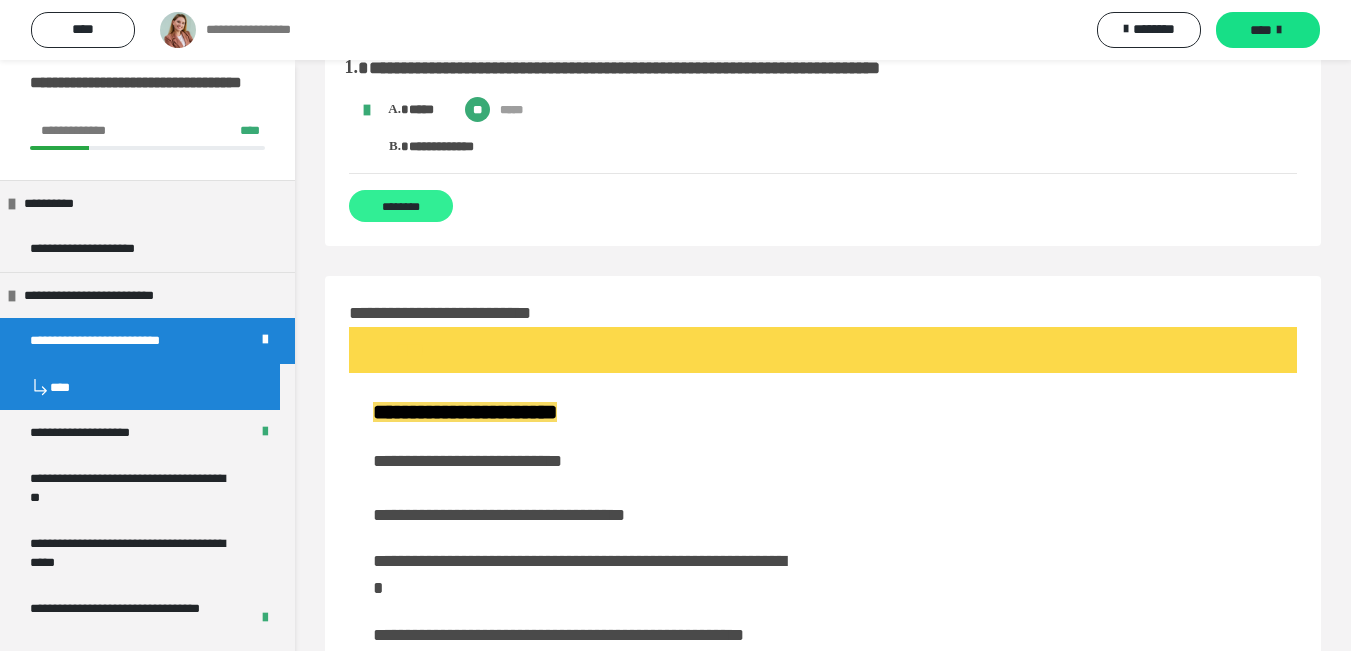 click on "********" at bounding box center (401, 206) 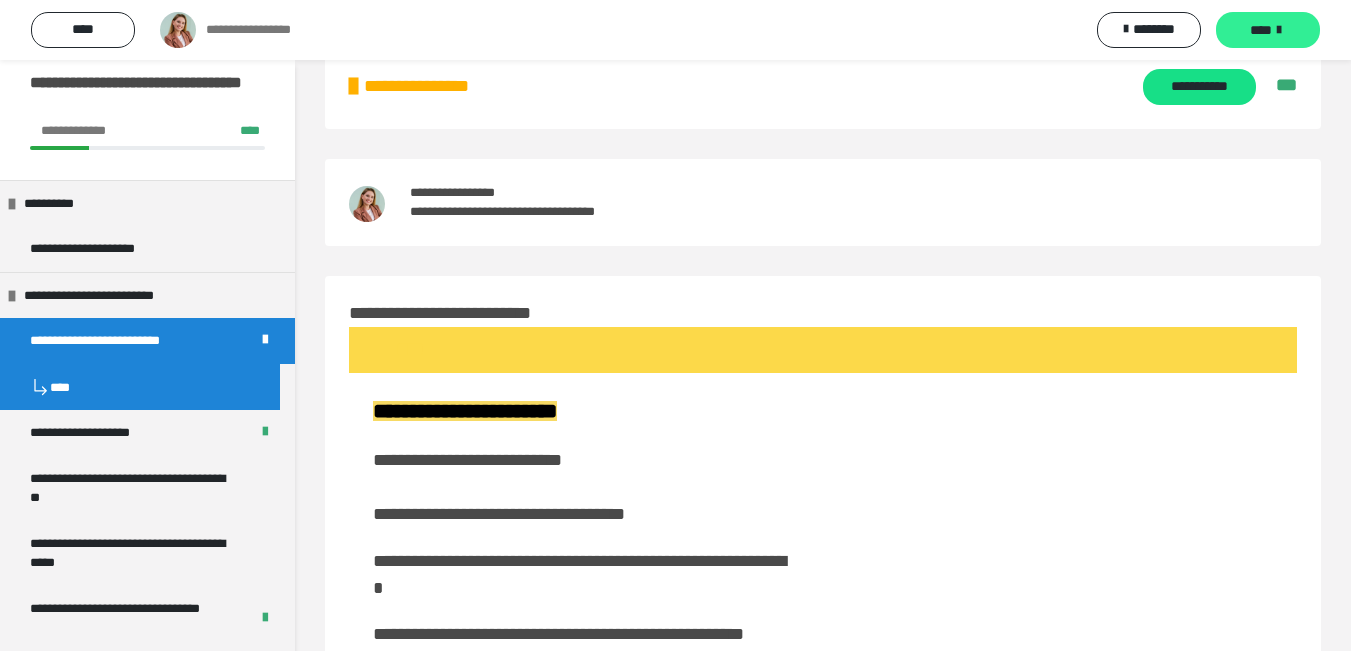 click on "****" at bounding box center [1261, 30] 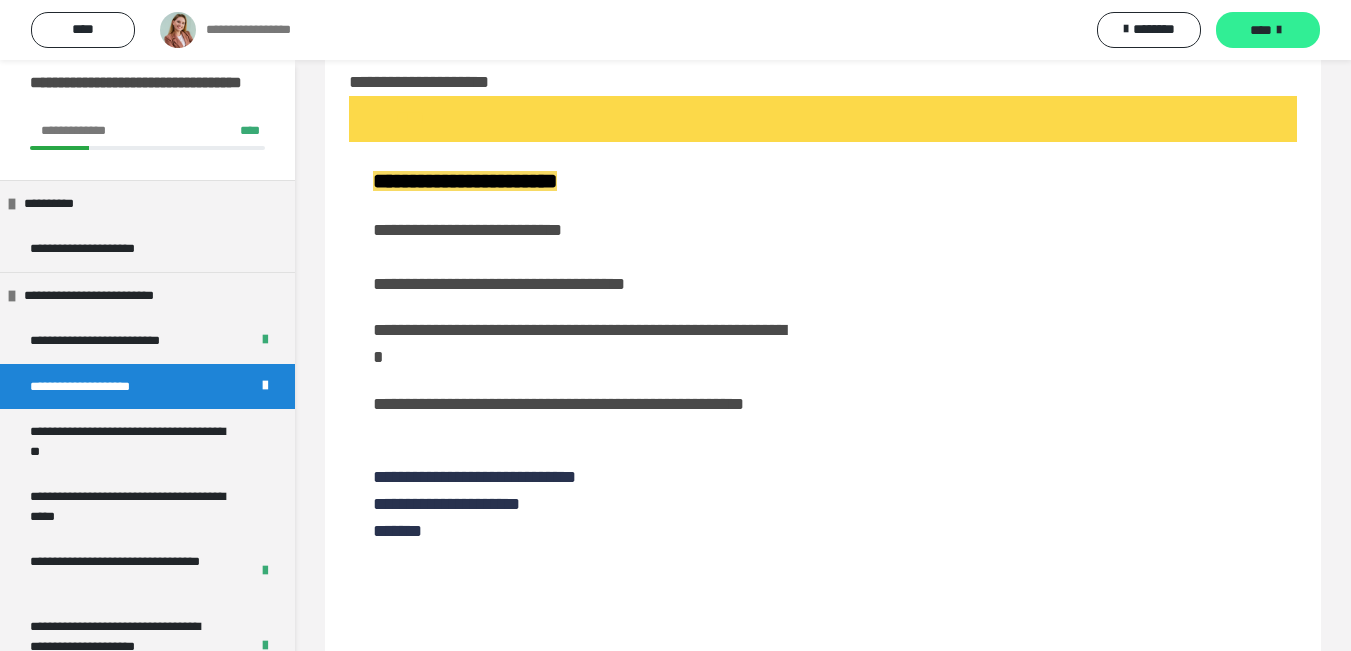 scroll, scrollTop: 0, scrollLeft: 0, axis: both 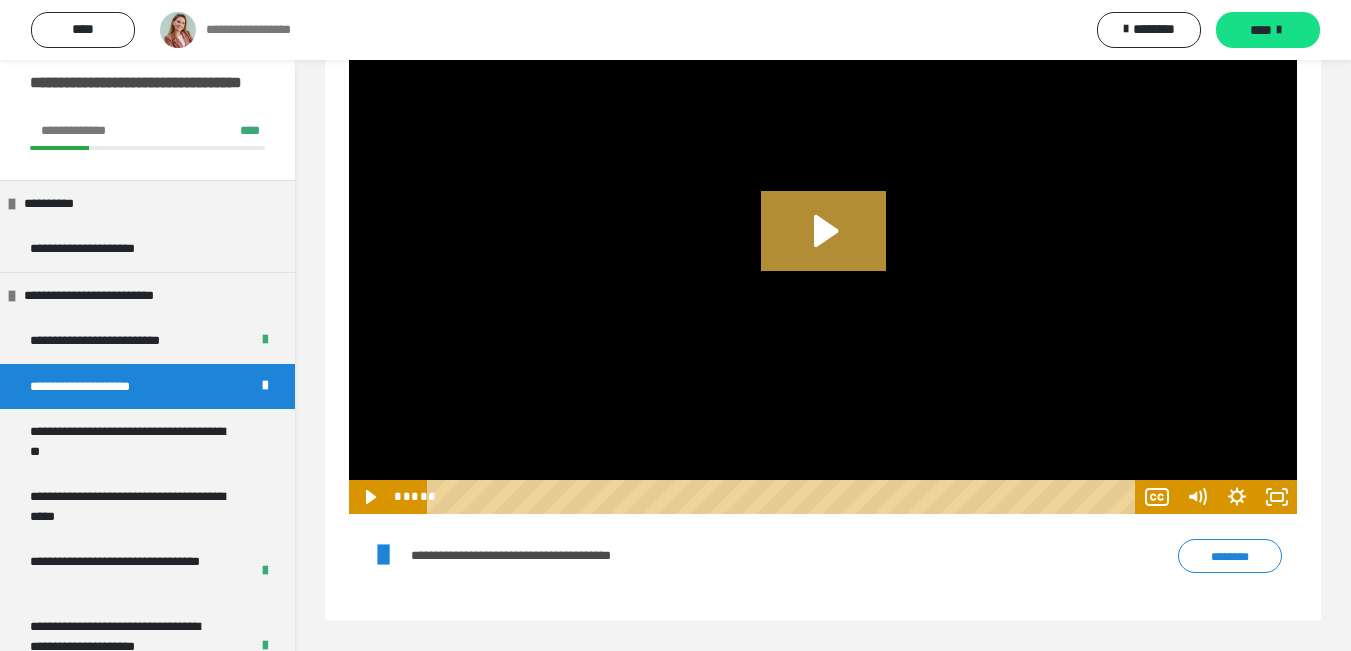 click 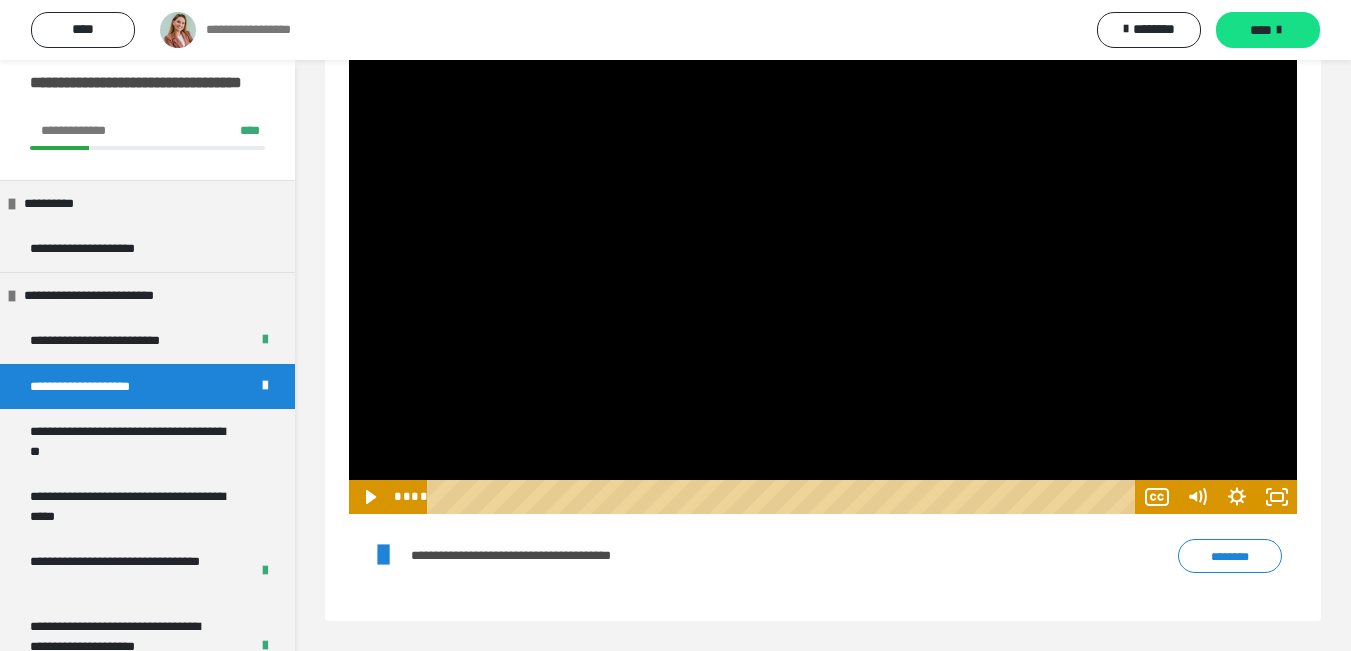 click at bounding box center [784, 497] 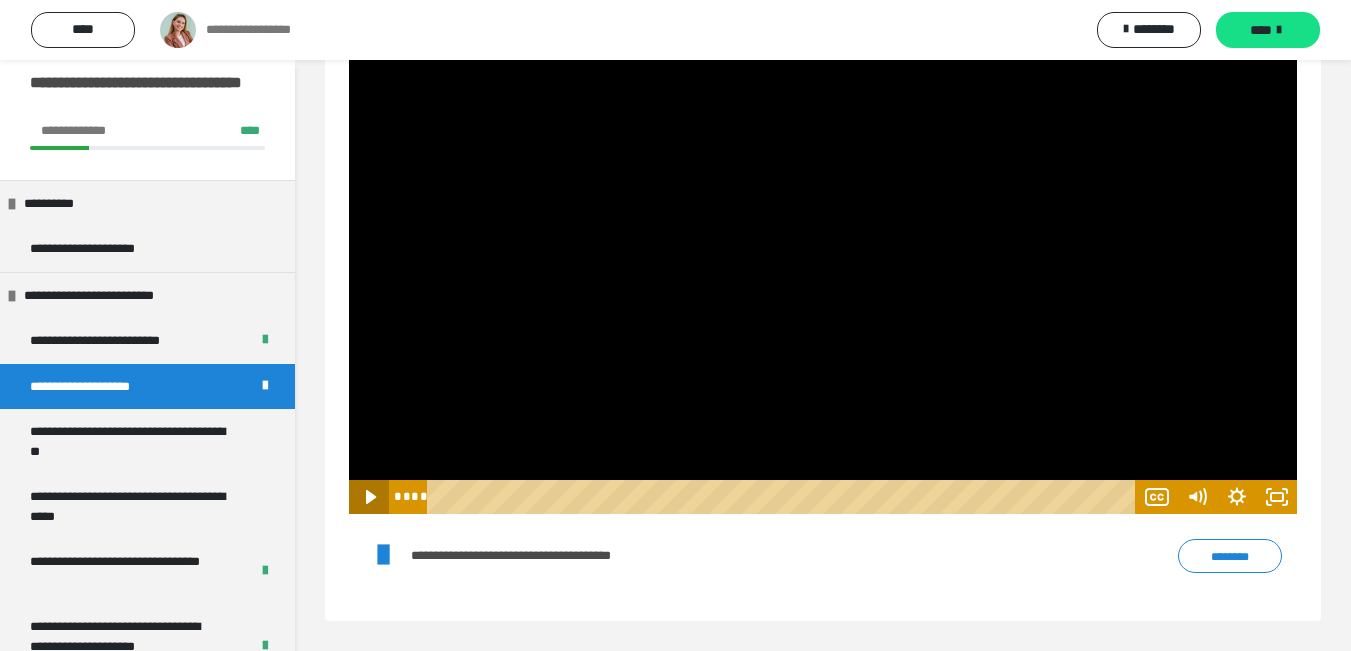 click 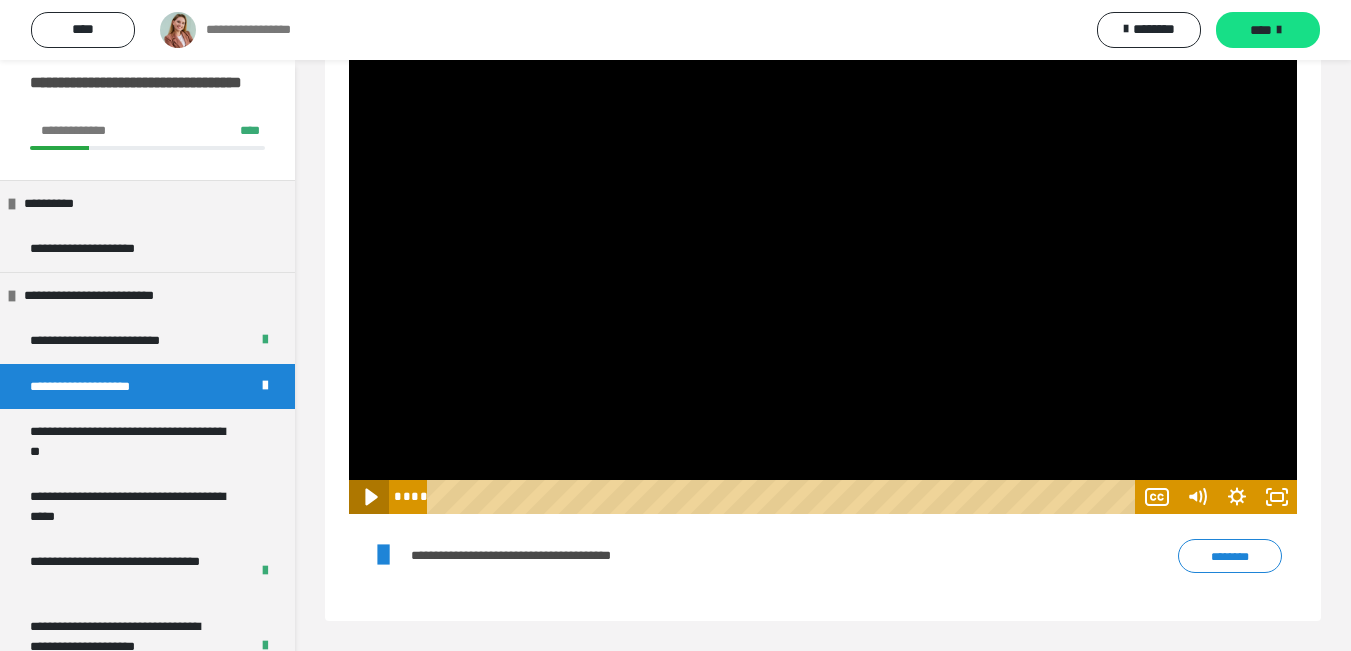 click 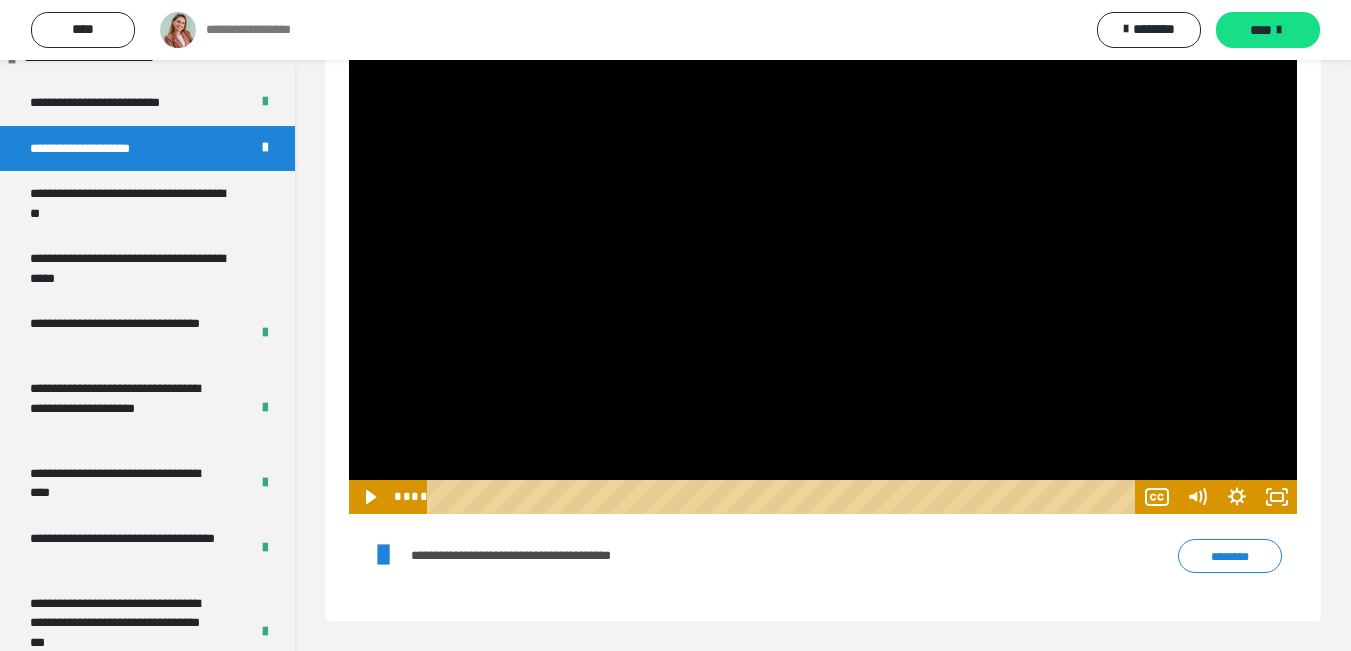 scroll, scrollTop: 0, scrollLeft: 0, axis: both 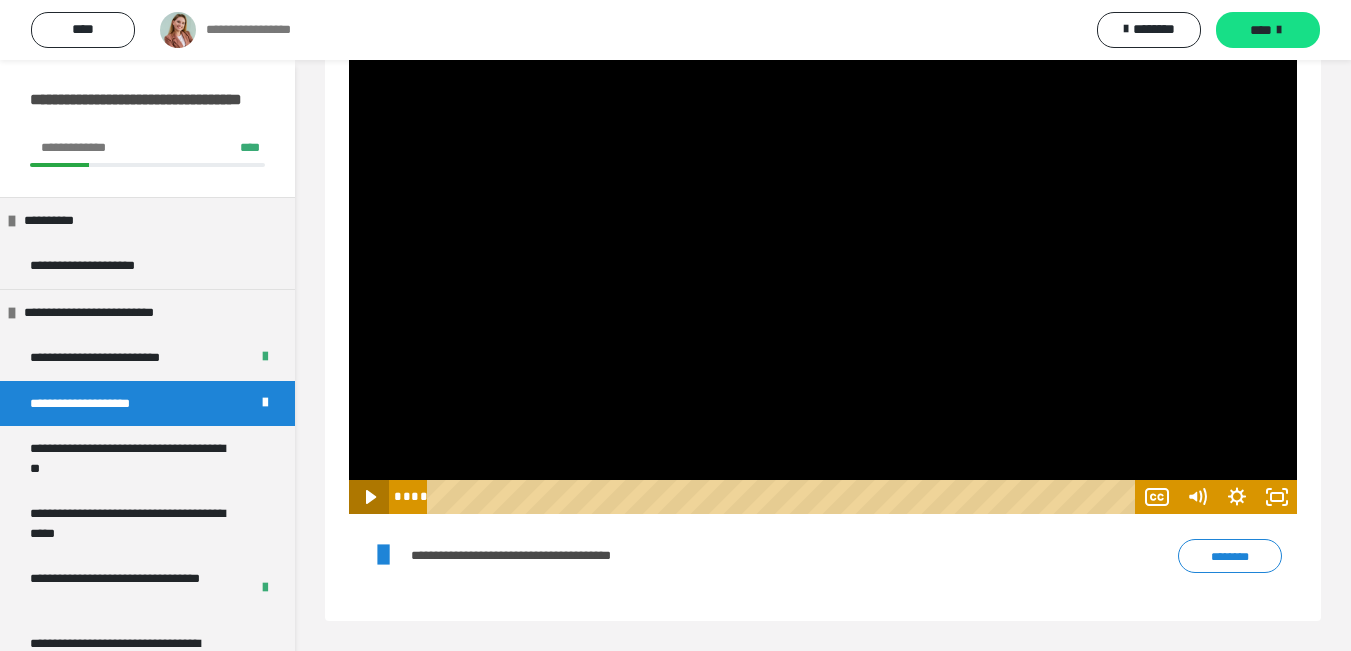click 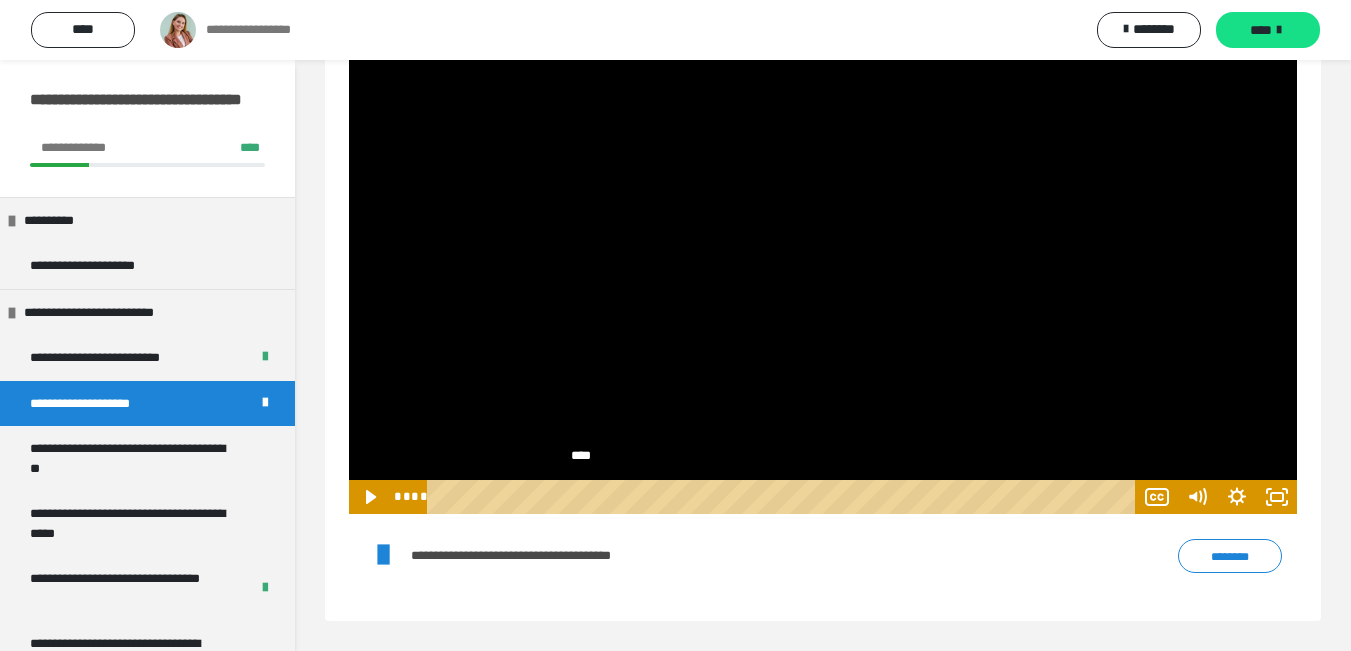 click on "****" at bounding box center [784, 497] 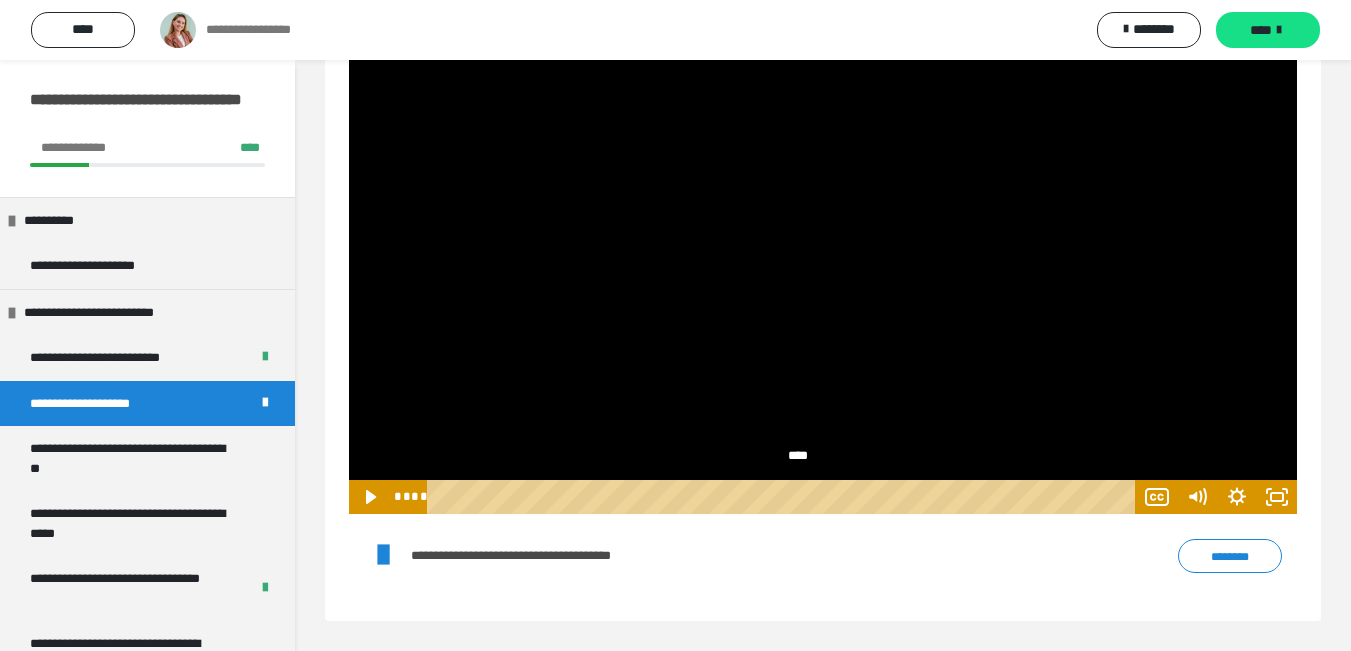 click on "****" at bounding box center (784, 497) 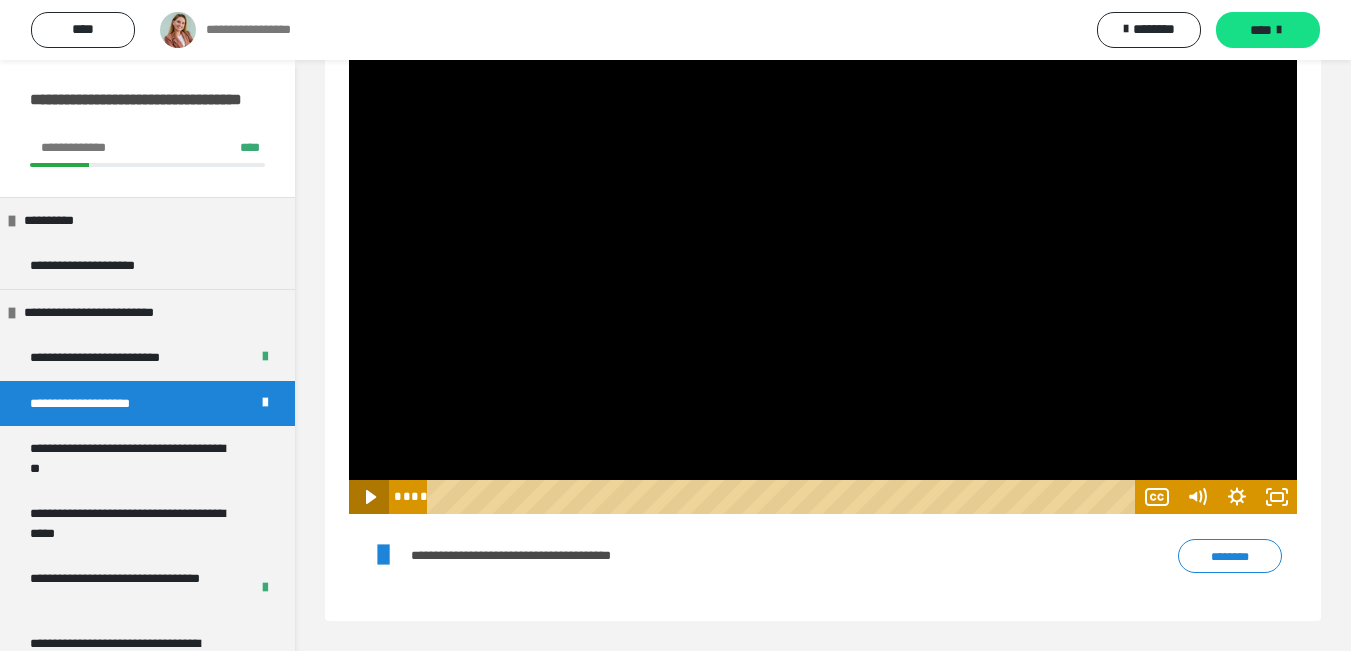 click 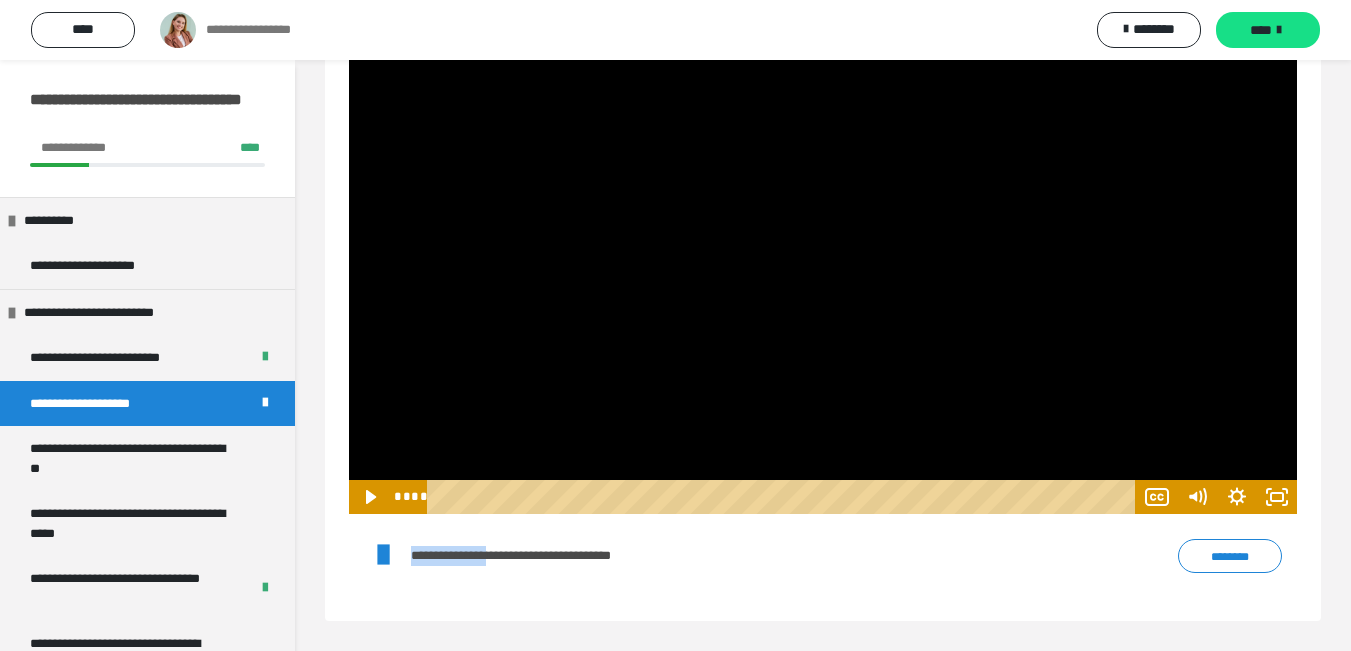click on "**********" at bounding box center [823, 260] 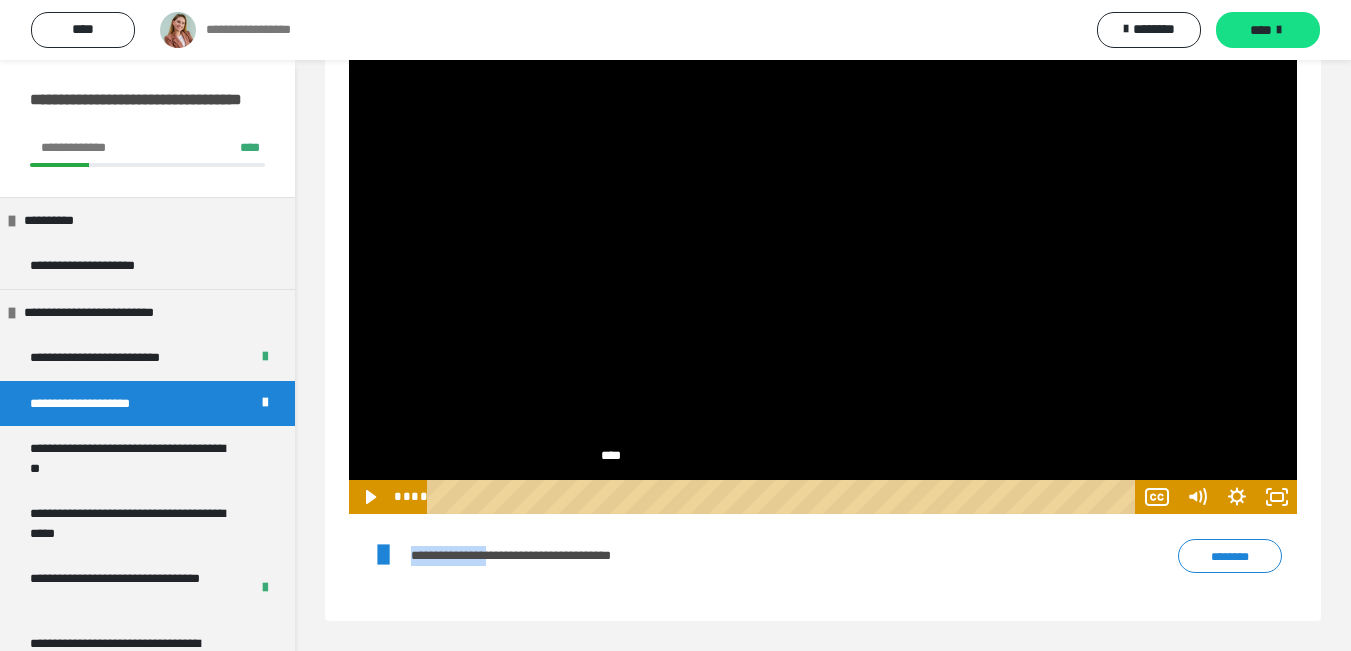click on "****" at bounding box center (784, 497) 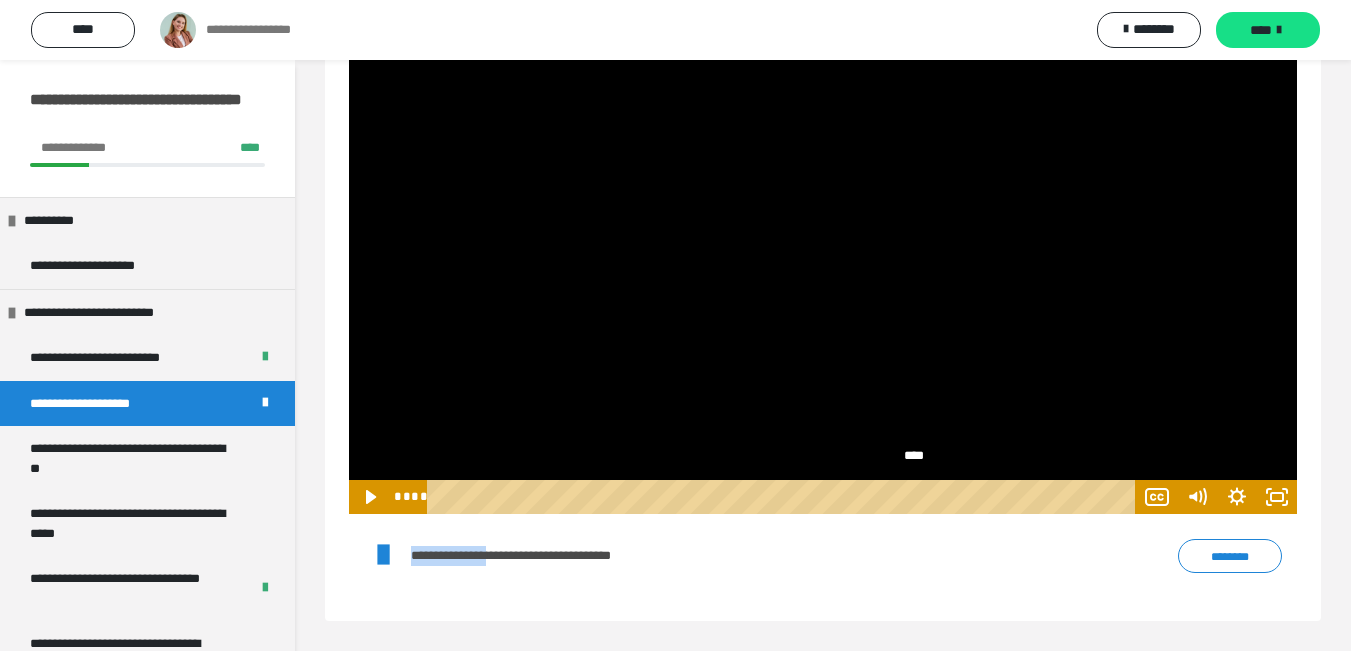 click on "****" at bounding box center (784, 497) 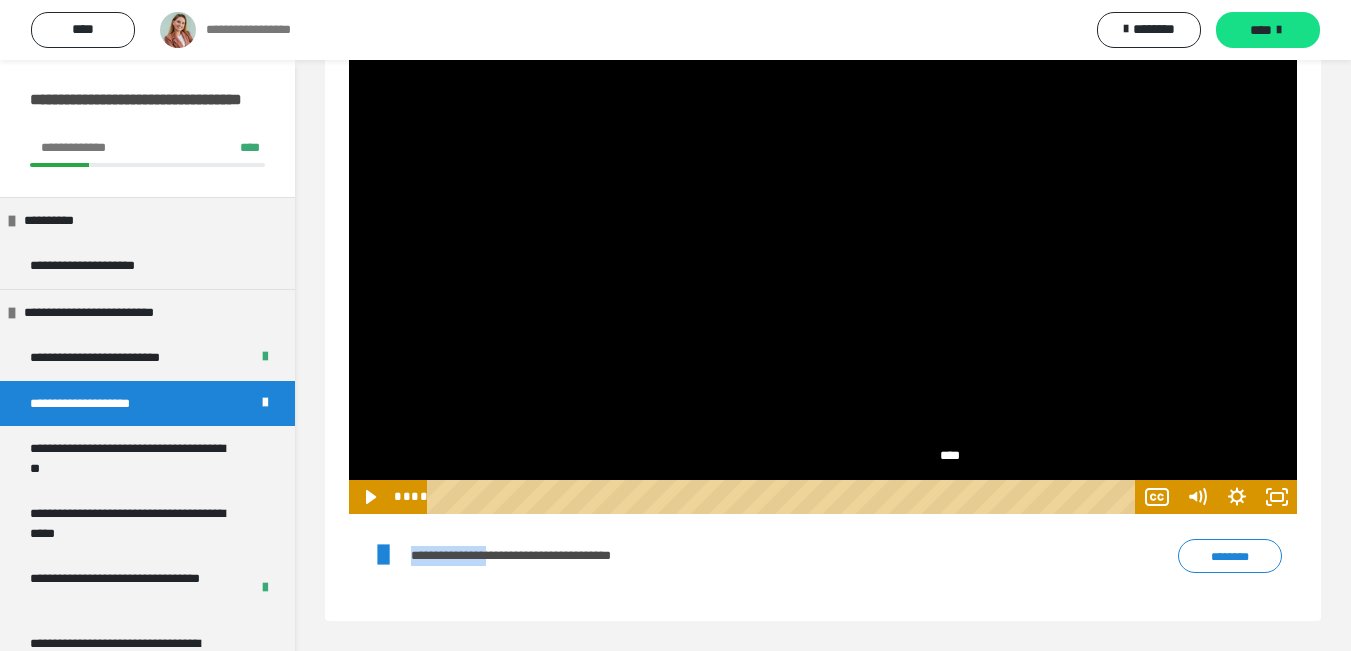 click on "****" at bounding box center (784, 497) 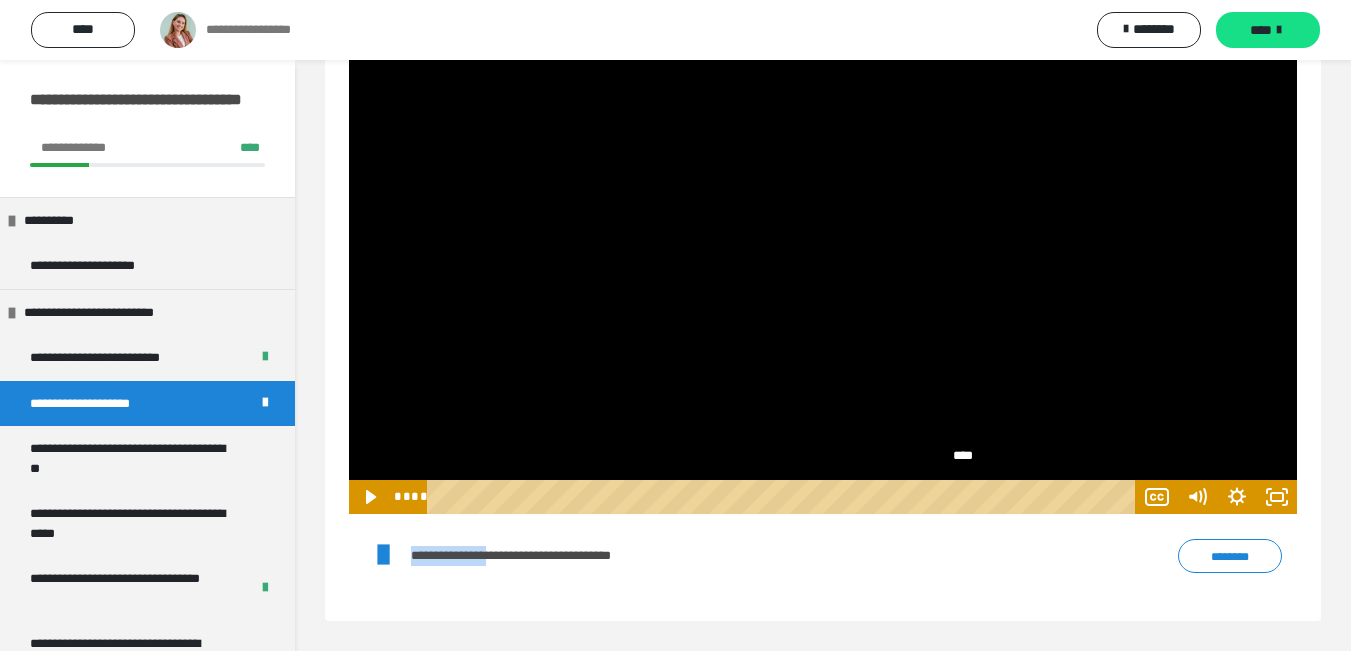 click on "****" at bounding box center [784, 497] 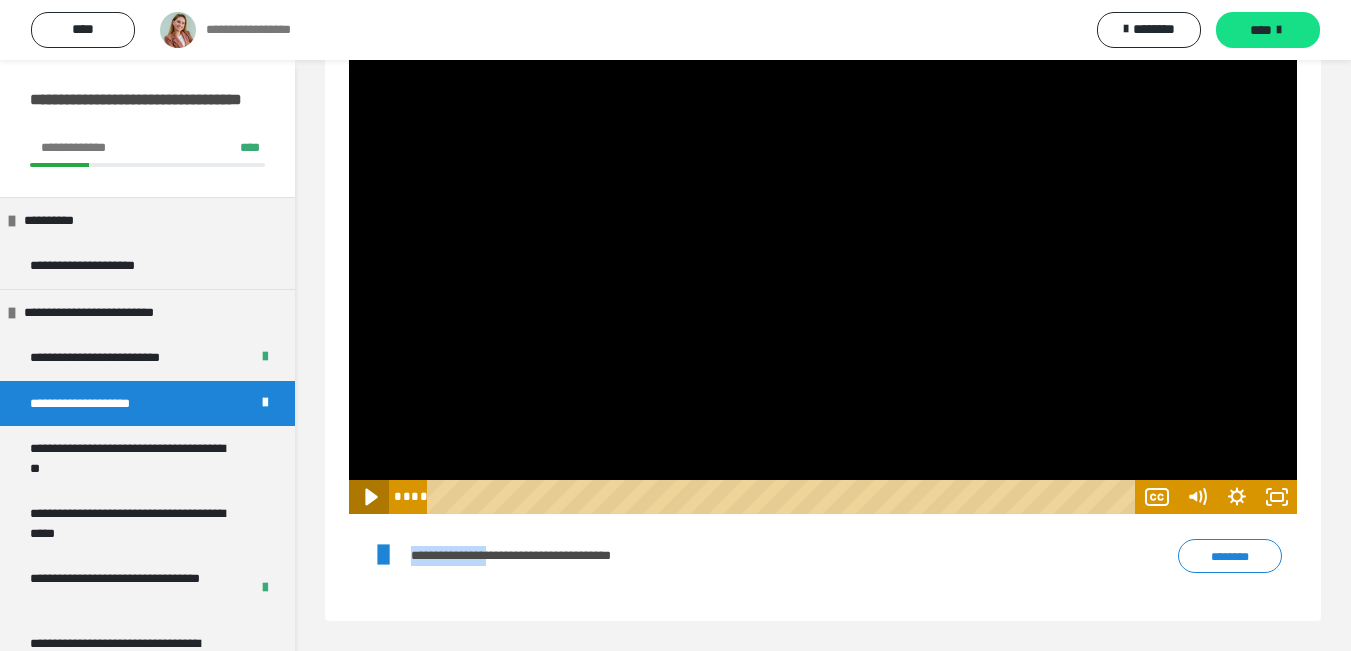 click 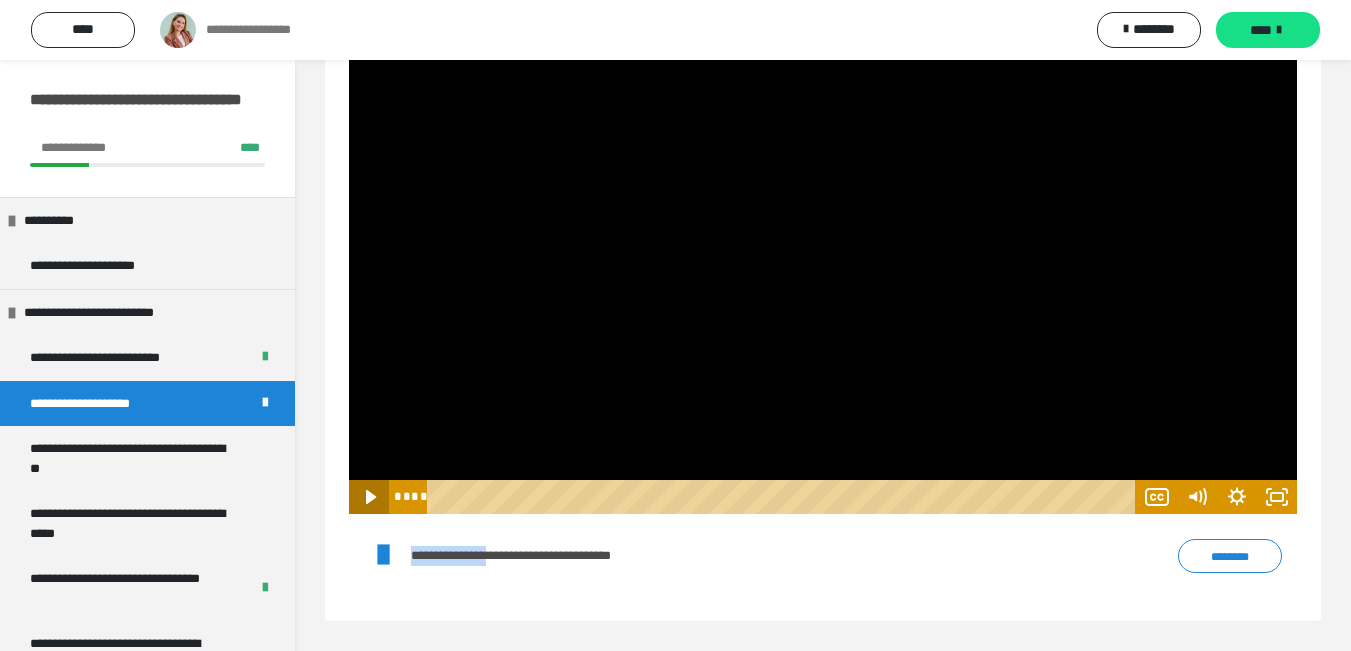 click 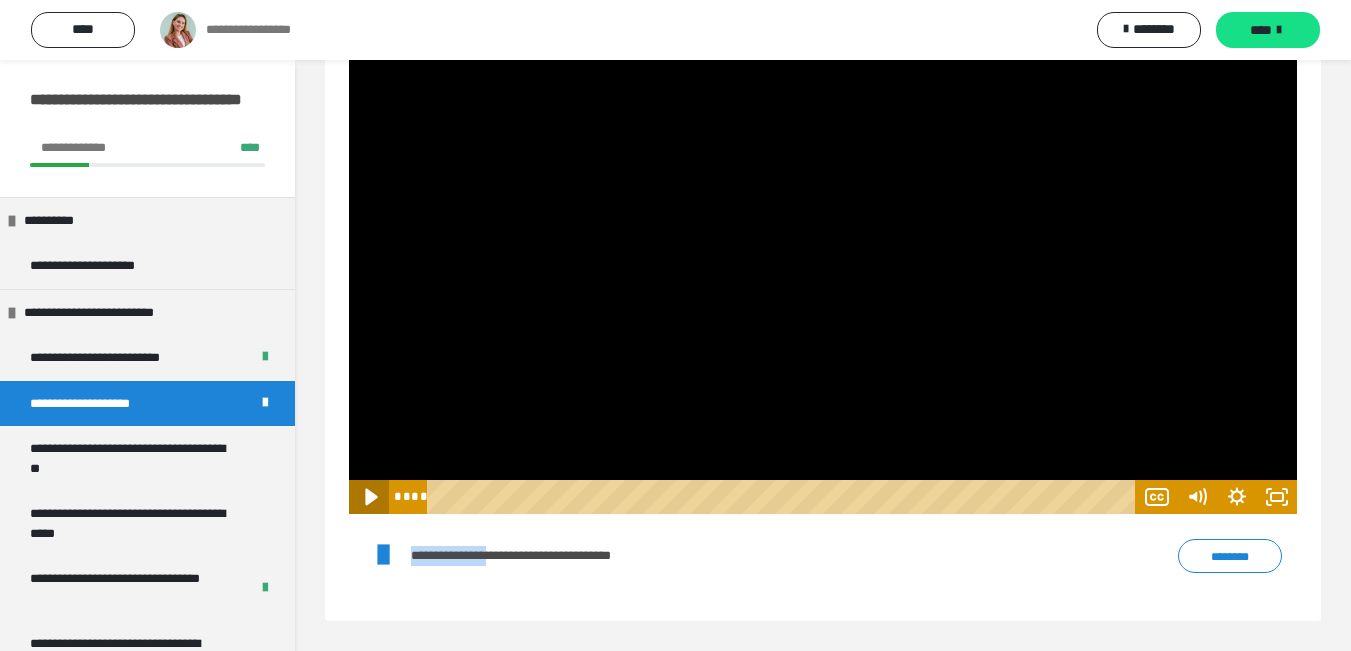 click 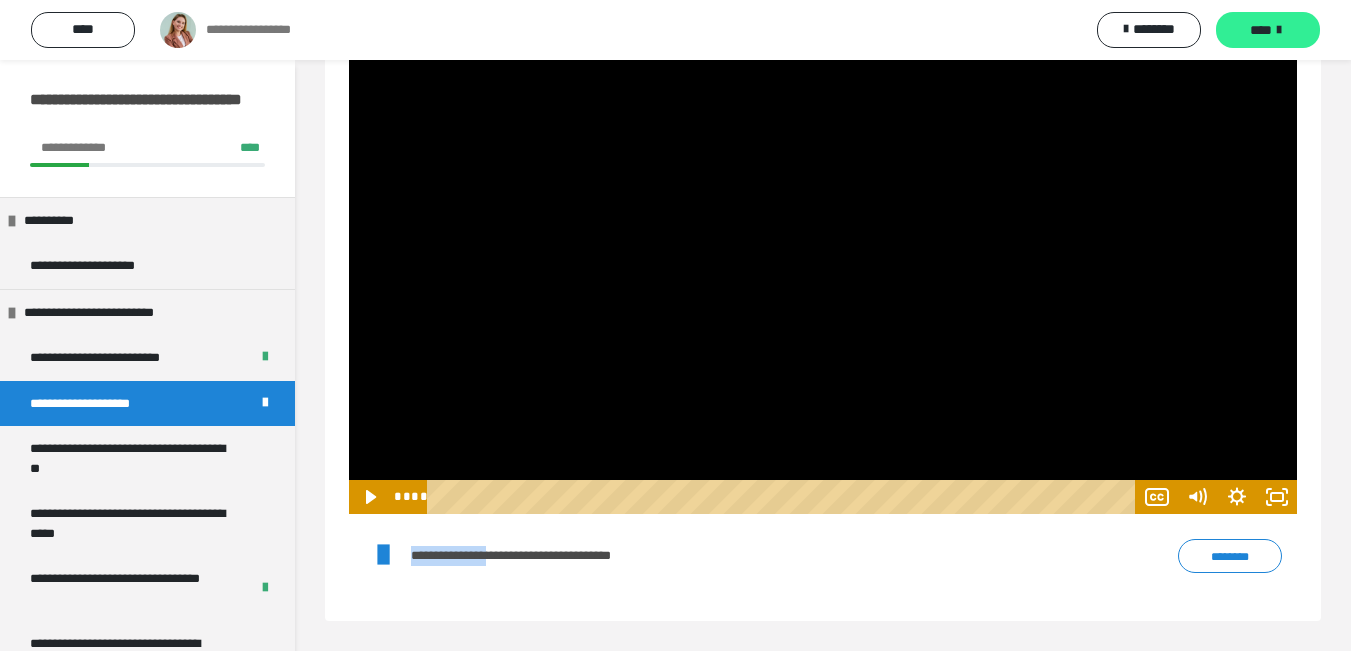 click on "****" at bounding box center [1268, 30] 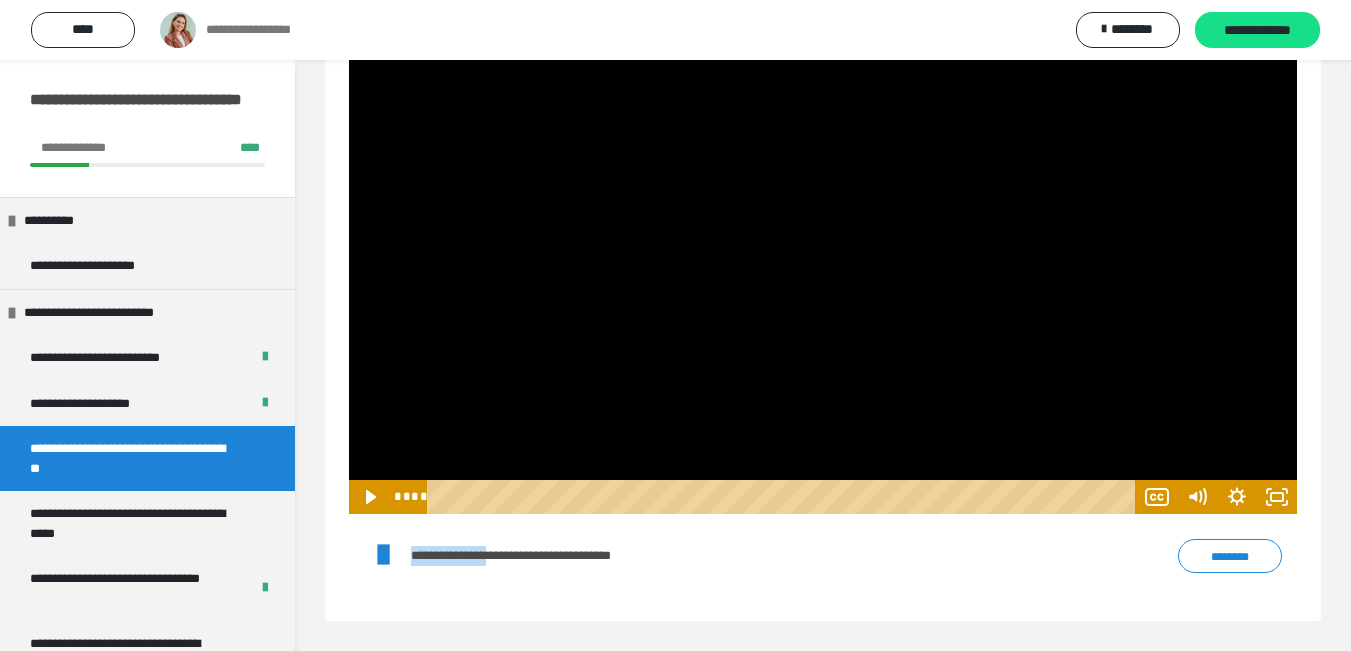 click on "**********" at bounding box center (1257, 31) 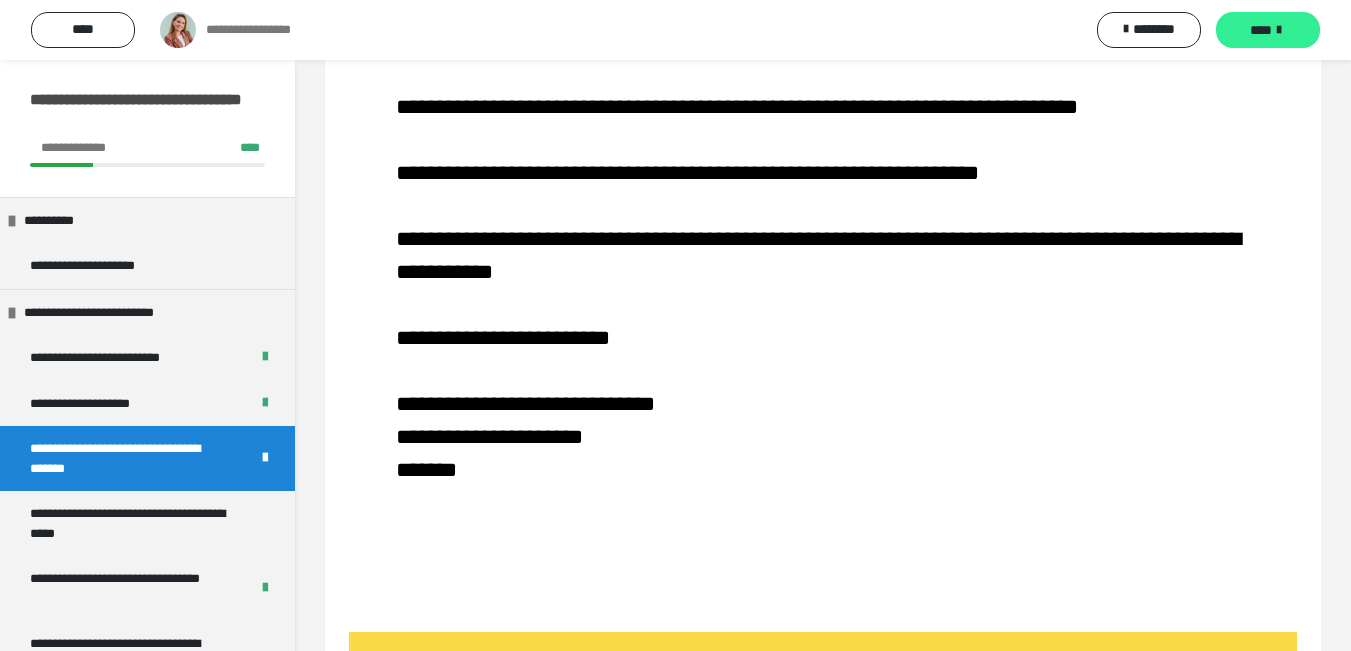 click on "****" at bounding box center (1261, 30) 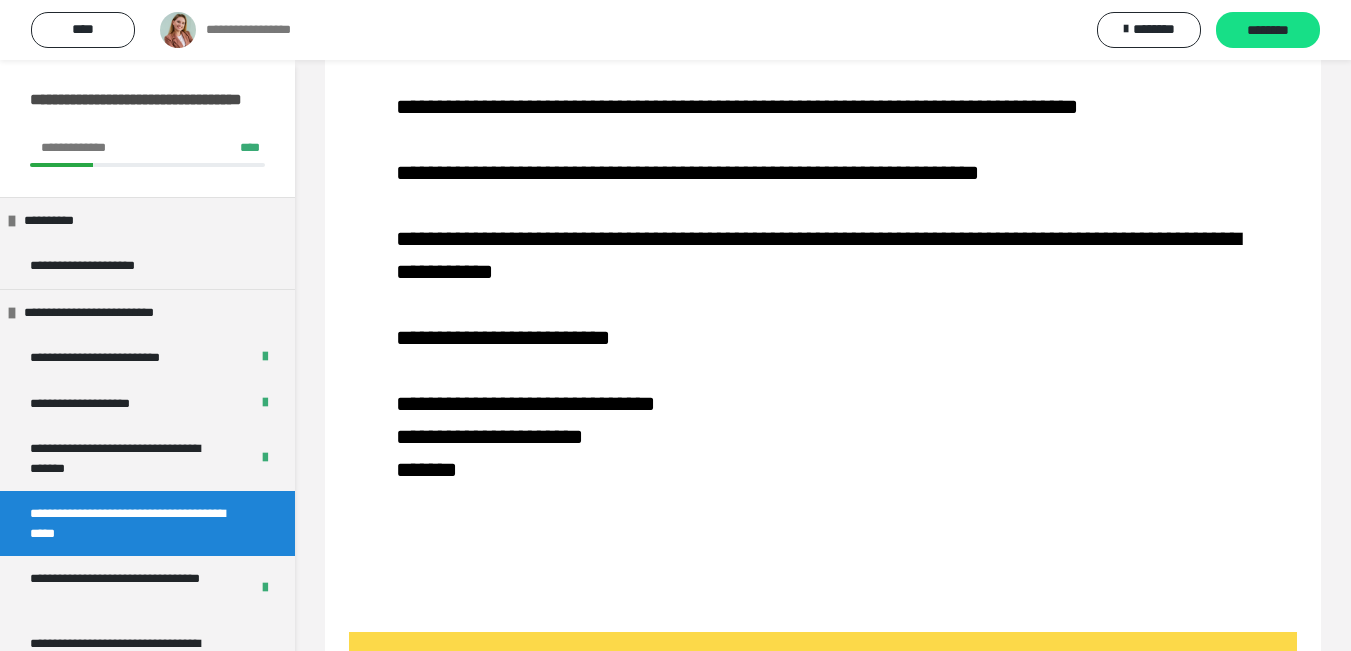 click on "********" at bounding box center [1268, 31] 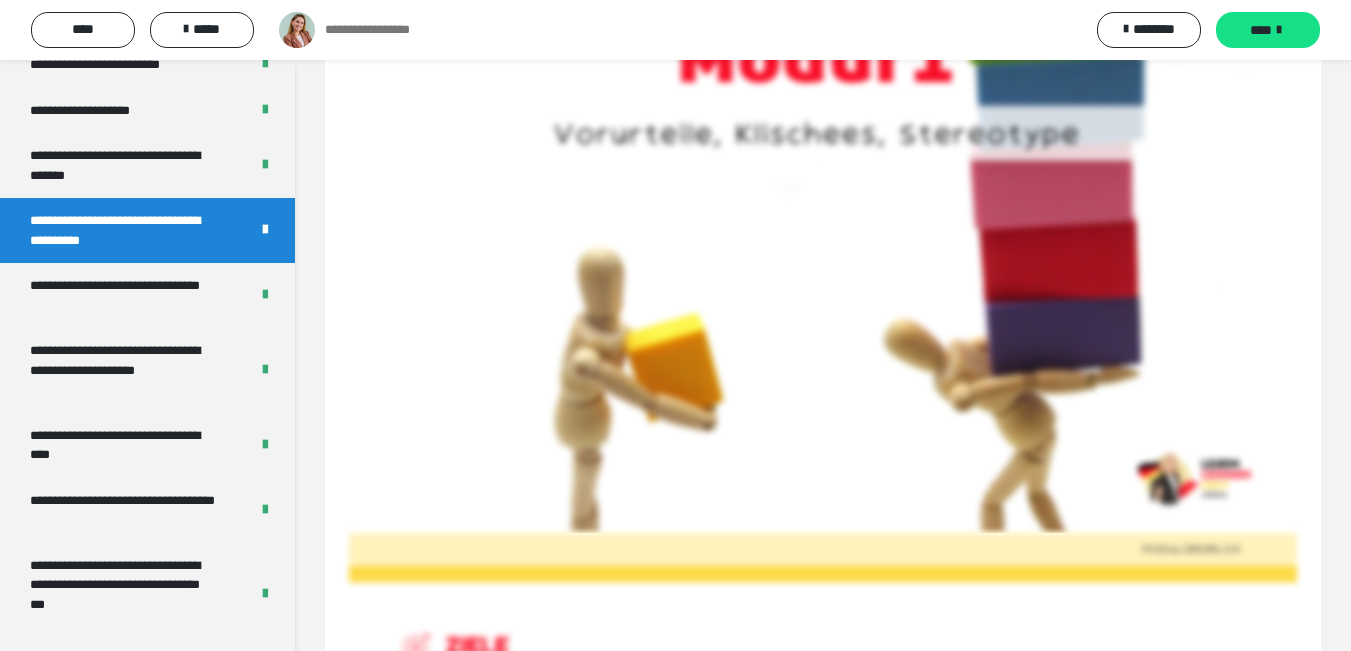 scroll, scrollTop: 0, scrollLeft: 0, axis: both 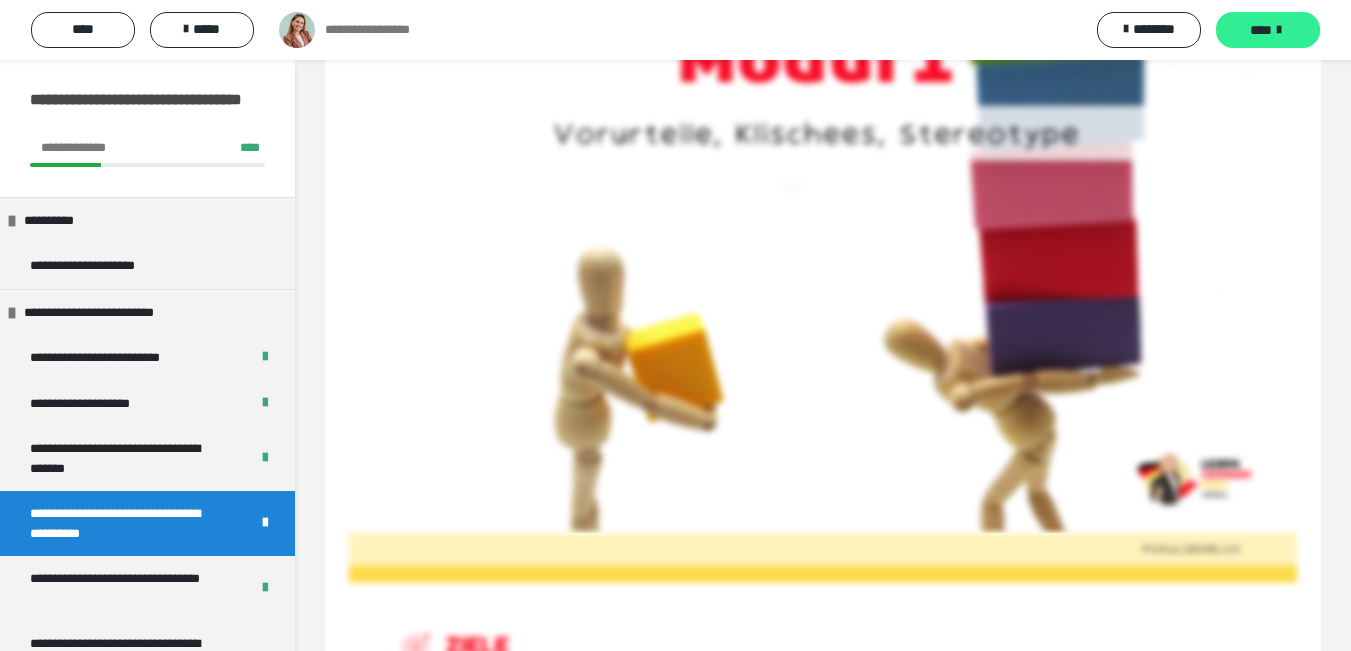 click on "****" at bounding box center [1268, 30] 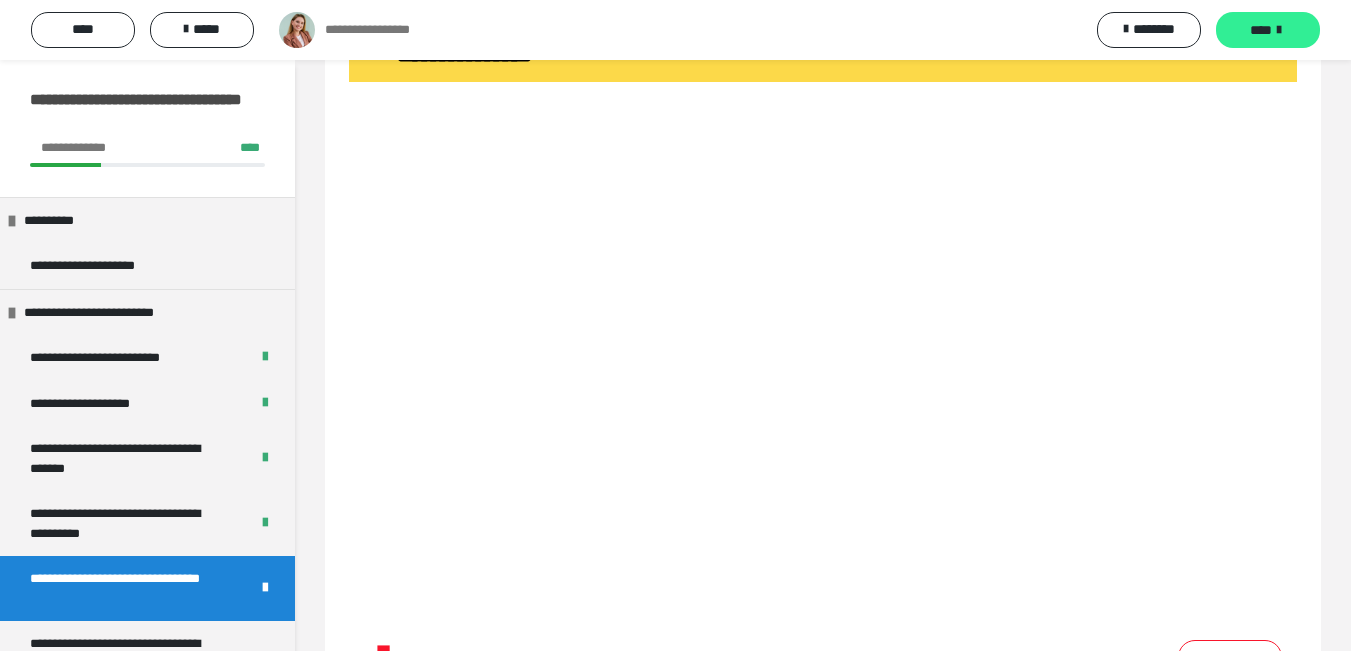 click on "****" at bounding box center [1268, 30] 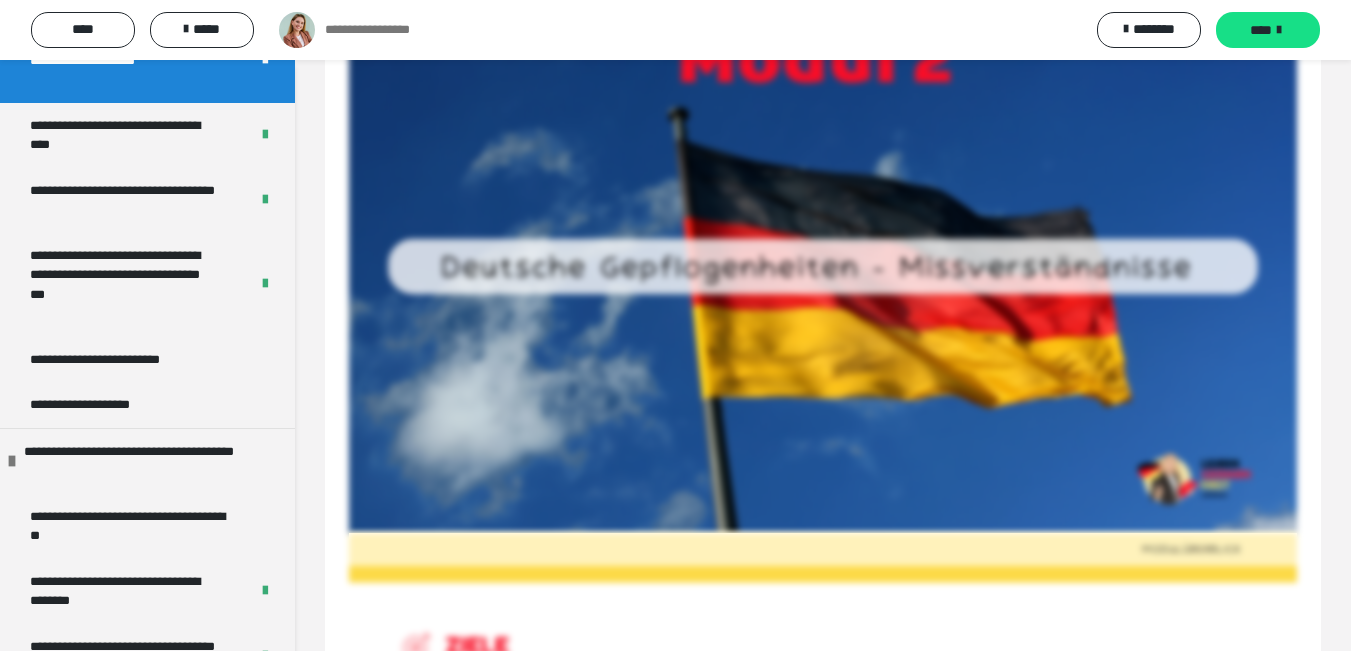 scroll, scrollTop: 654, scrollLeft: 0, axis: vertical 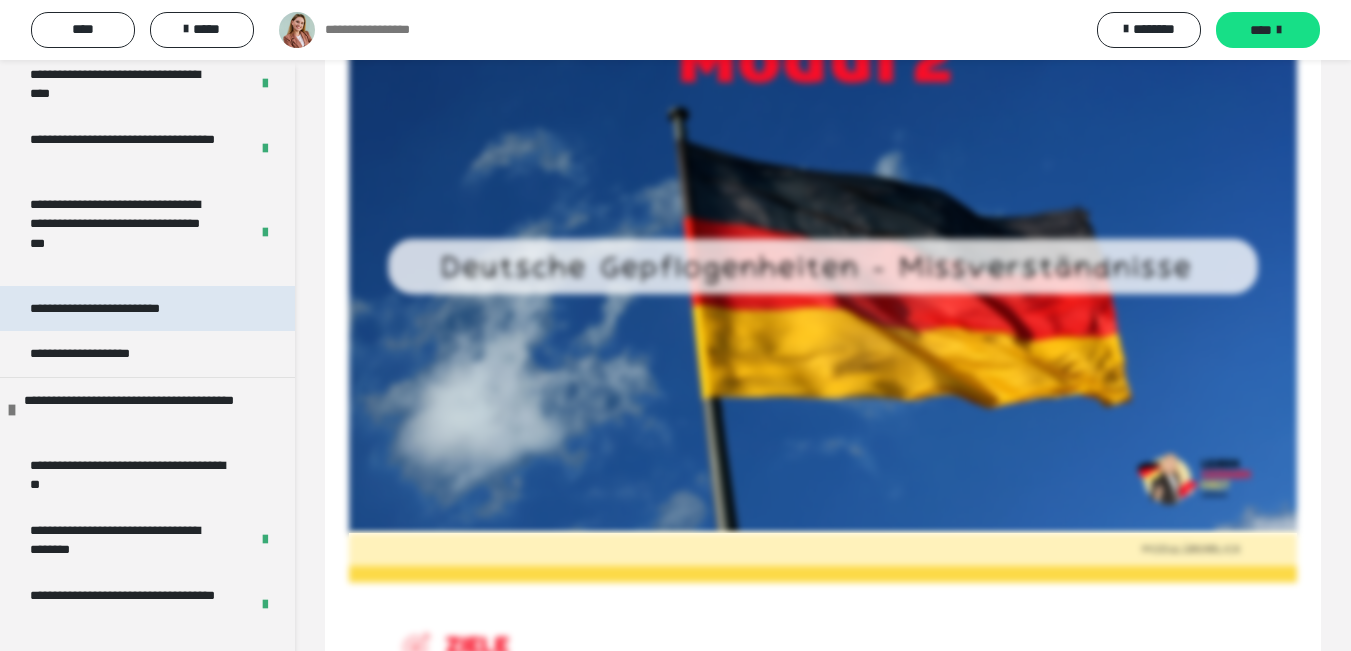 click on "**********" at bounding box center (122, 309) 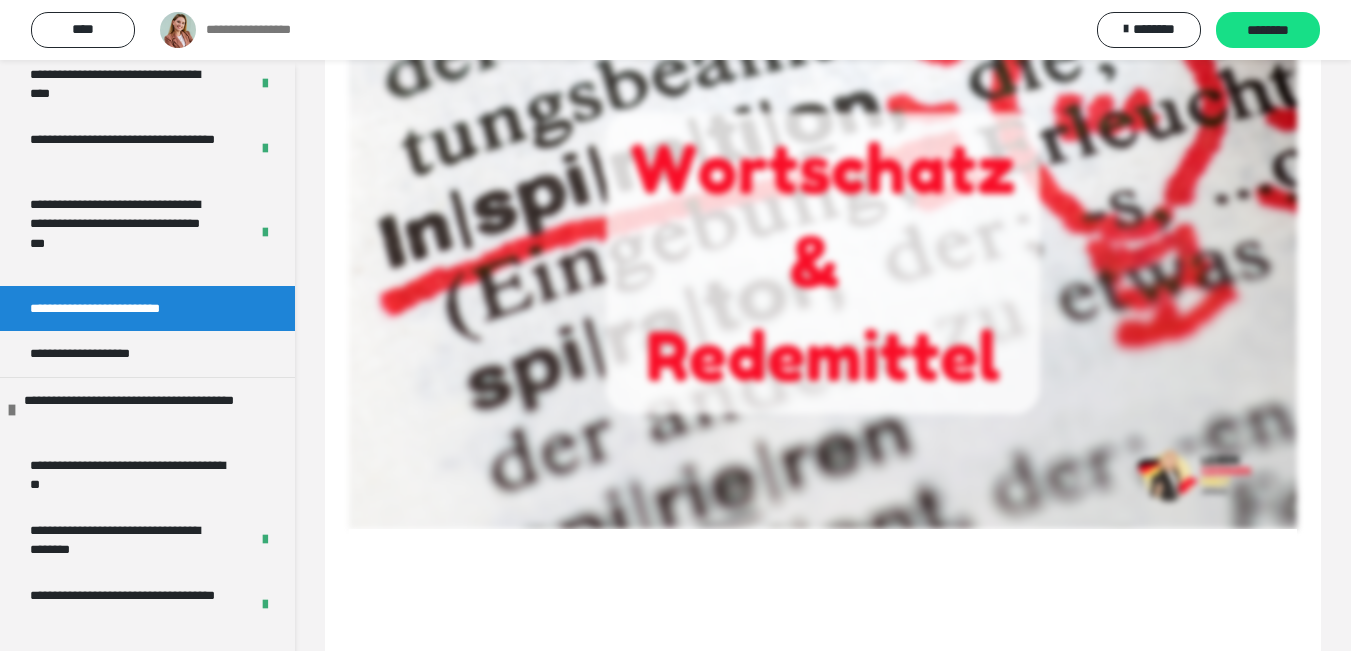 click on "**********" at bounding box center [122, 309] 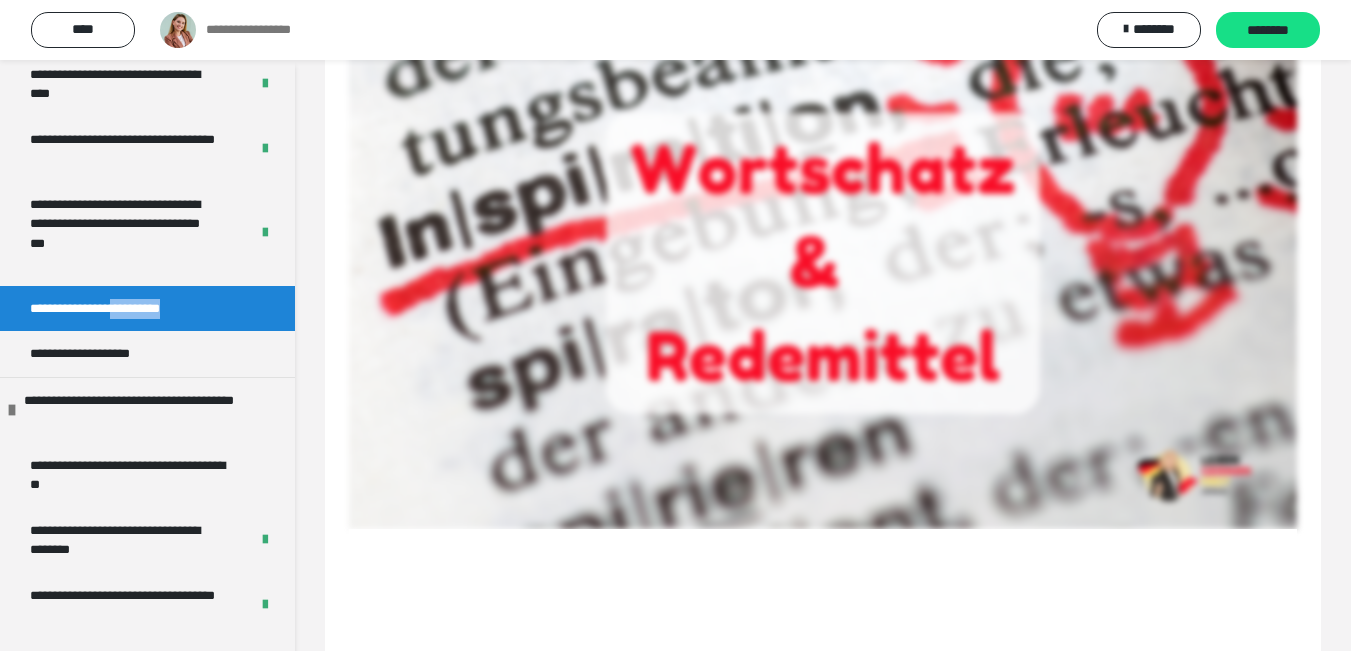 click on "**********" at bounding box center [122, 309] 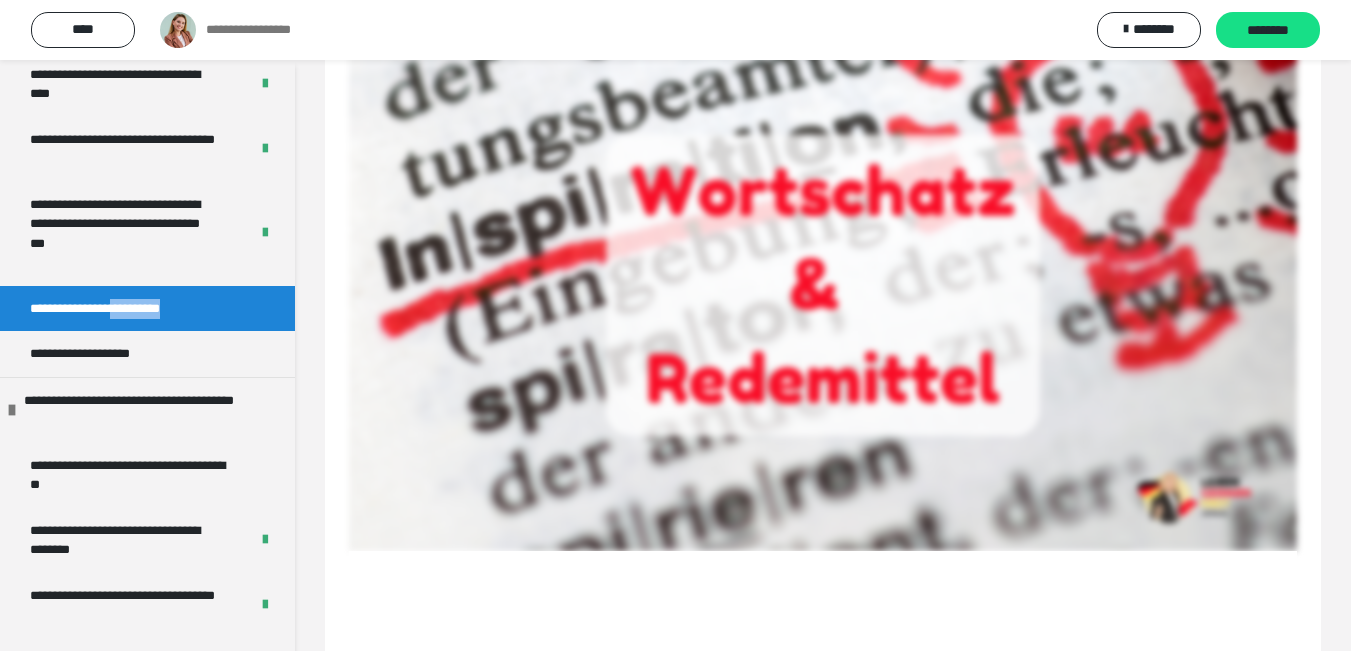 scroll, scrollTop: 204, scrollLeft: 0, axis: vertical 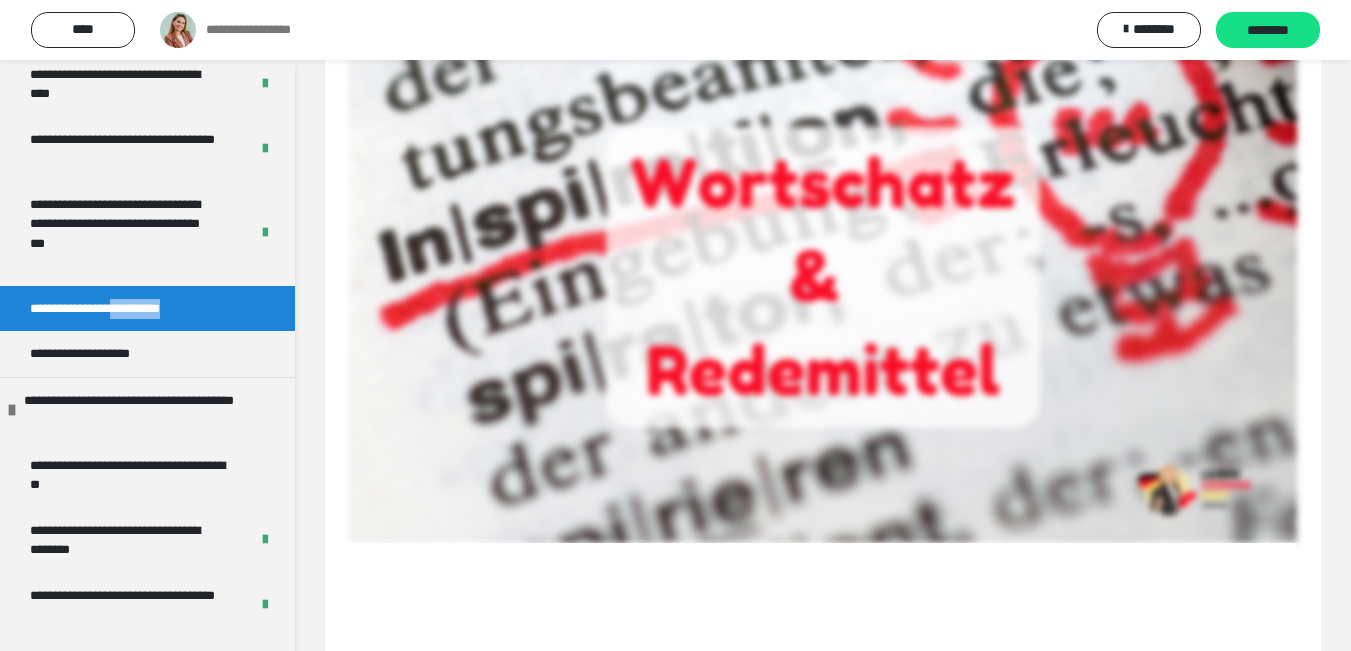 click at bounding box center [823, 277] 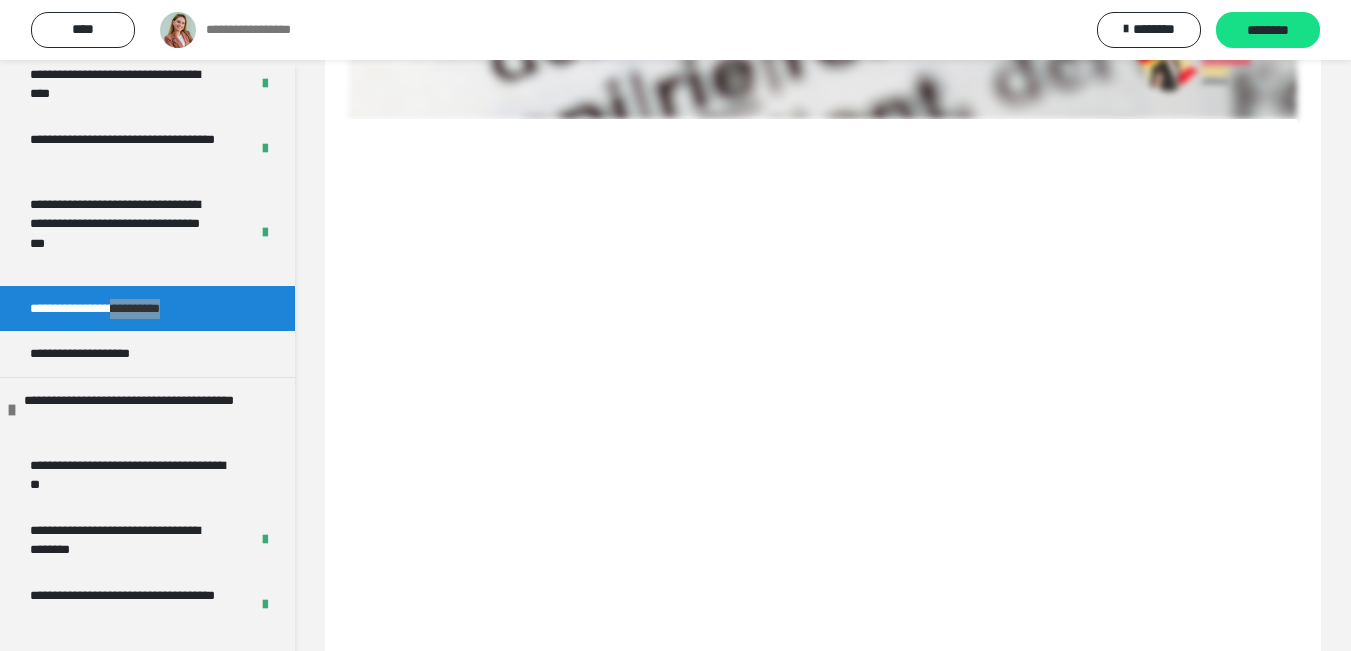 scroll, scrollTop: 589, scrollLeft: 0, axis: vertical 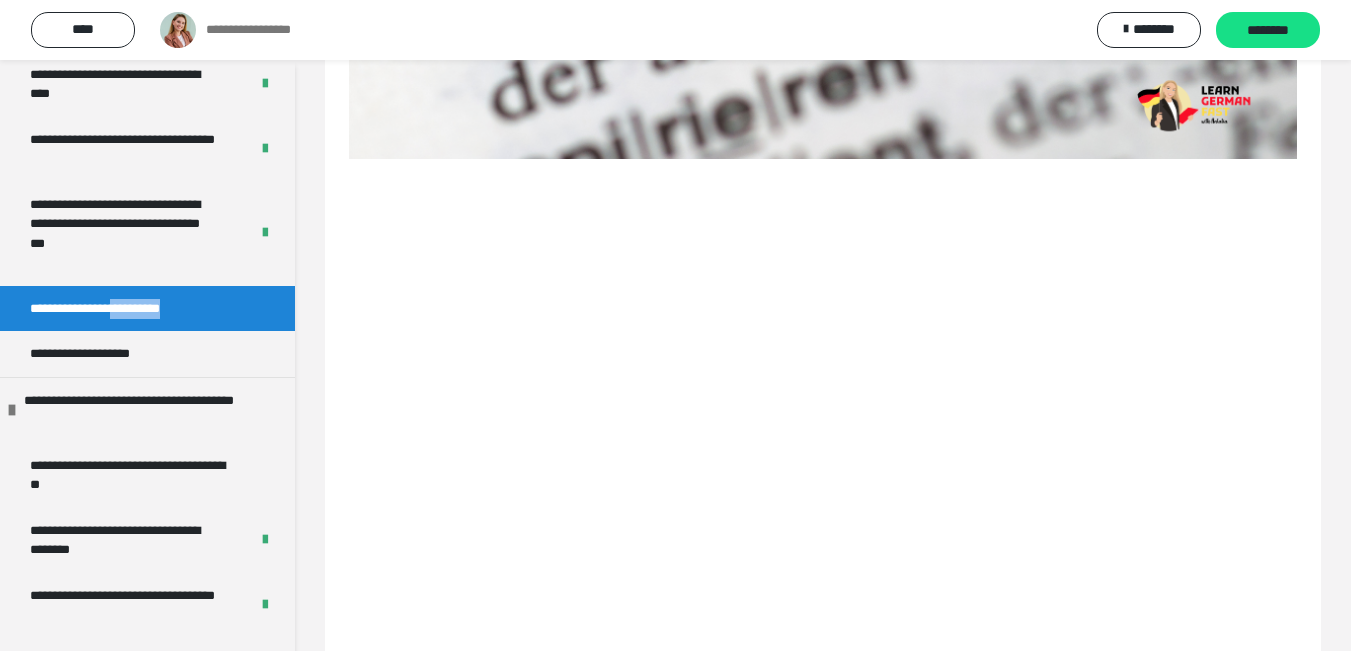click at bounding box center (823, -108) 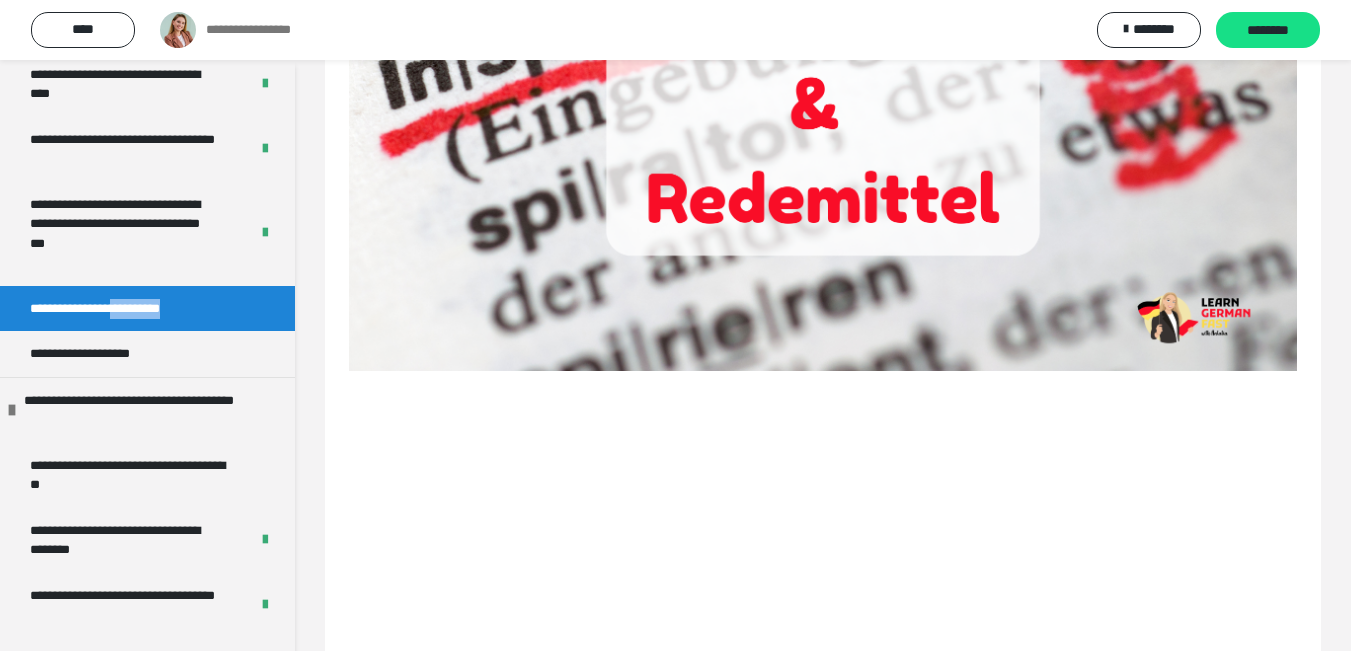 scroll, scrollTop: 338, scrollLeft: 0, axis: vertical 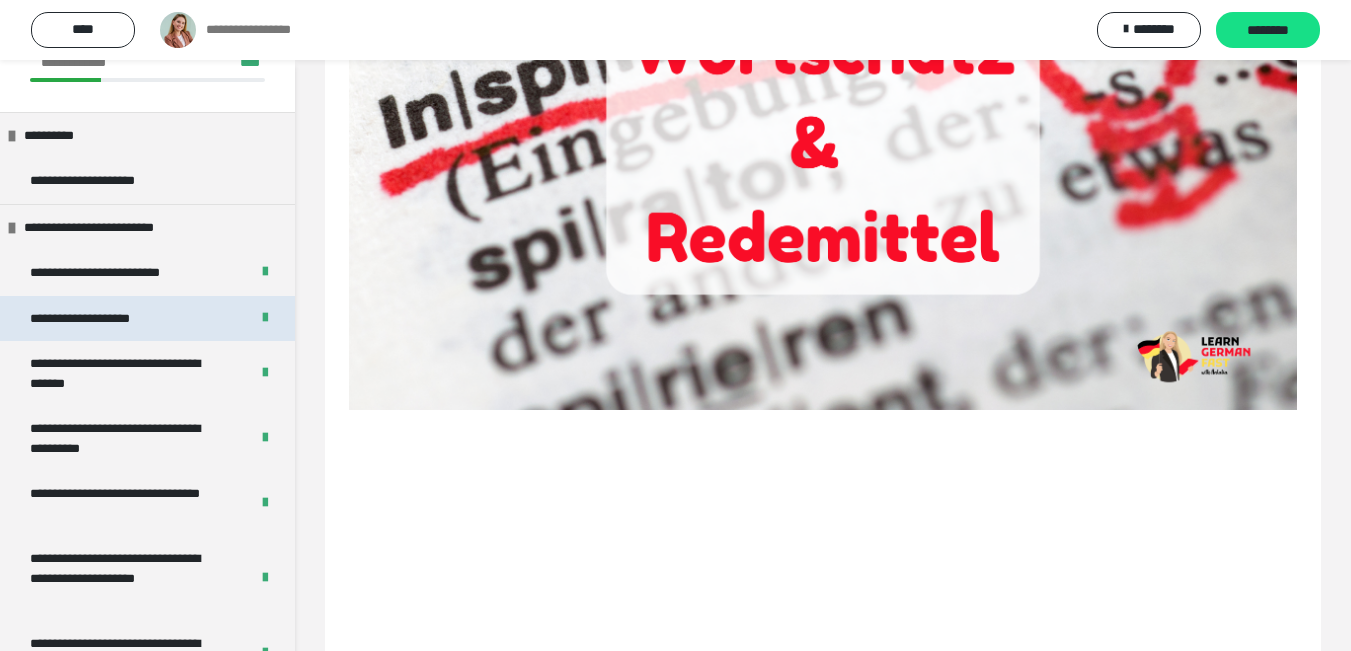 click on "**********" at bounding box center (98, 319) 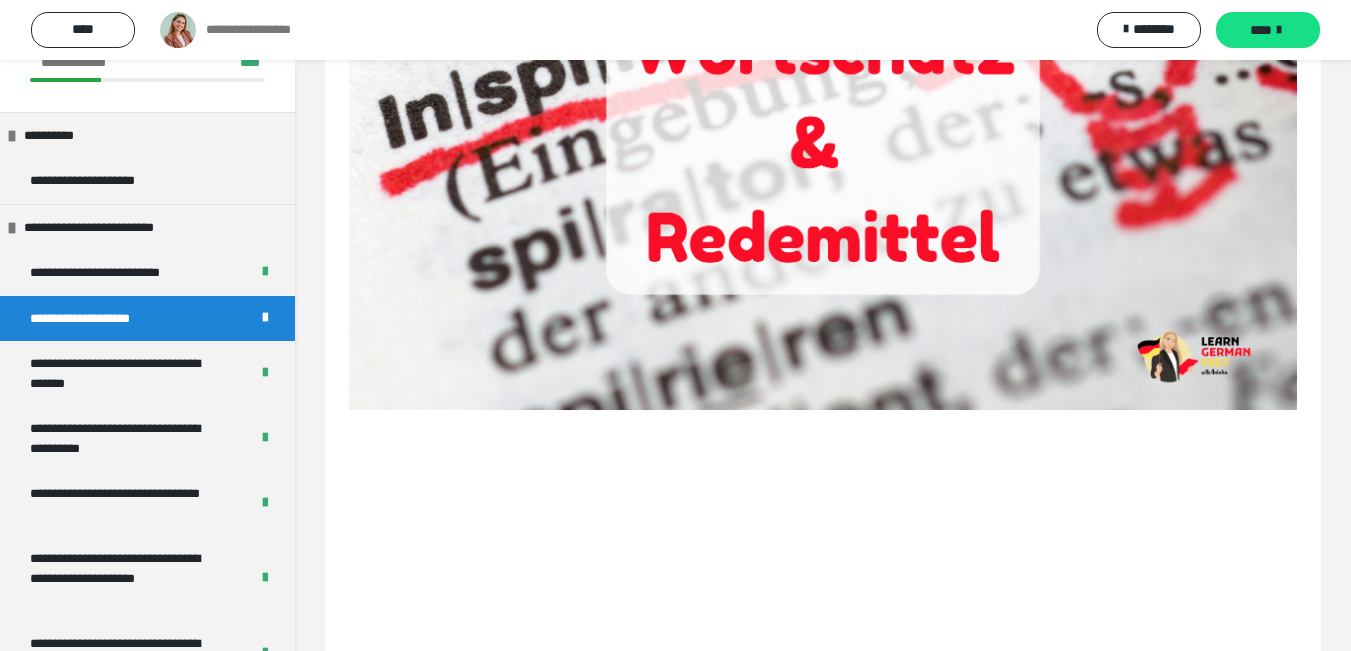 scroll, scrollTop: 60, scrollLeft: 0, axis: vertical 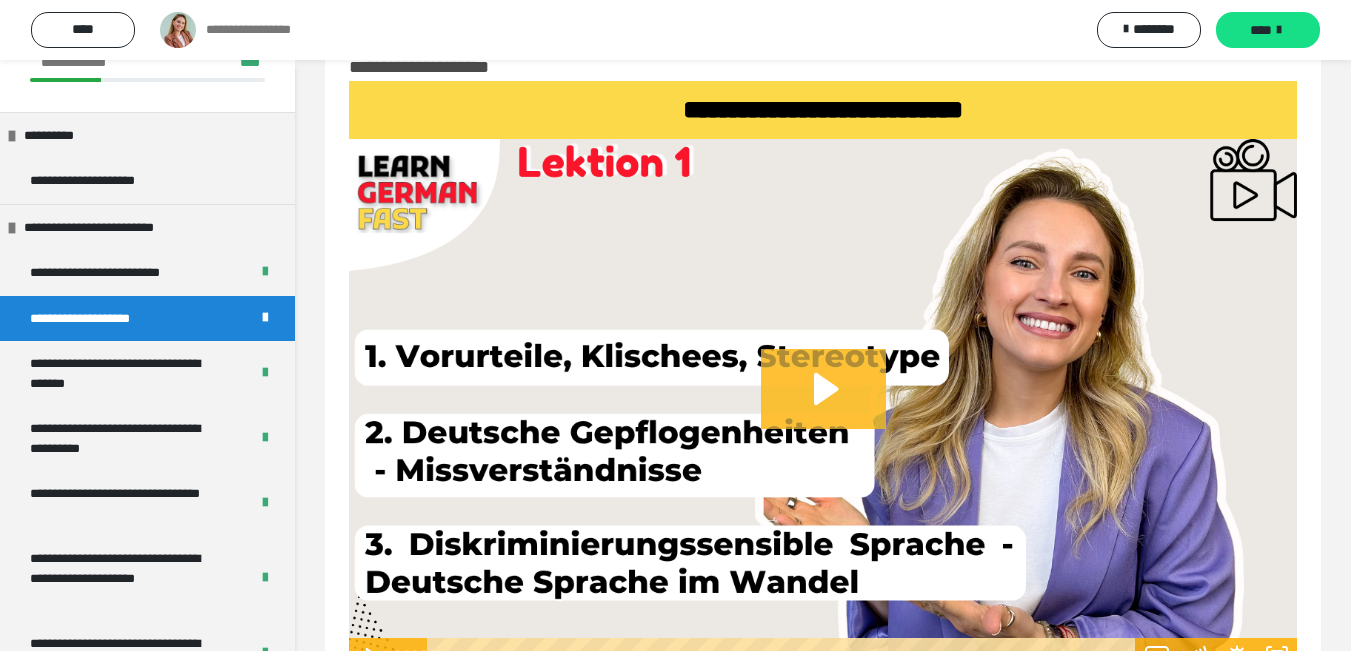 click 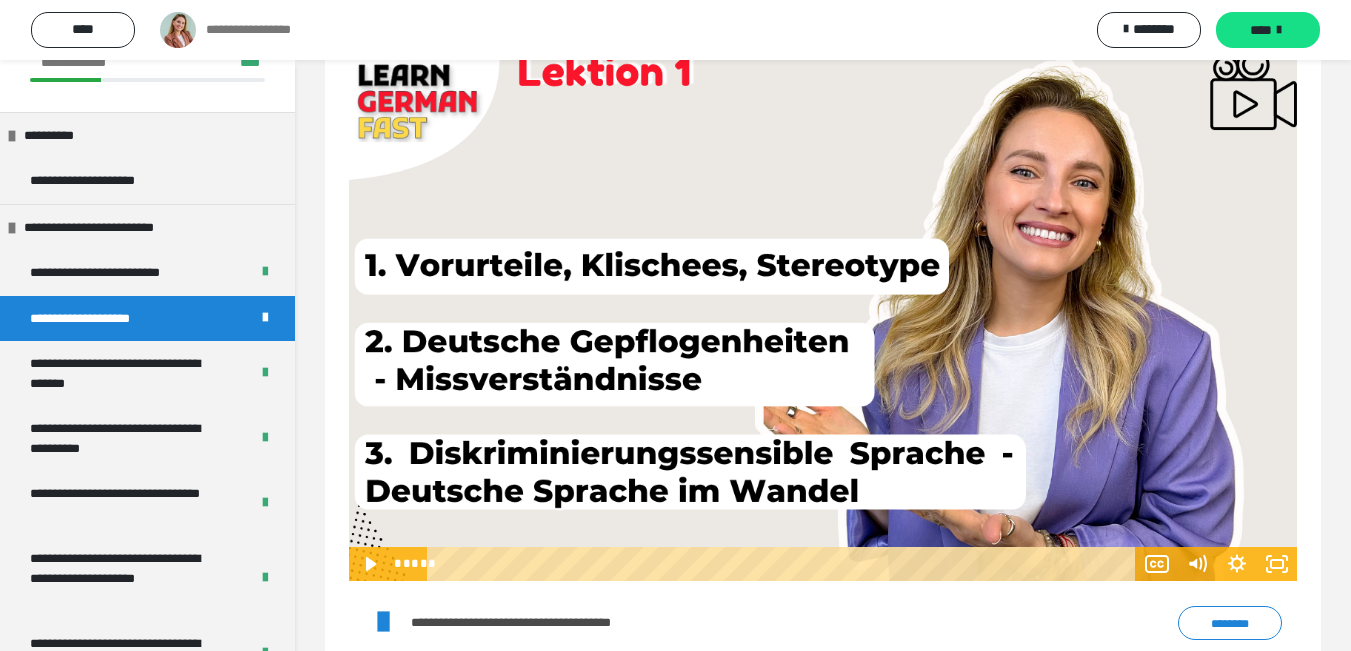 scroll, scrollTop: 218, scrollLeft: 0, axis: vertical 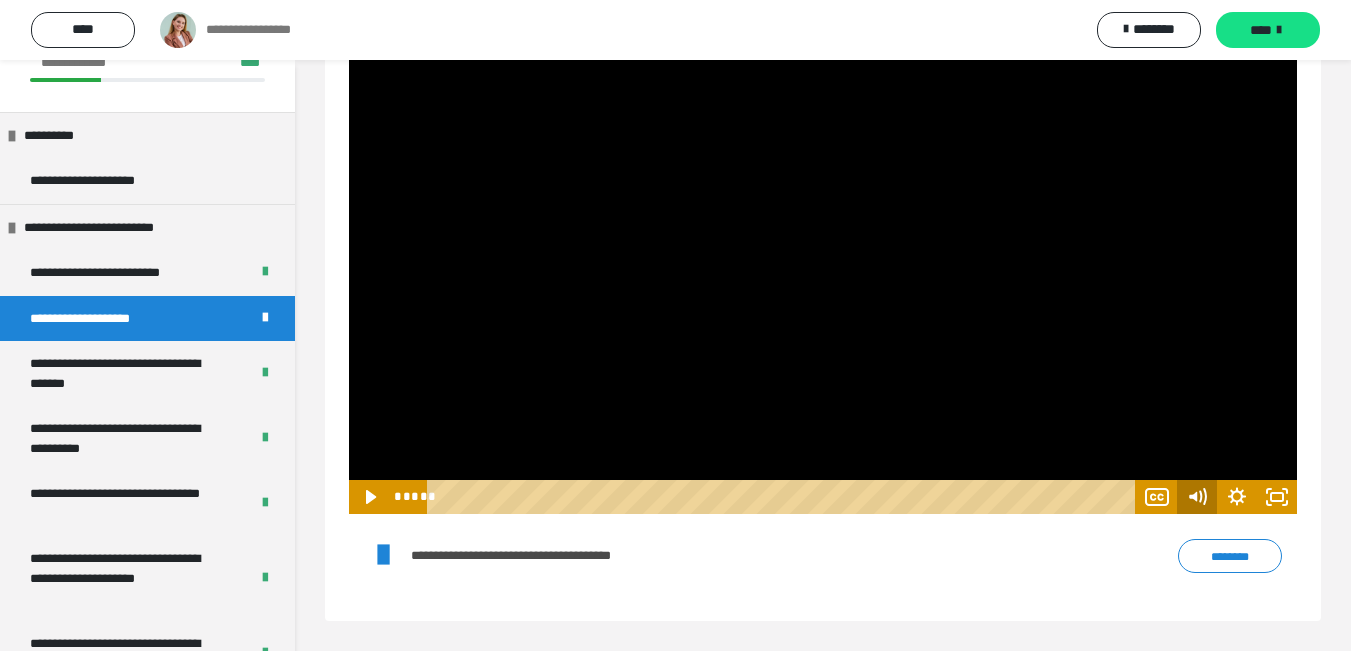 click 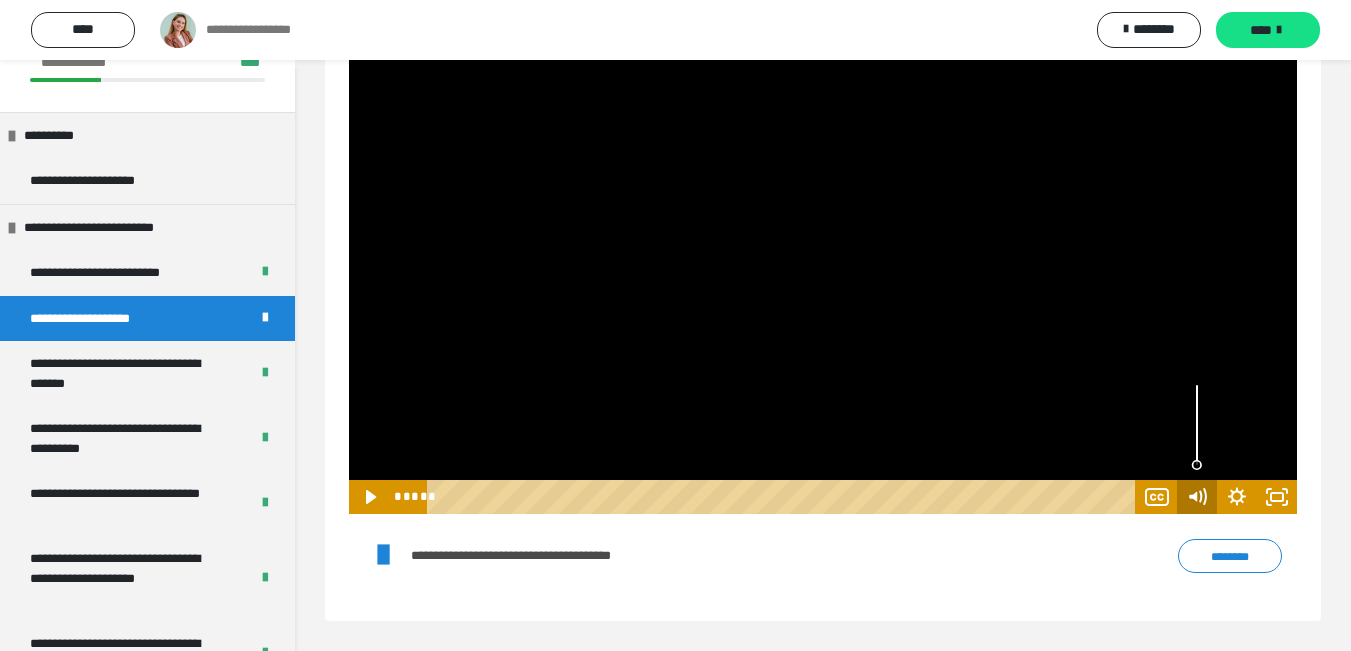 click 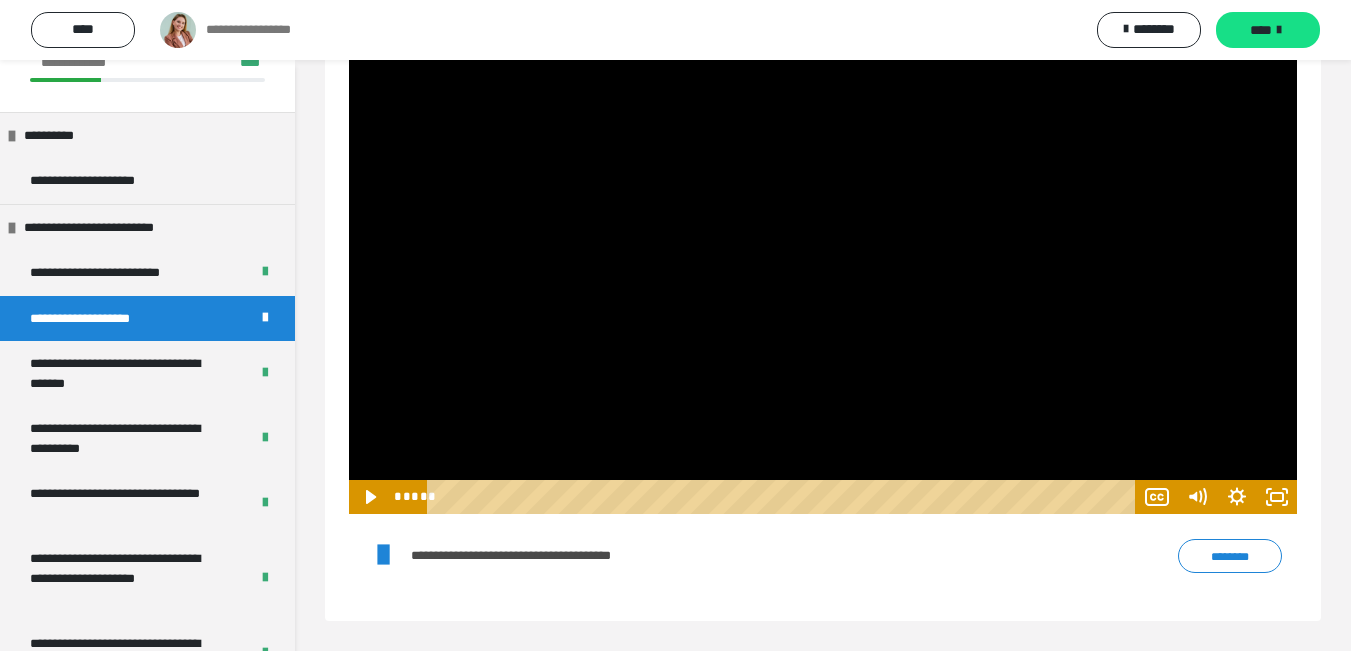 click at bounding box center [823, 247] 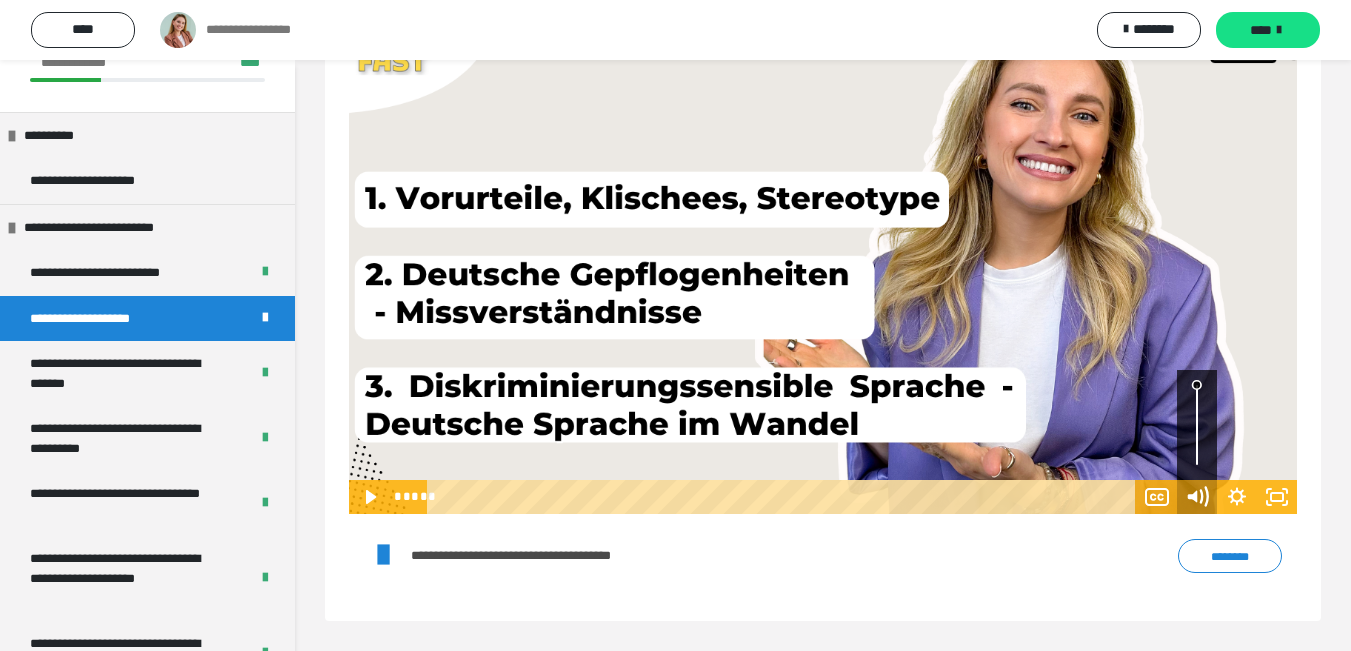 click 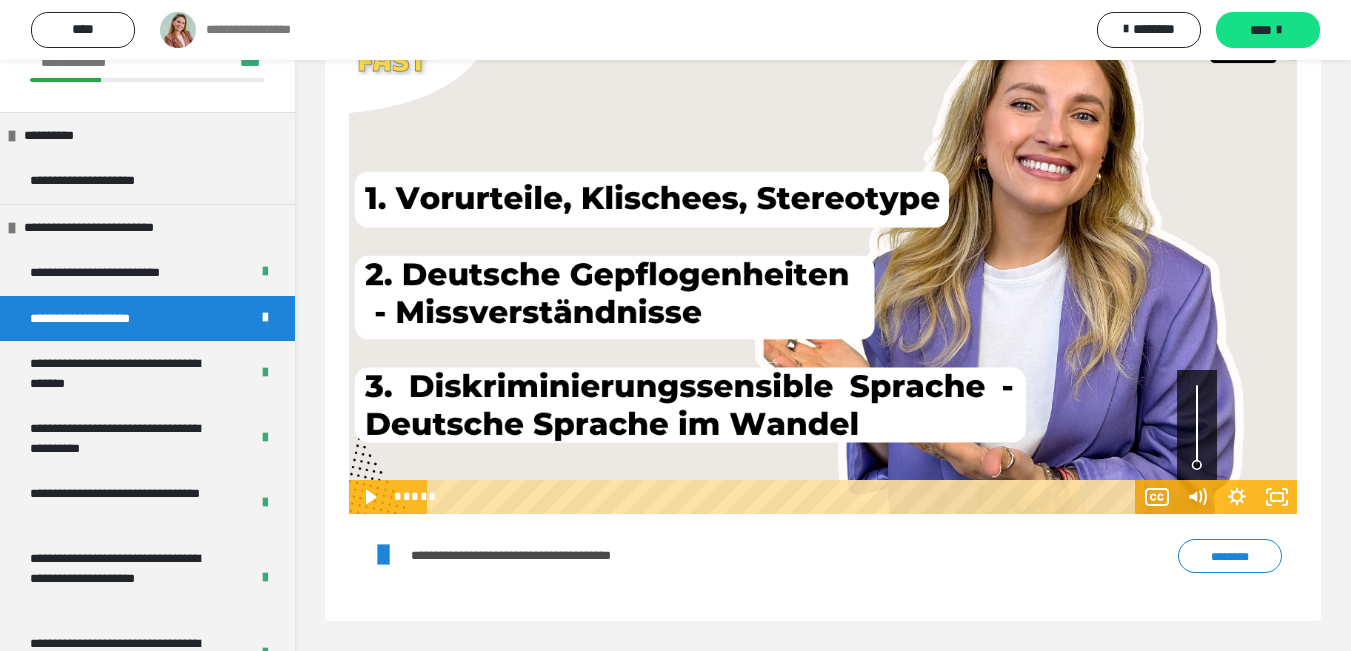 click at bounding box center [1197, 425] 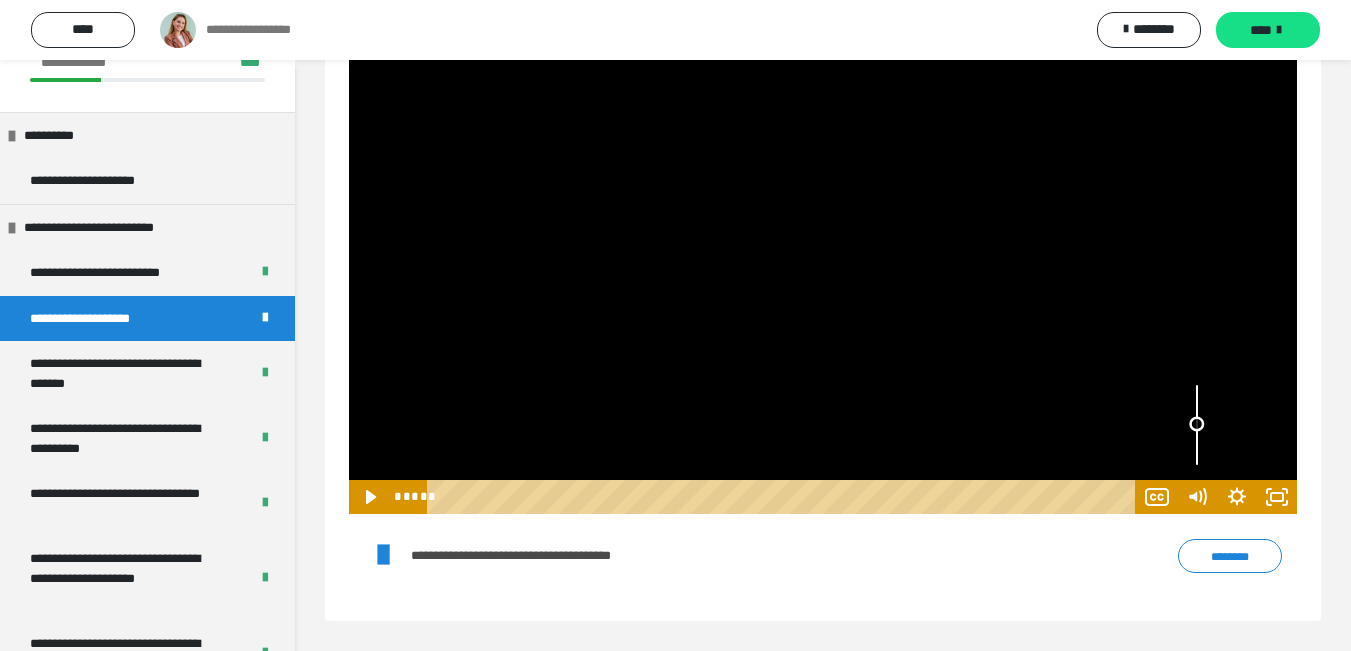 click at bounding box center (1197, 425) 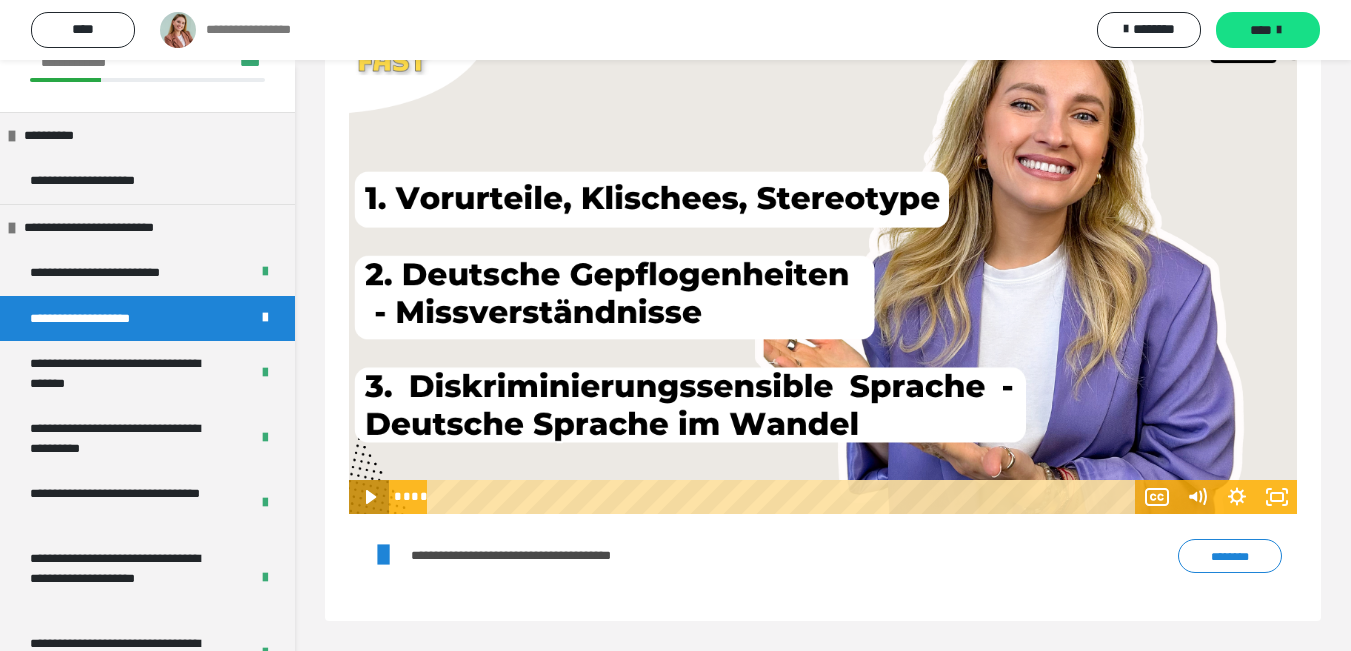 click 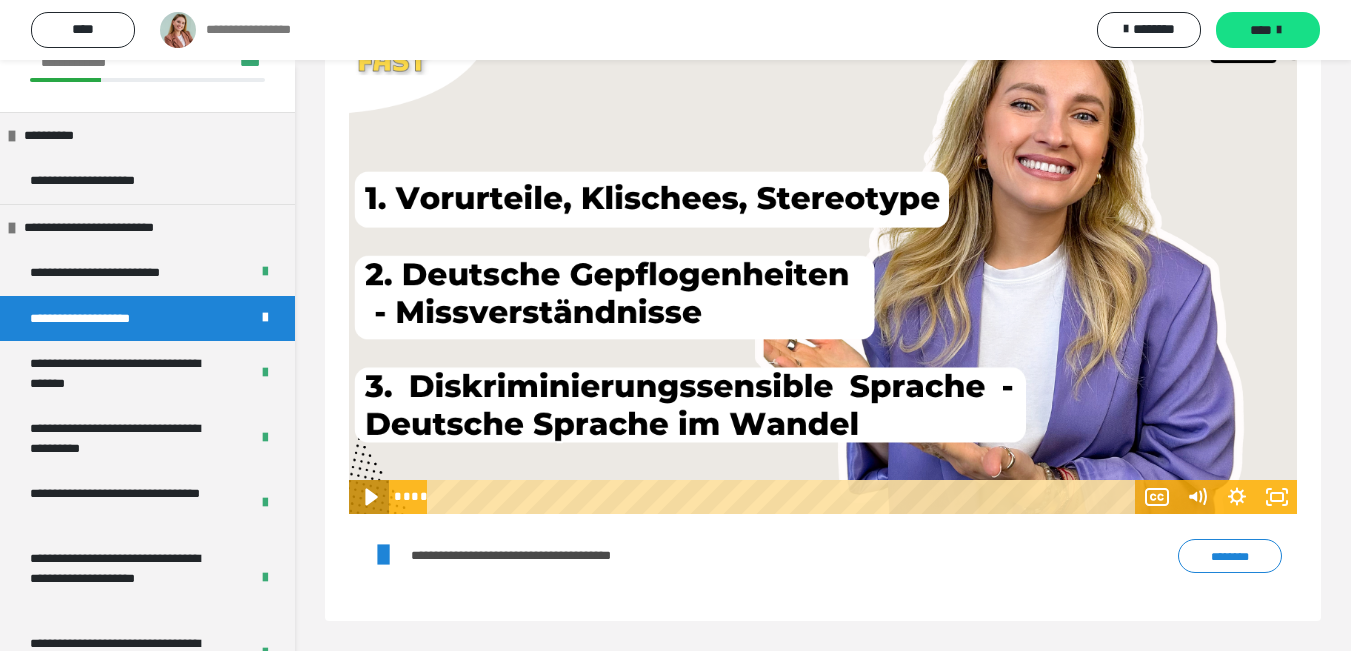 click 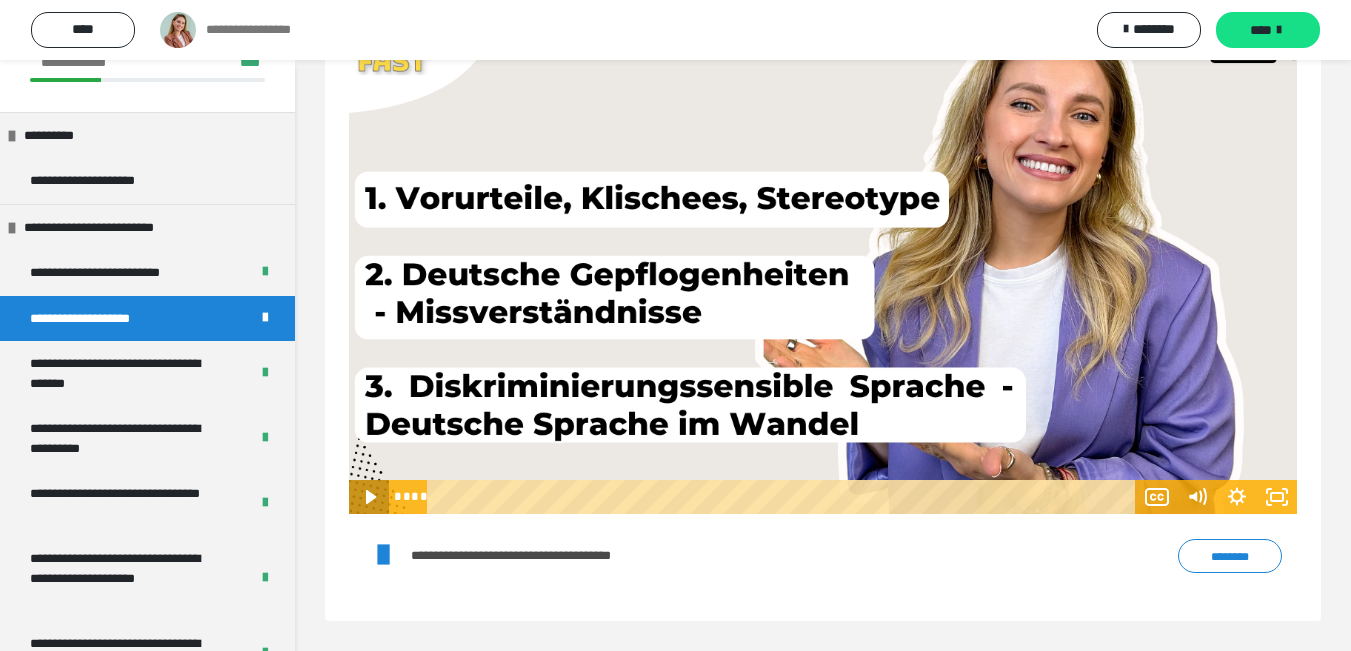 click 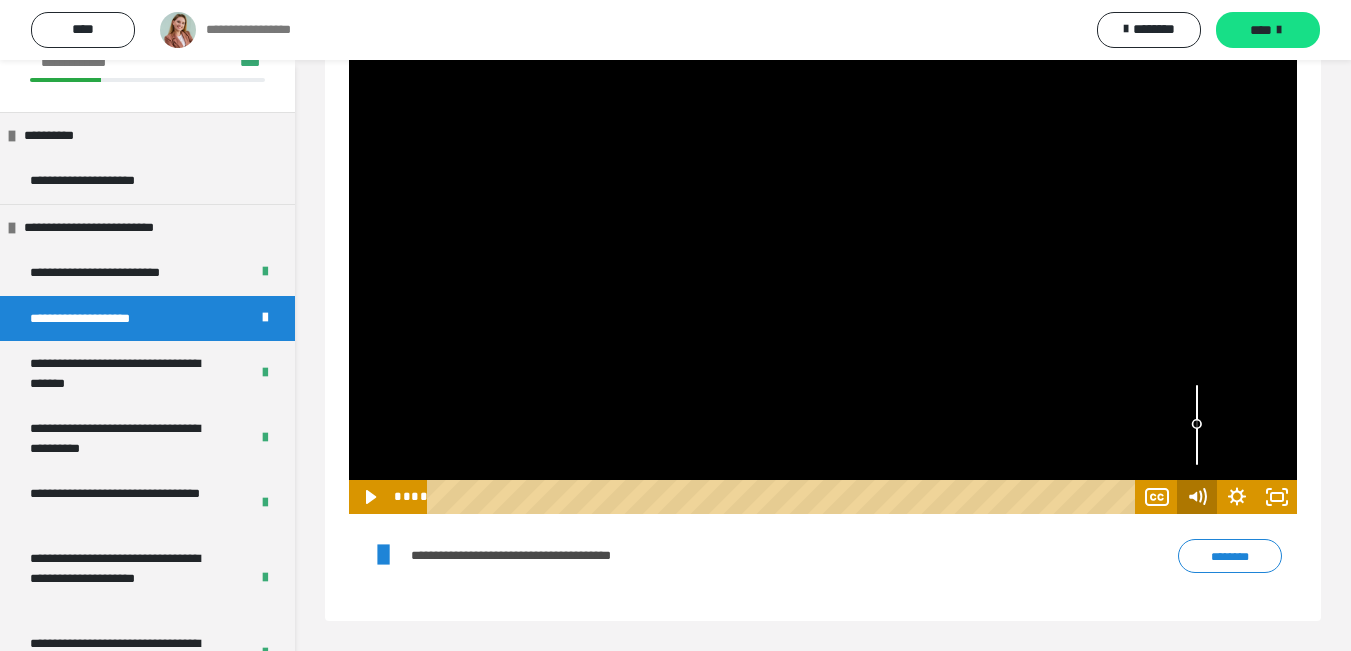click 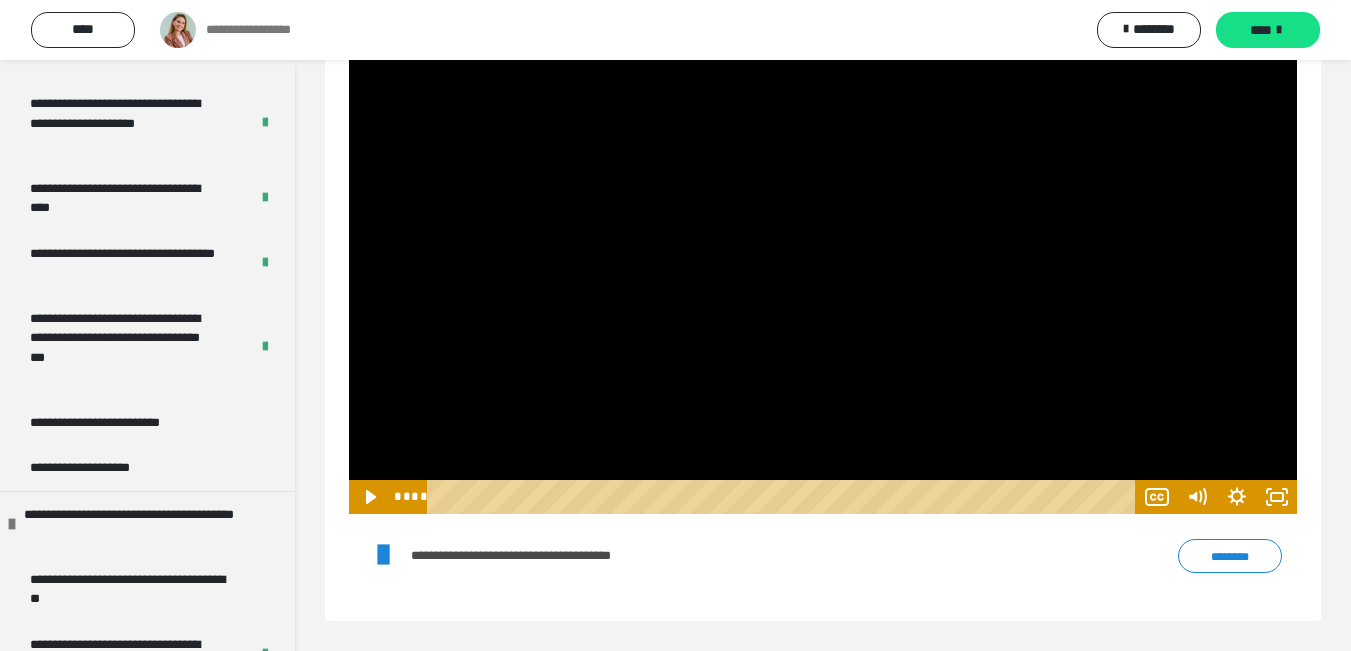 scroll, scrollTop: 735, scrollLeft: 0, axis: vertical 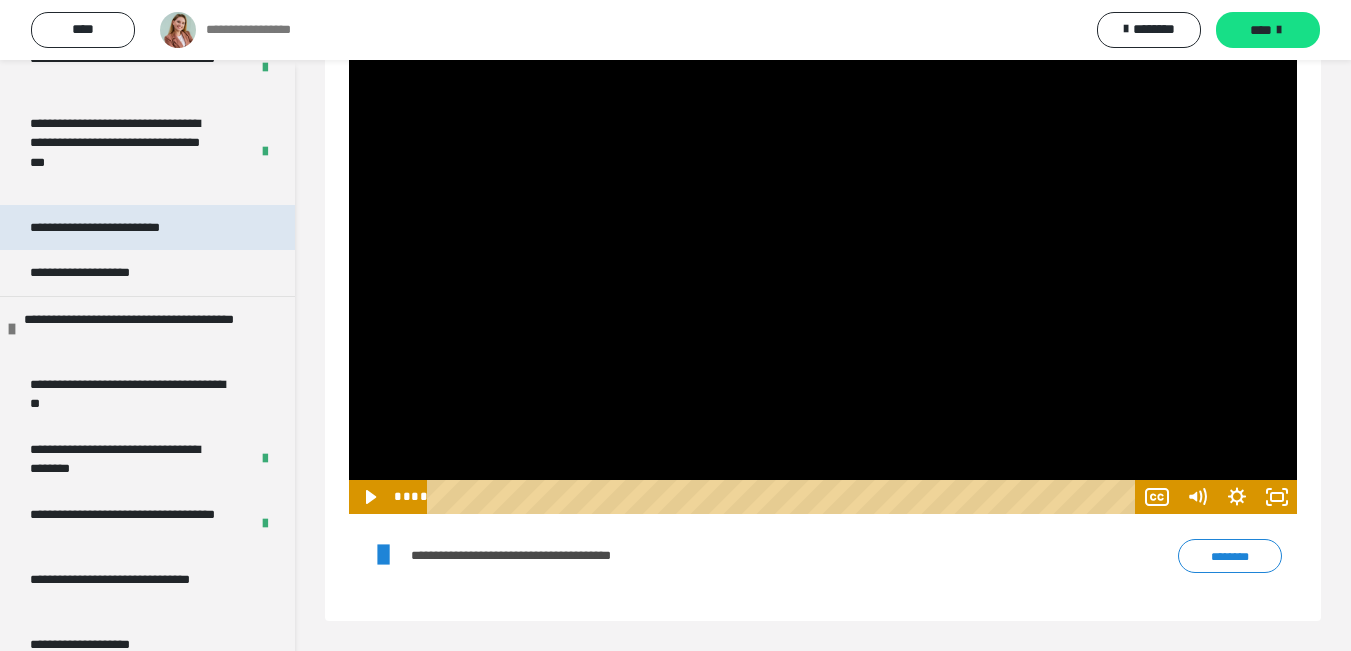click on "**********" at bounding box center (122, 228) 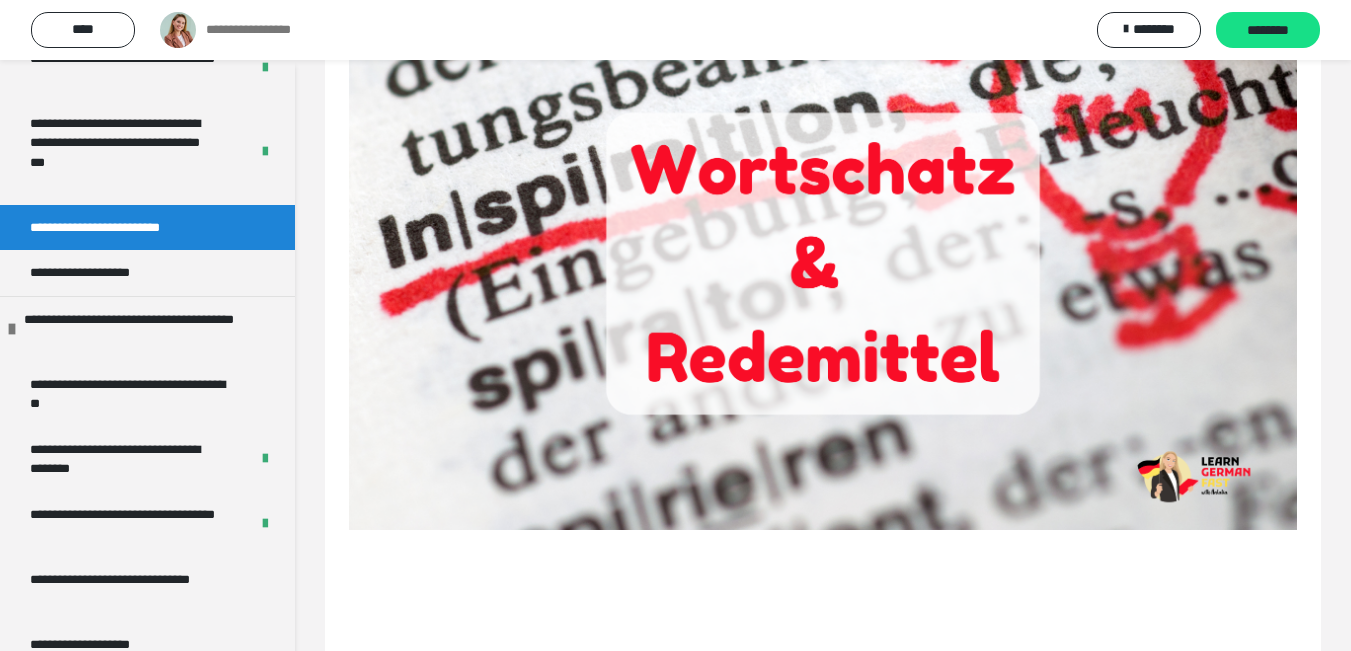 click on "**********" at bounding box center [122, 228] 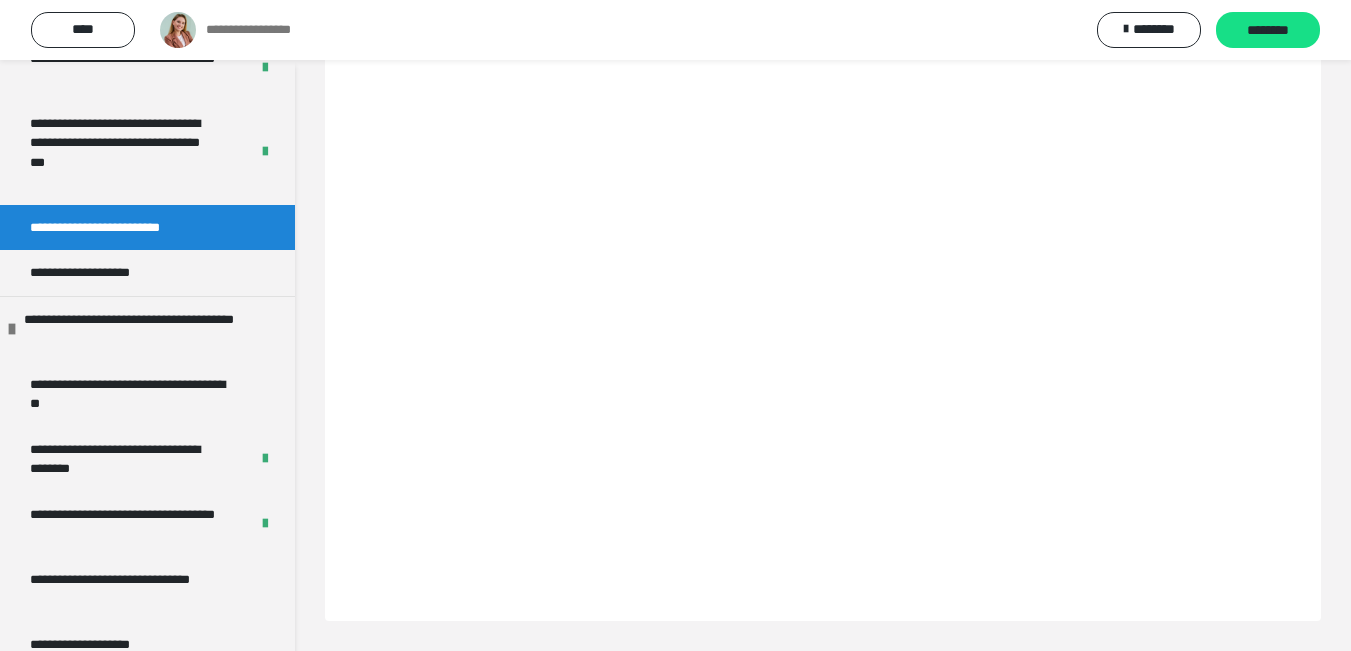 scroll, scrollTop: 811, scrollLeft: 0, axis: vertical 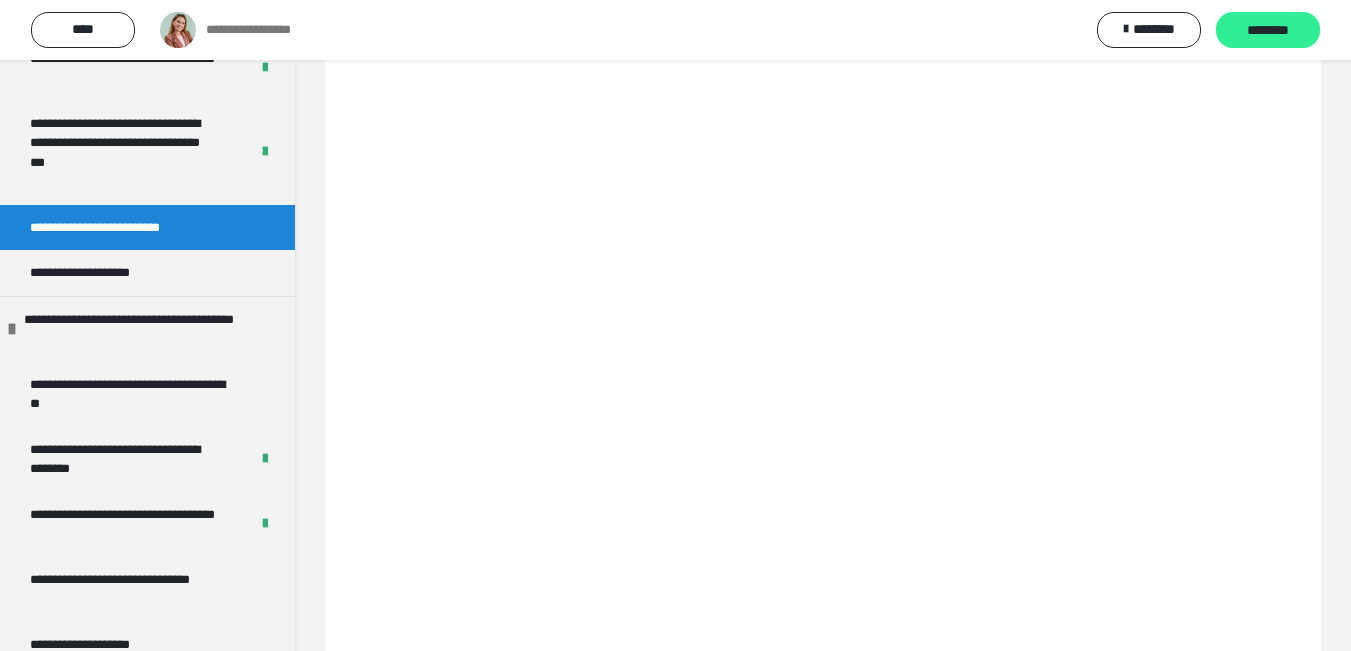 click on "********" at bounding box center [1268, 30] 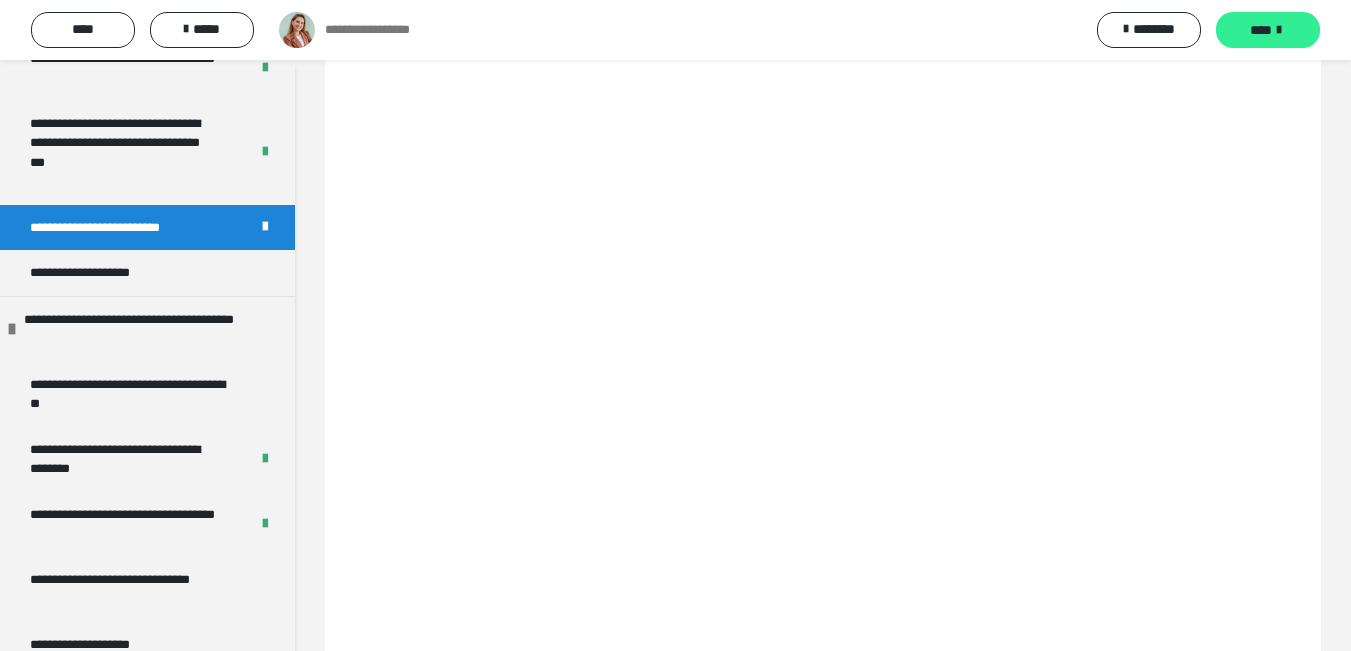 click at bounding box center (1279, 30) 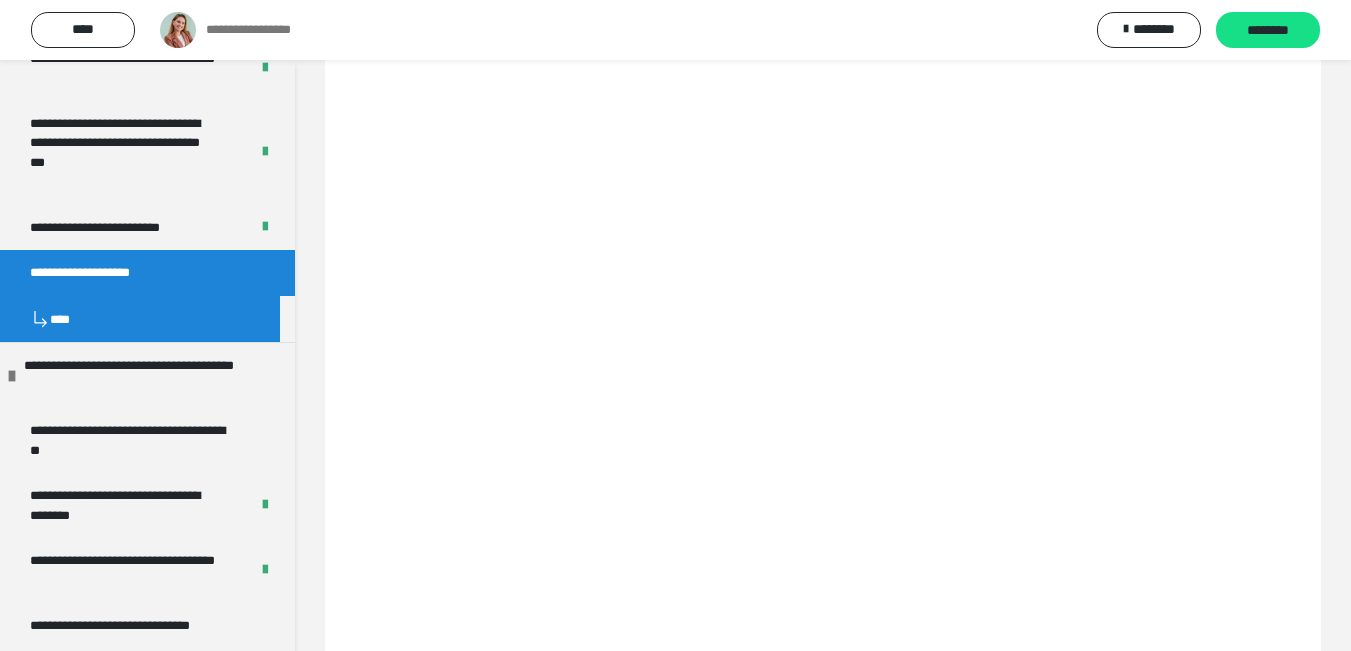 scroll, scrollTop: 860, scrollLeft: 0, axis: vertical 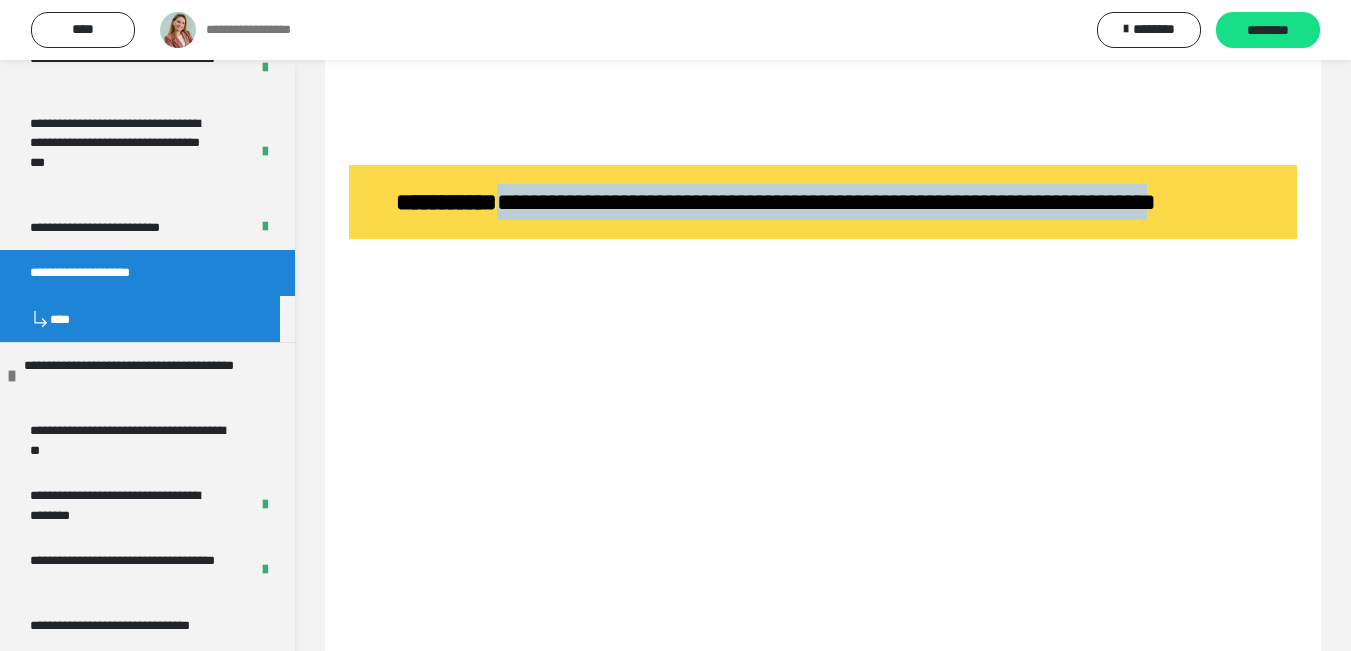 drag, startPoint x: 530, startPoint y: 194, endPoint x: 550, endPoint y: 232, distance: 42.941822 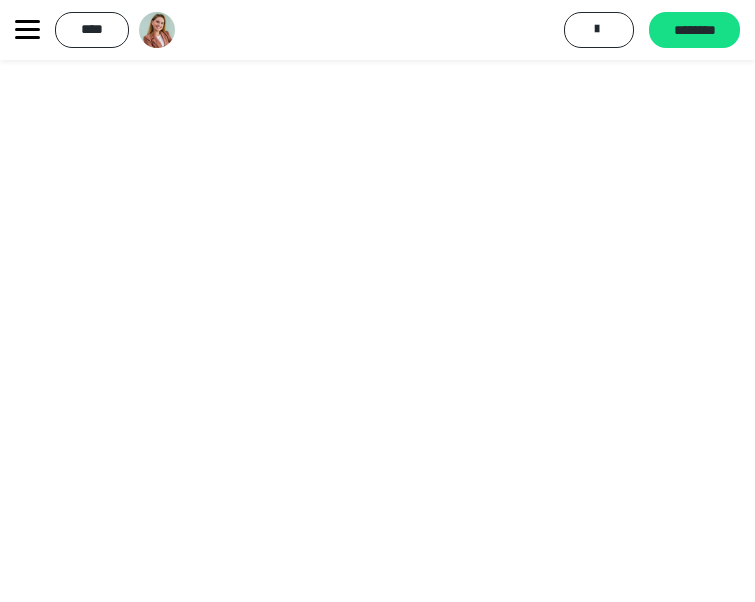 scroll, scrollTop: 1490, scrollLeft: 0, axis: vertical 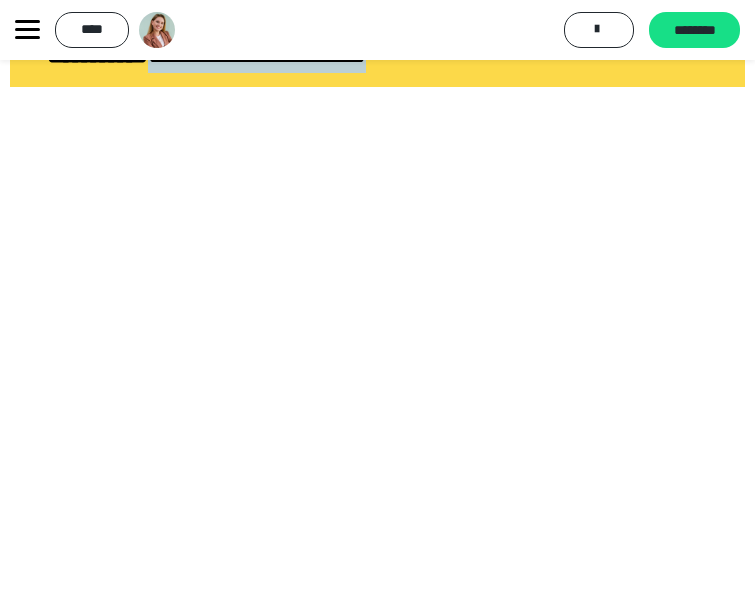 drag, startPoint x: 177, startPoint y: 76, endPoint x: 505, endPoint y: 87, distance: 328.1844 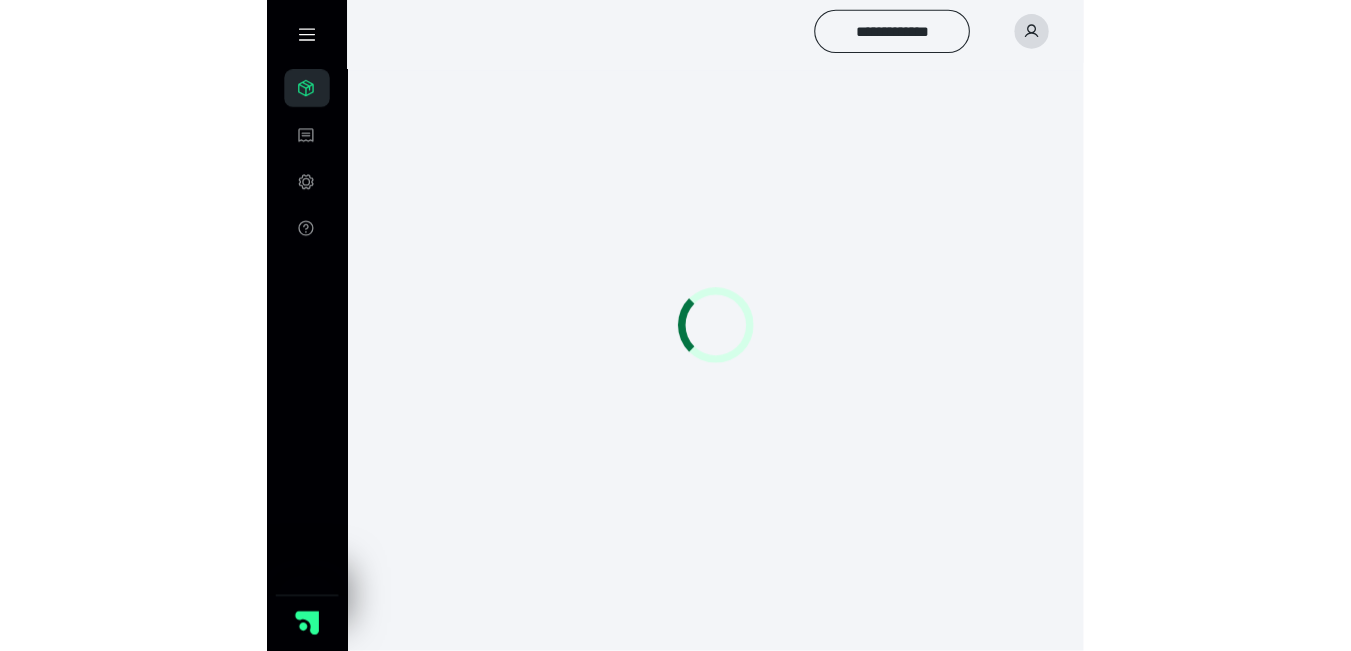 scroll, scrollTop: 0, scrollLeft: 0, axis: both 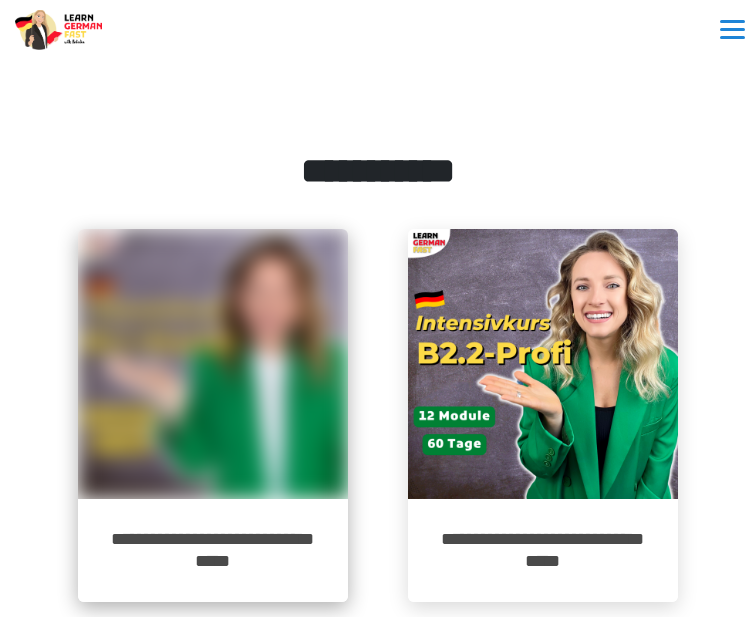 click on "**********" at bounding box center [213, 550] 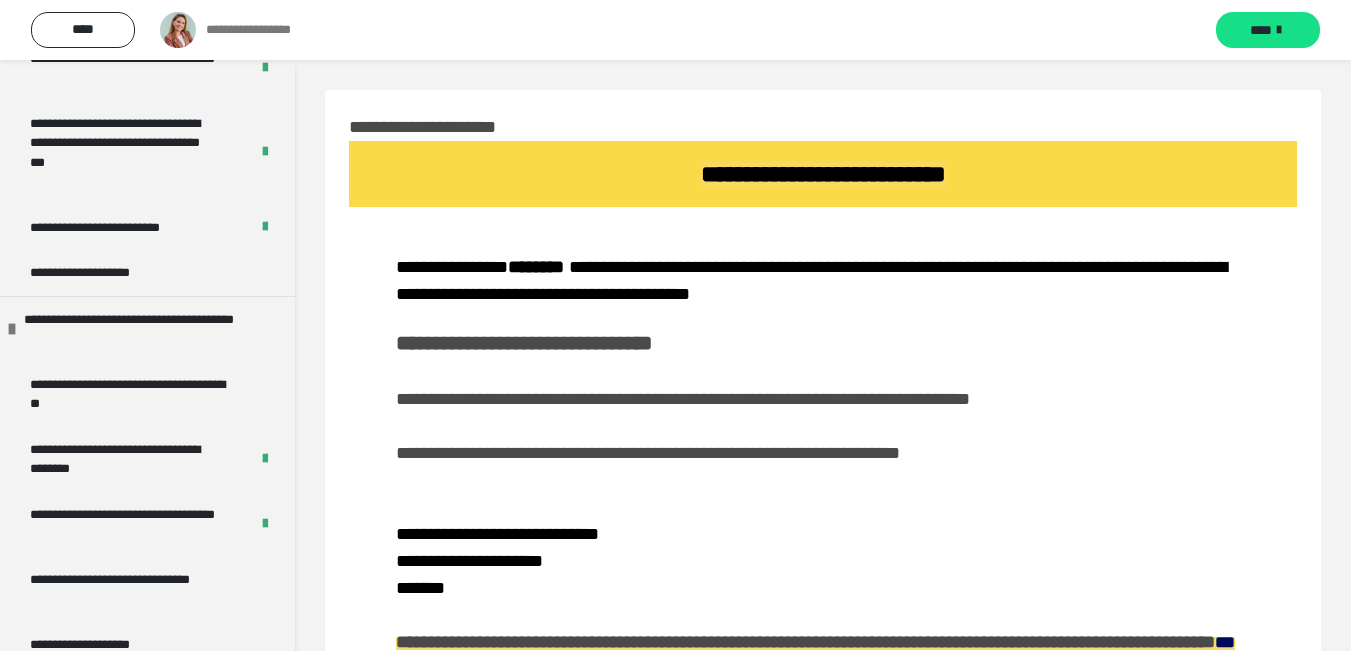 scroll, scrollTop: 786, scrollLeft: 0, axis: vertical 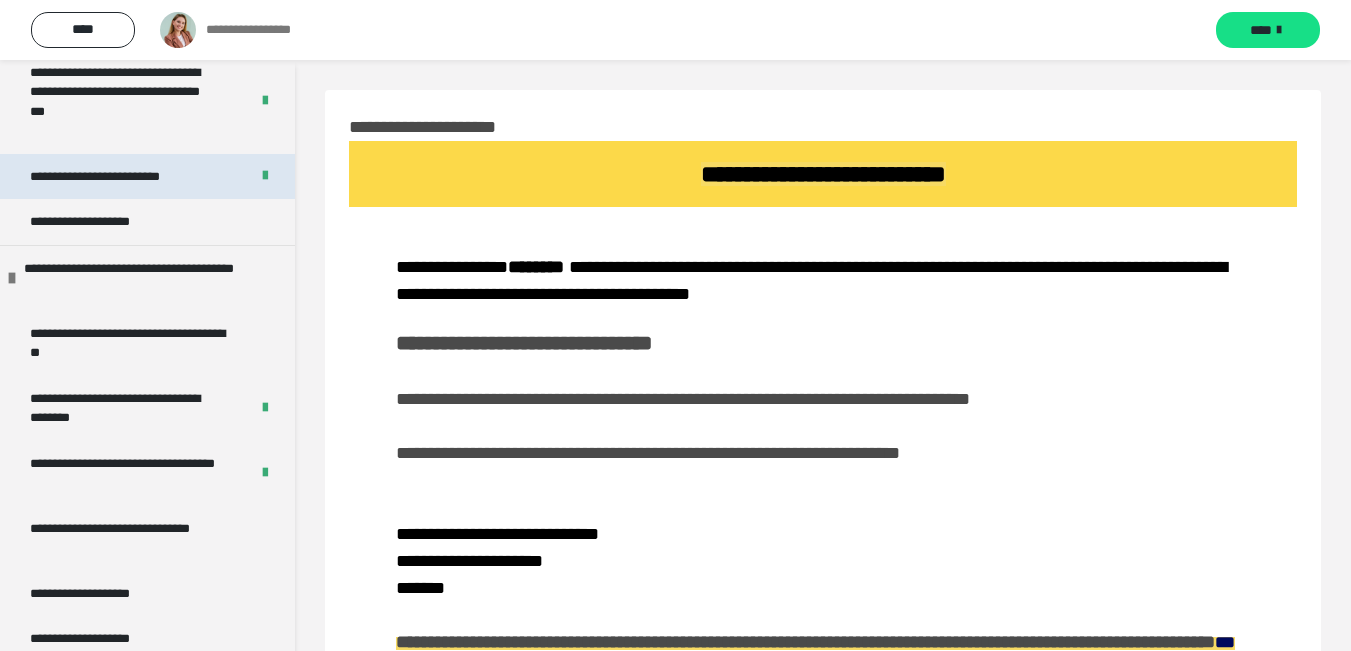click on "**********" at bounding box center (122, 177) 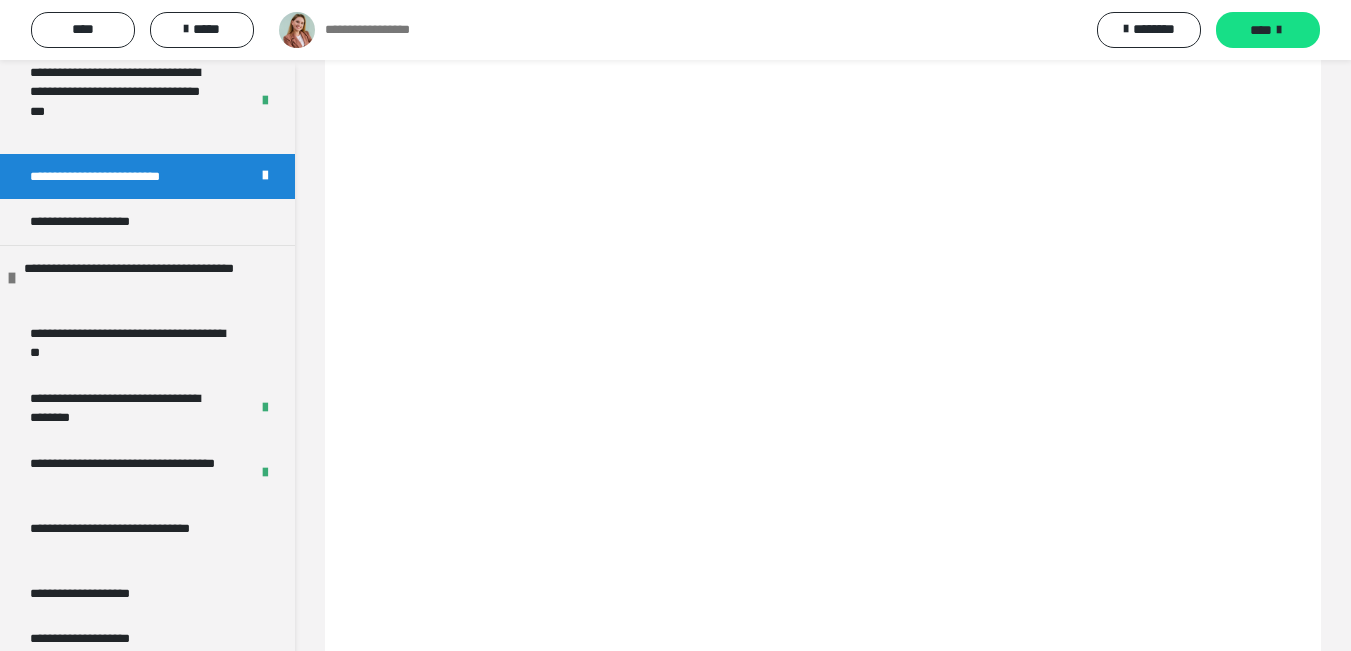 scroll, scrollTop: 860, scrollLeft: 0, axis: vertical 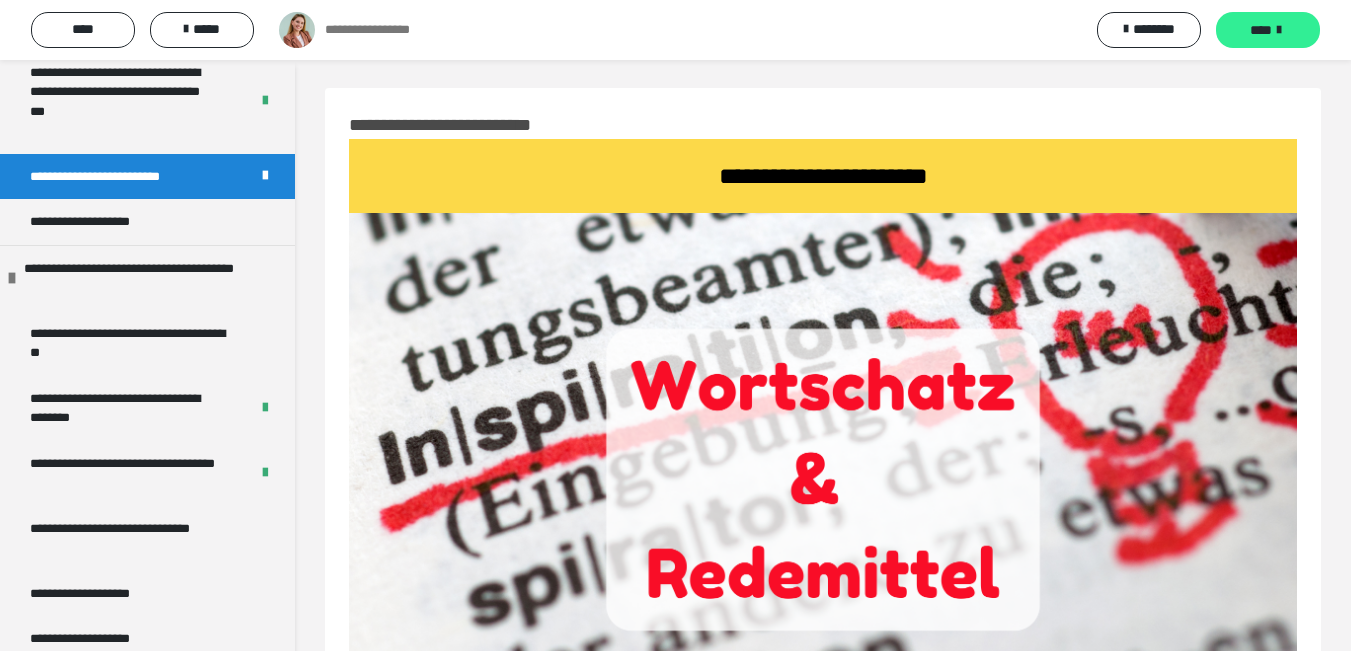 click on "****" at bounding box center (1268, 30) 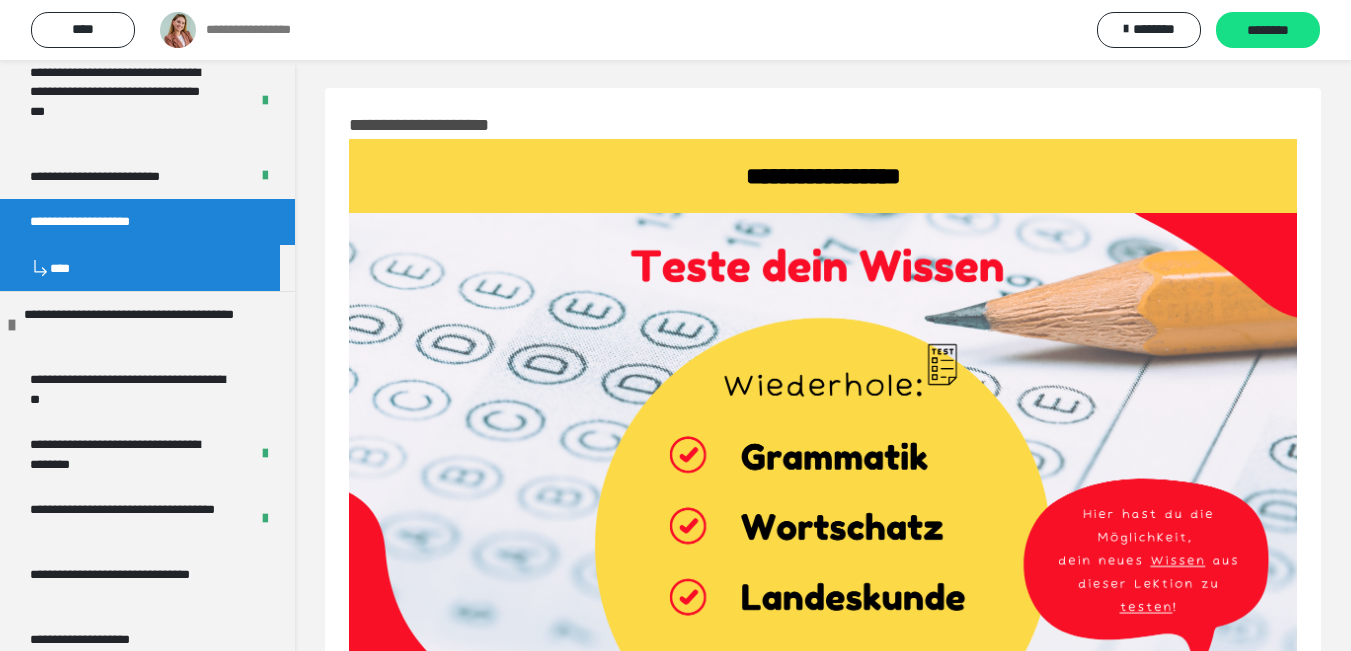 click on "********" at bounding box center (1268, 30) 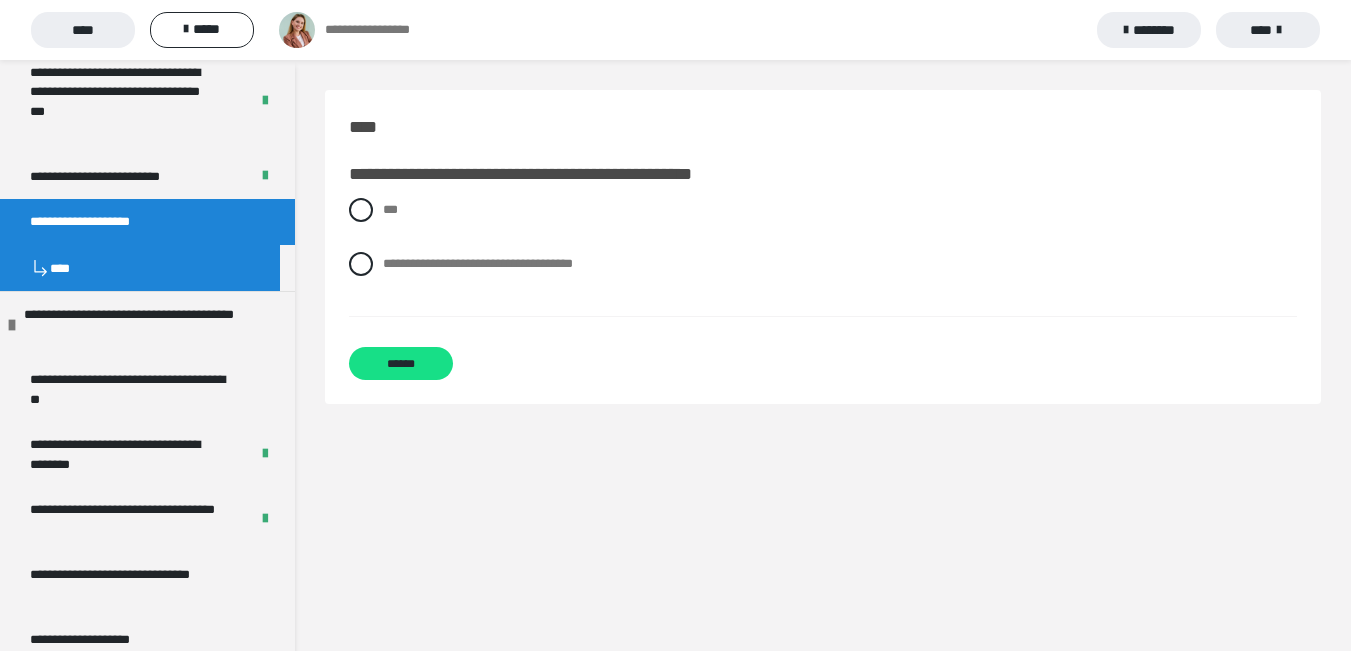 click on "**********" at bounding box center (100, 222) 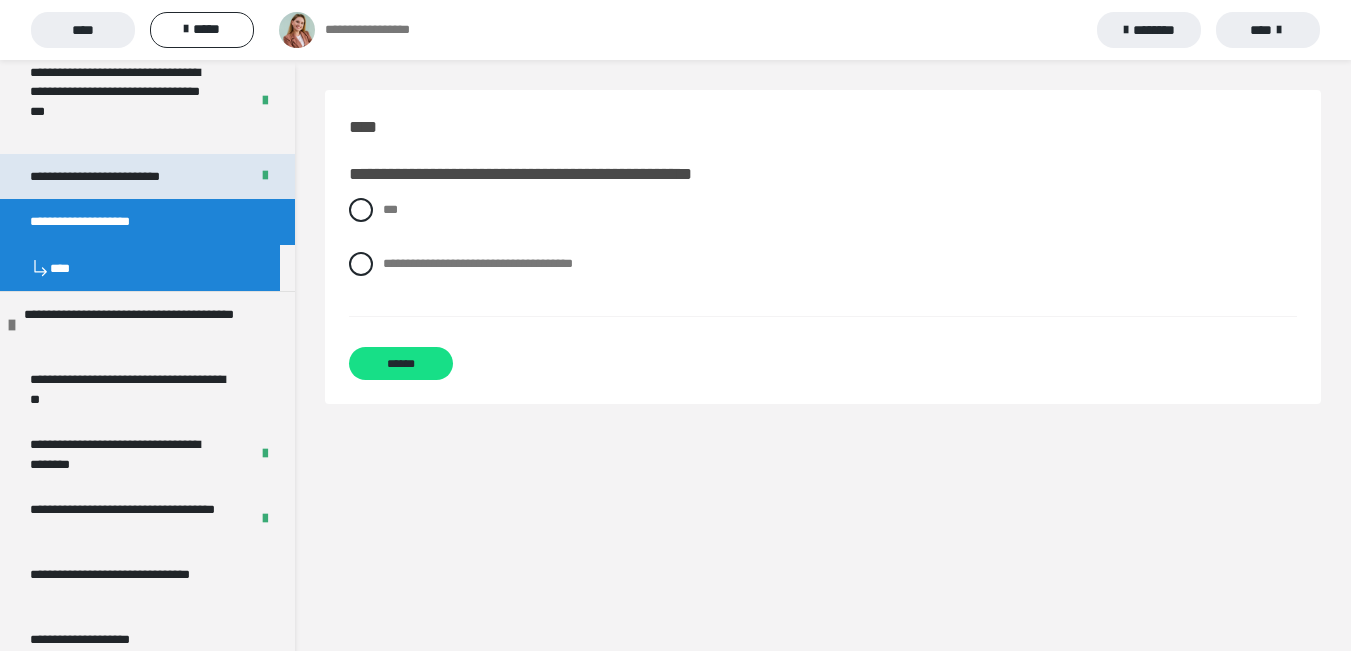 click on "**********" at bounding box center [122, 177] 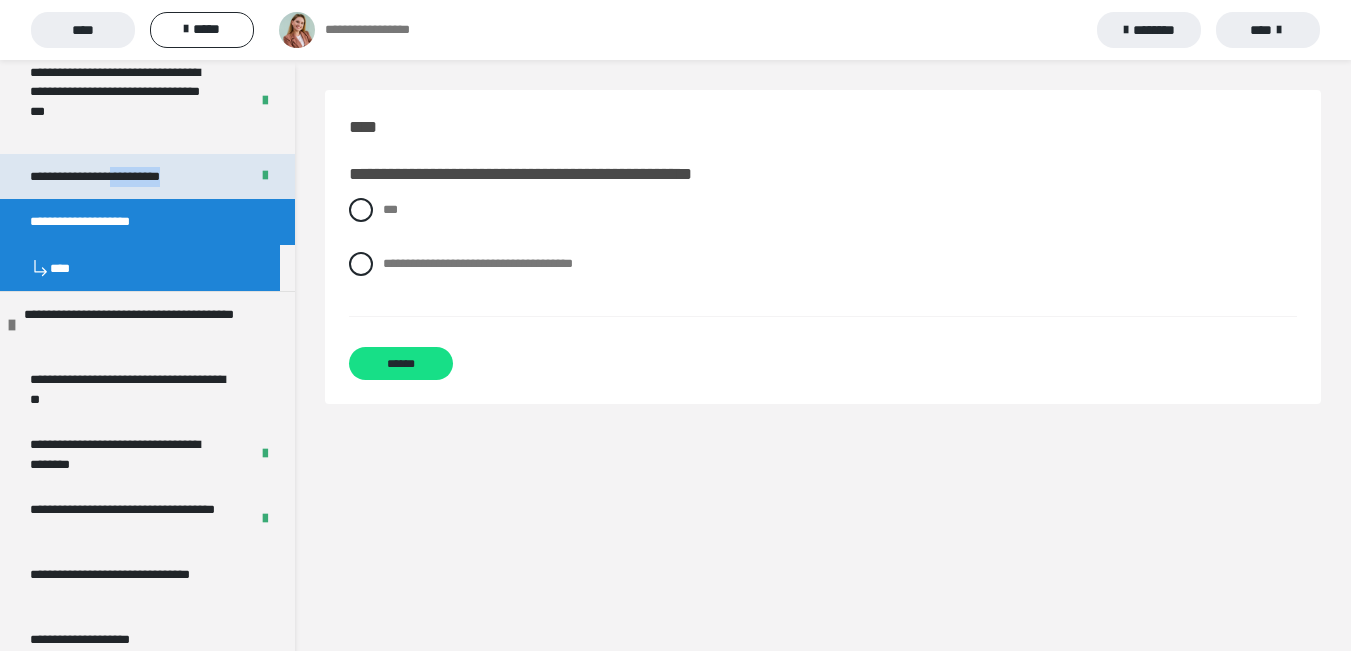 click on "**********" at bounding box center [122, 177] 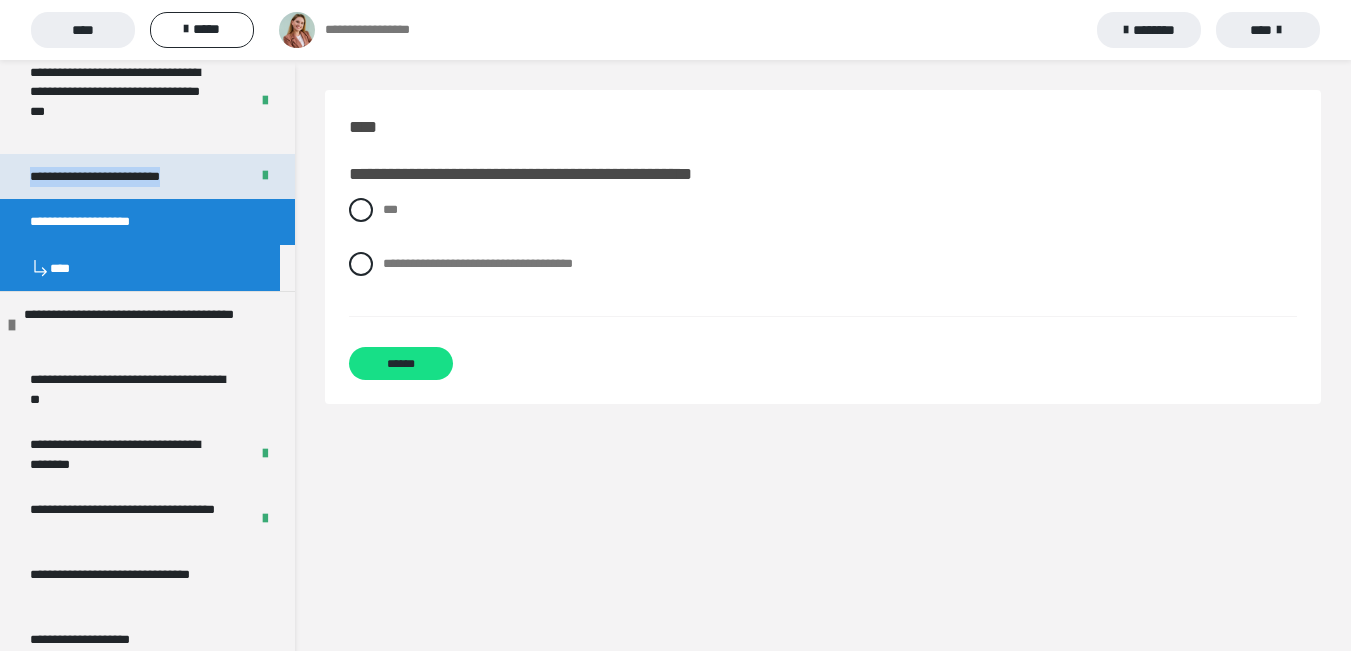 click on "**********" at bounding box center (122, 177) 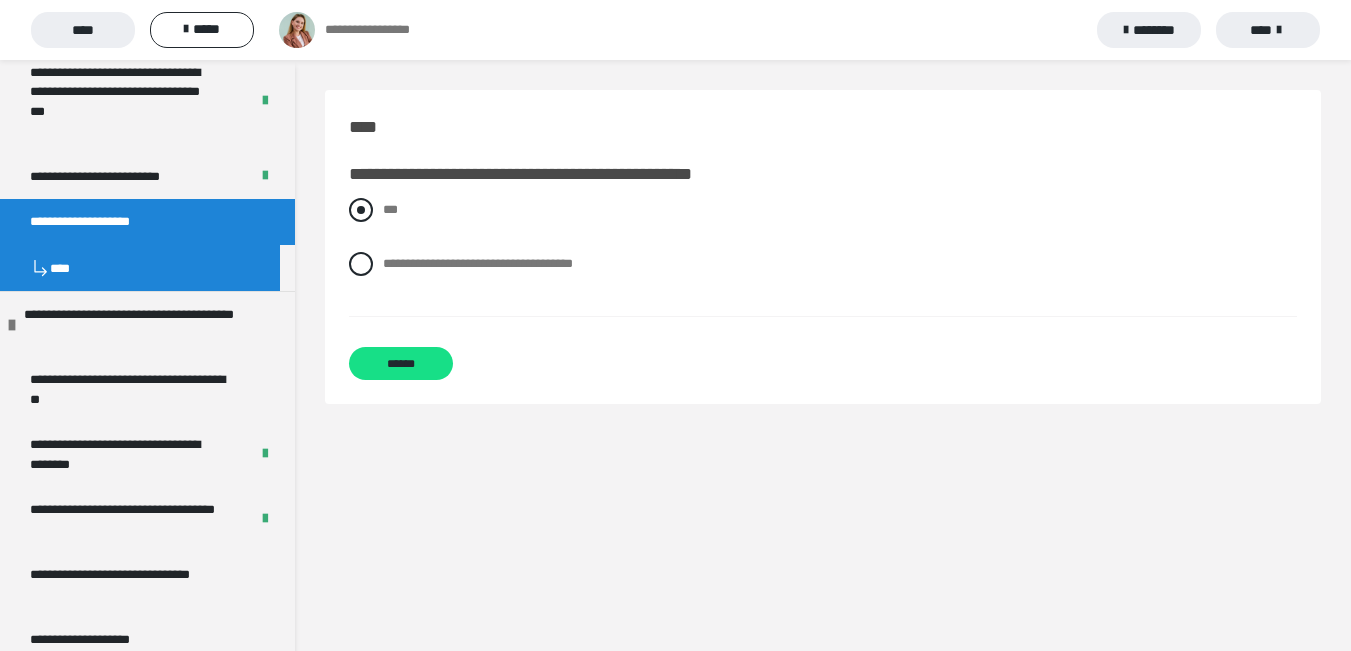 drag, startPoint x: 407, startPoint y: 233, endPoint x: 400, endPoint y: 217, distance: 17.464249 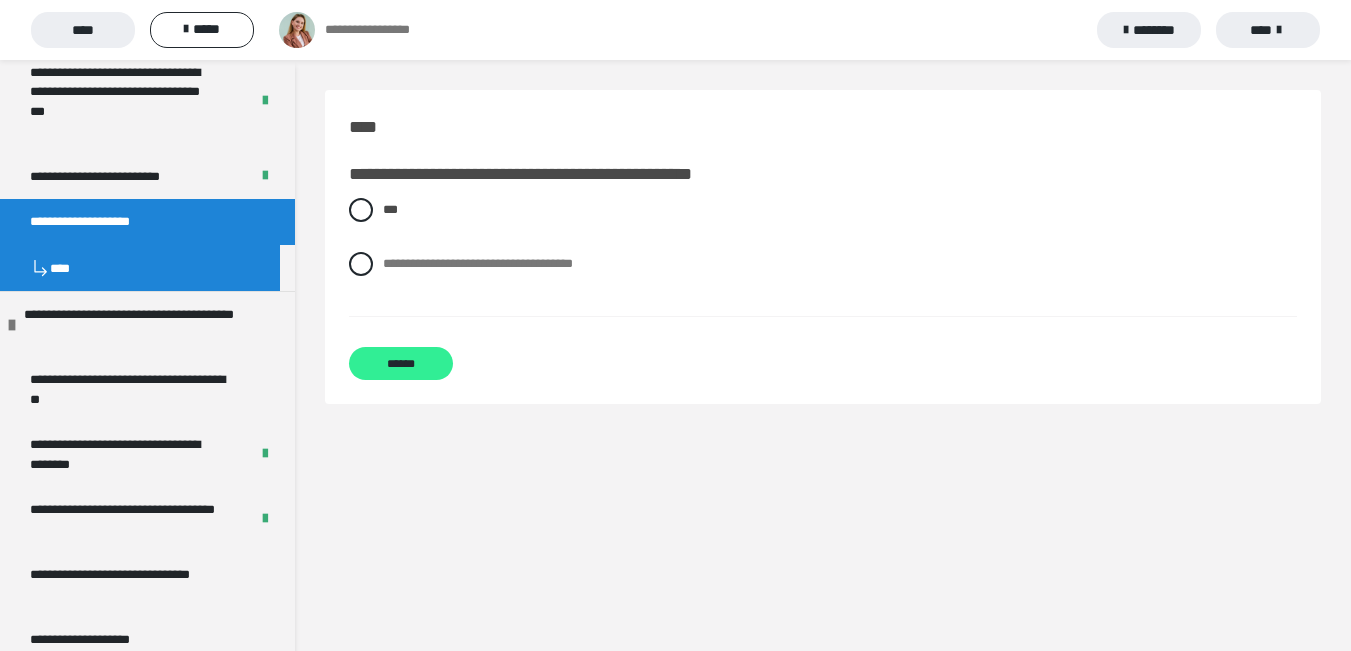 click on "******" at bounding box center (401, 363) 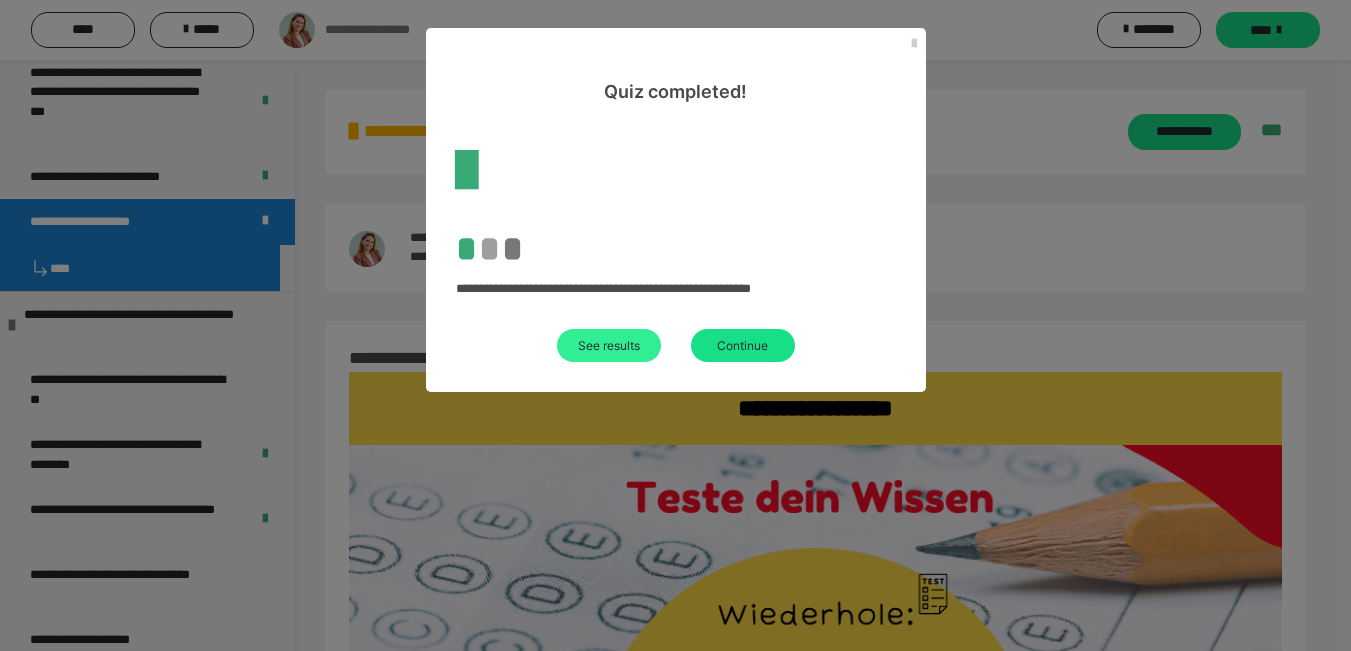 click on "See results" at bounding box center (609, 345) 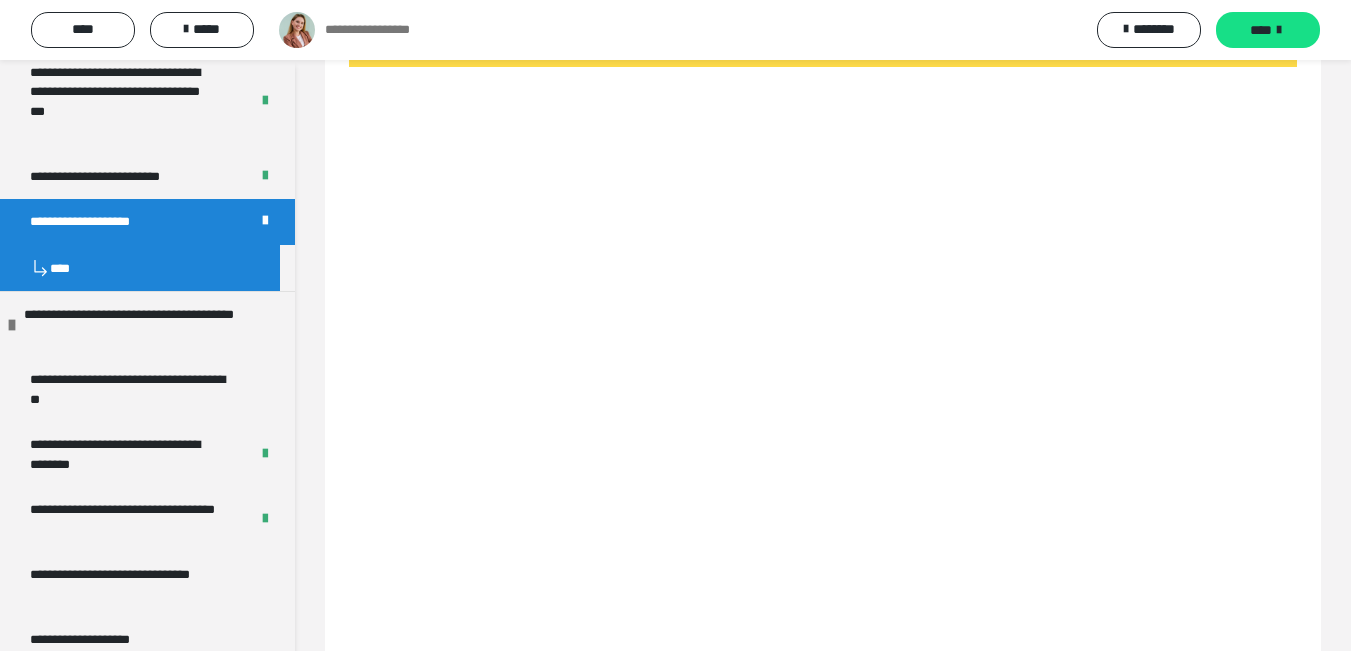 scroll, scrollTop: 2398, scrollLeft: 0, axis: vertical 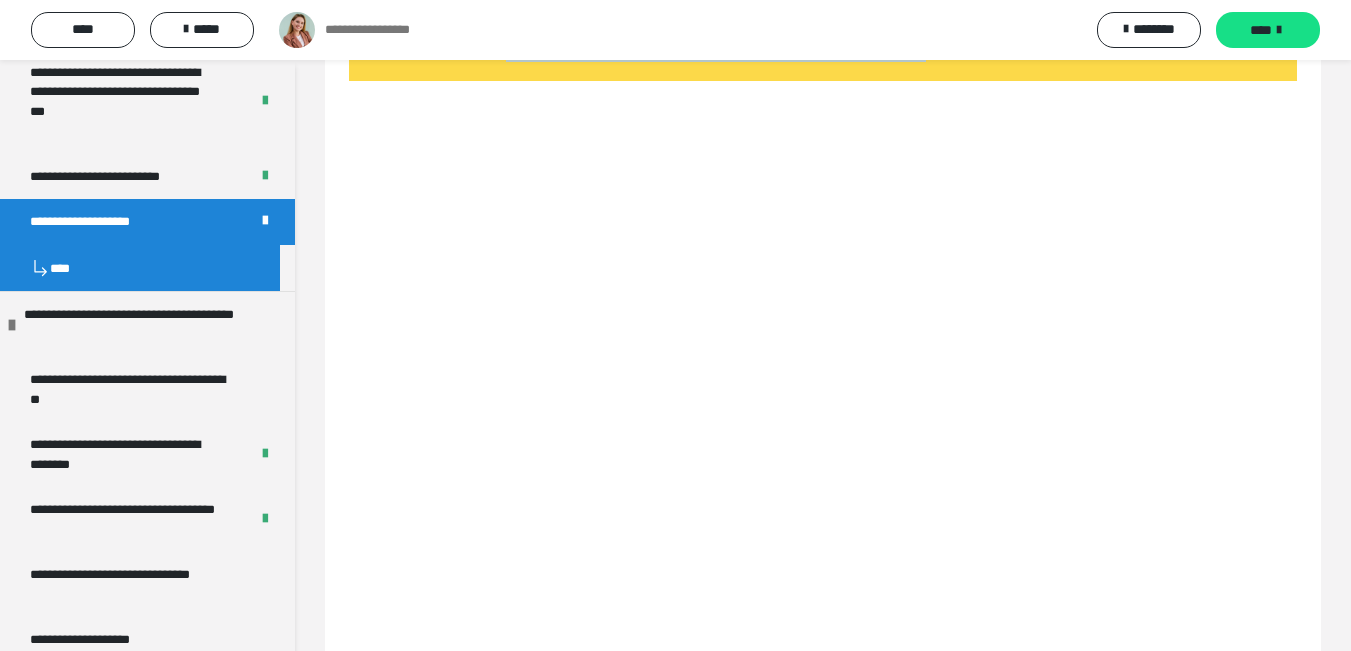drag, startPoint x: 535, startPoint y: 75, endPoint x: 1074, endPoint y: 90, distance: 539.2087 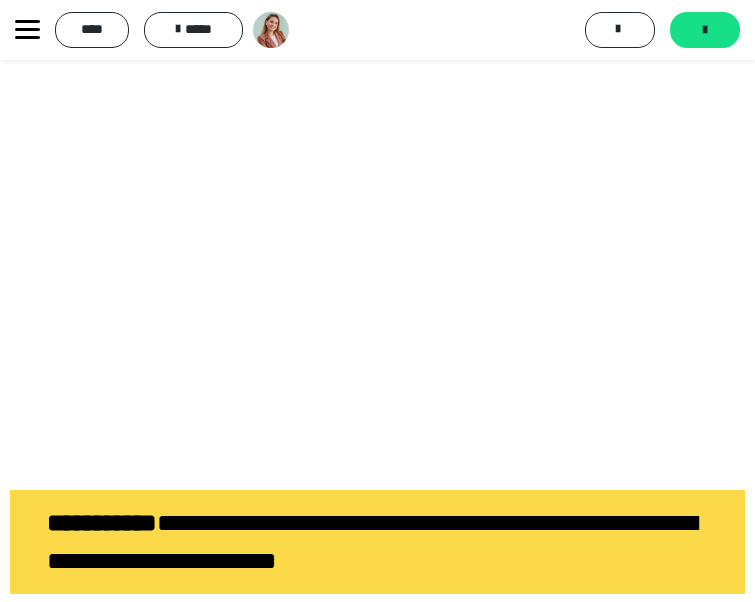 click on "**********" at bounding box center (377, -673) 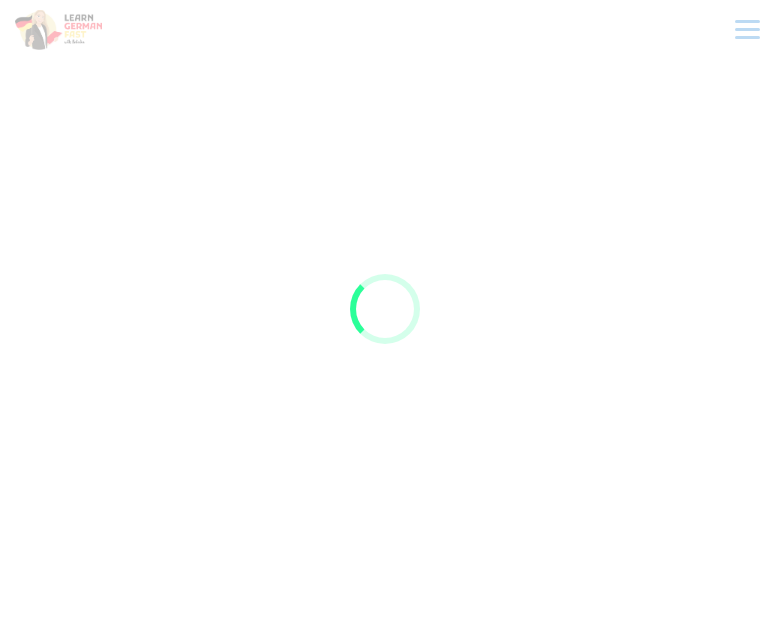scroll, scrollTop: 0, scrollLeft: 0, axis: both 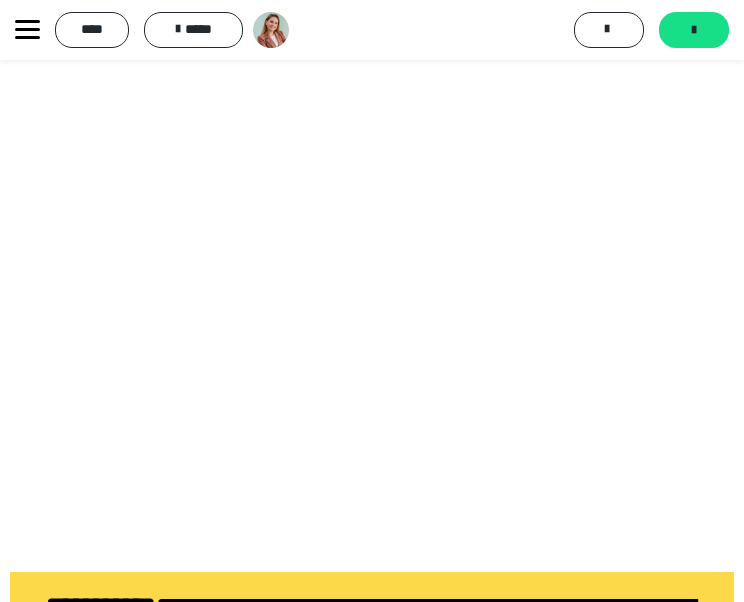 click at bounding box center [372, 282] 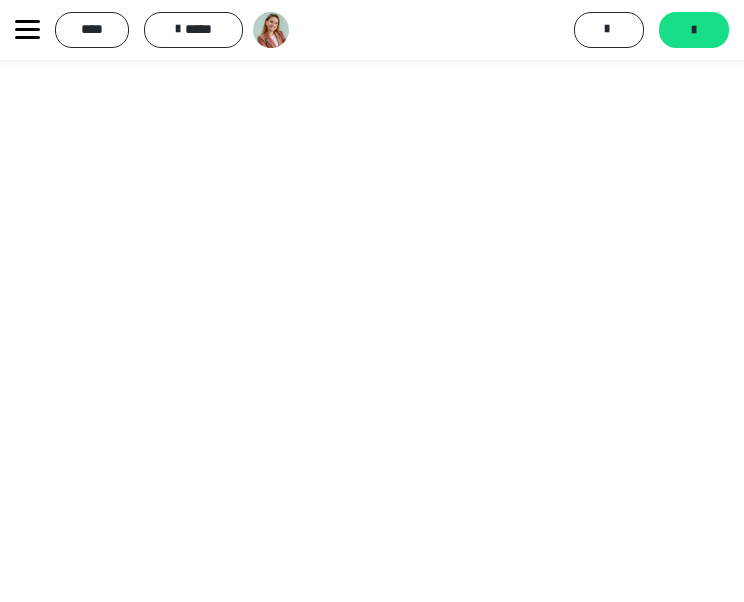 scroll, scrollTop: 3394, scrollLeft: 0, axis: vertical 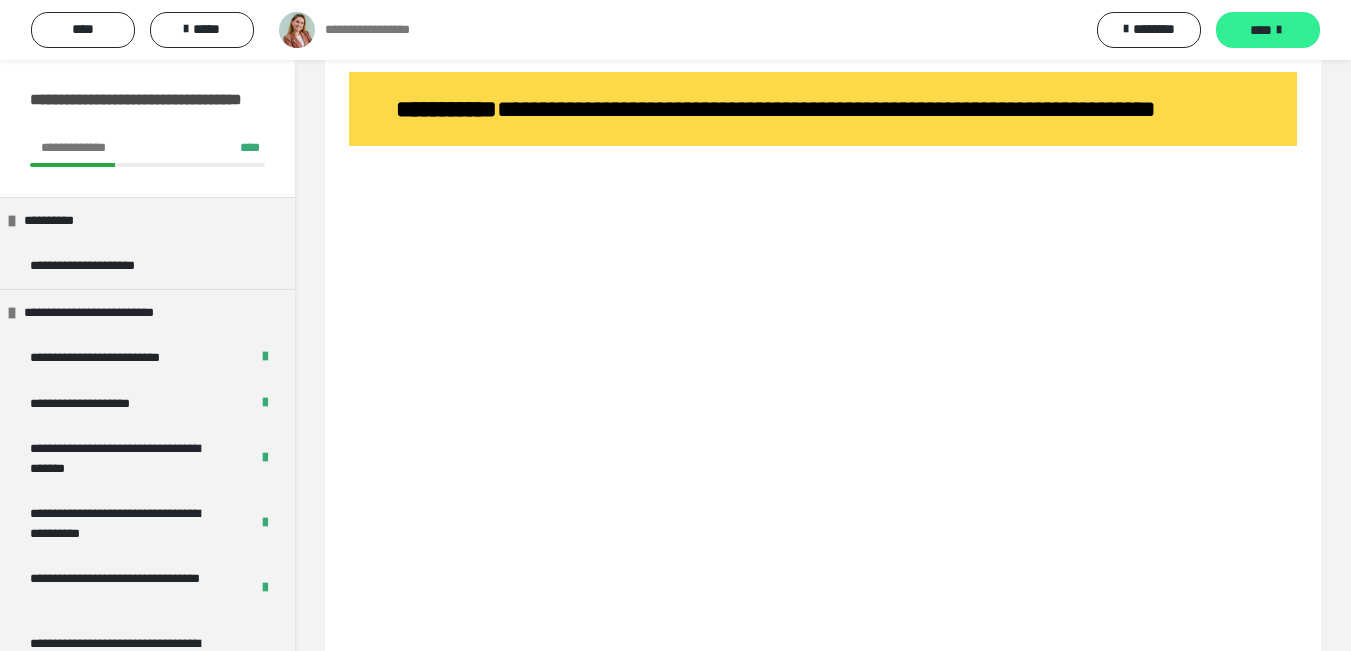click on "****" at bounding box center (1261, 30) 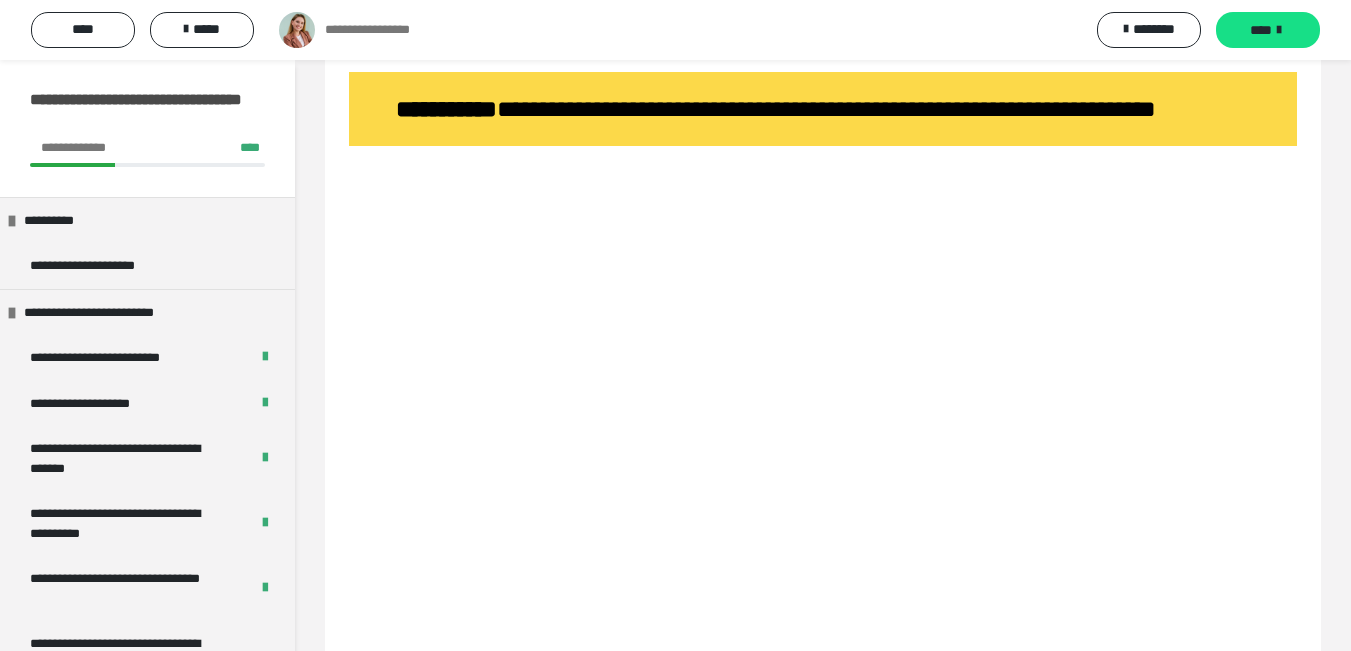 scroll, scrollTop: 0, scrollLeft: 0, axis: both 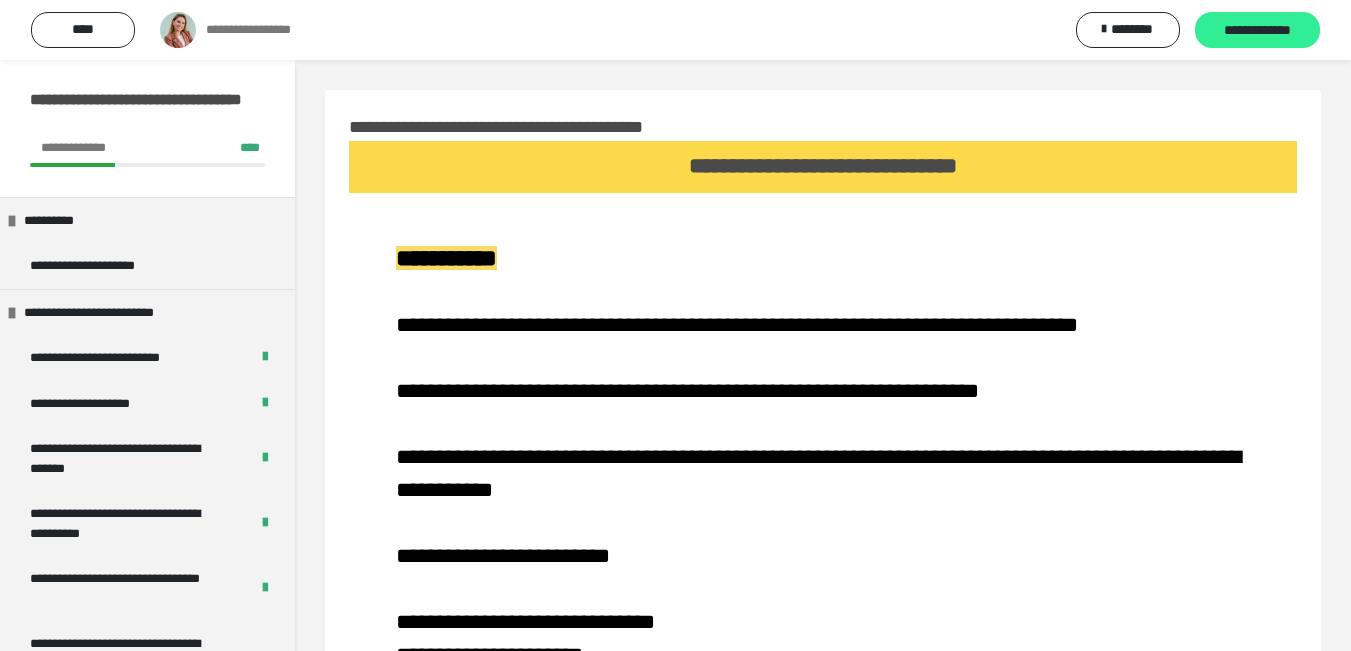 click on "**********" at bounding box center [1257, 31] 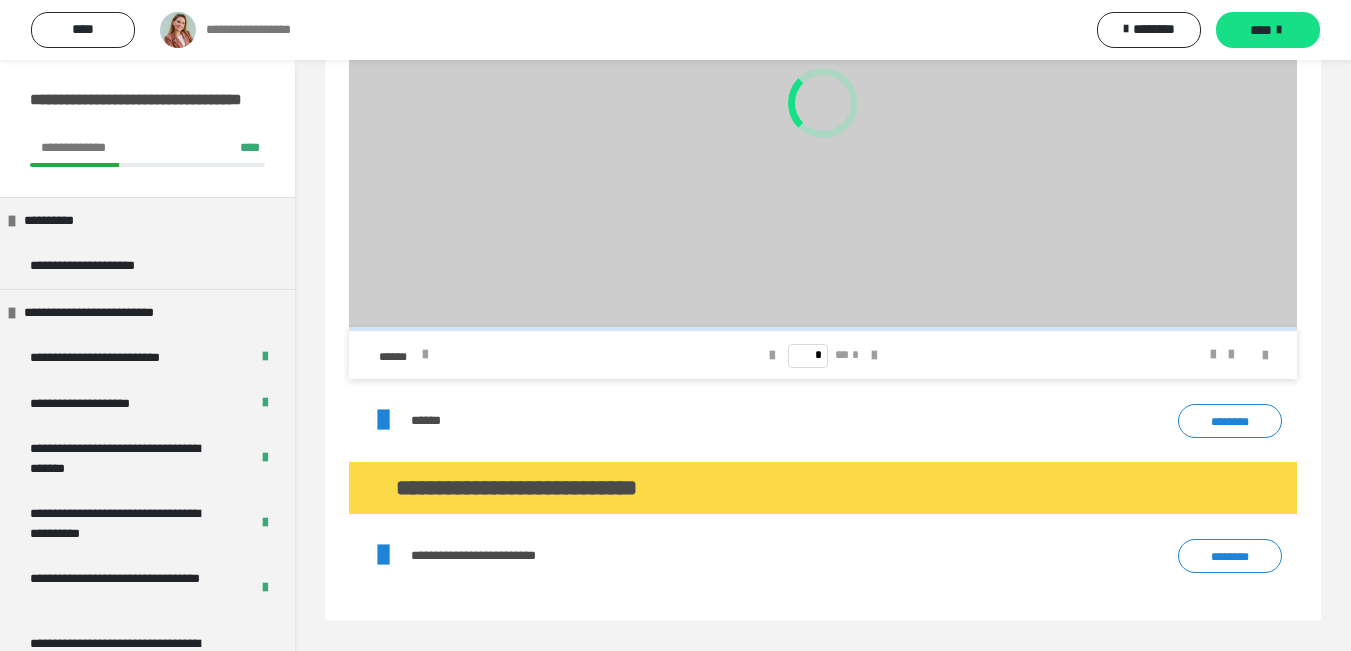 scroll, scrollTop: 1056, scrollLeft: 0, axis: vertical 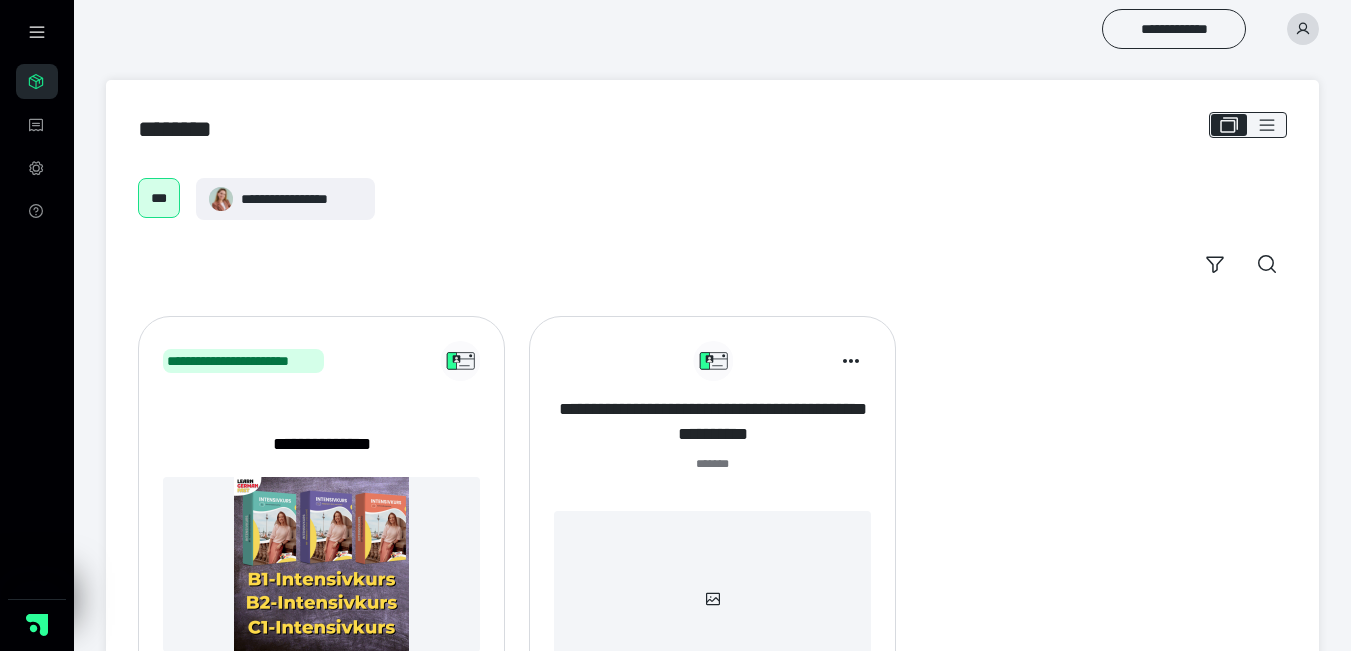 click on "**********" at bounding box center [712, 422] 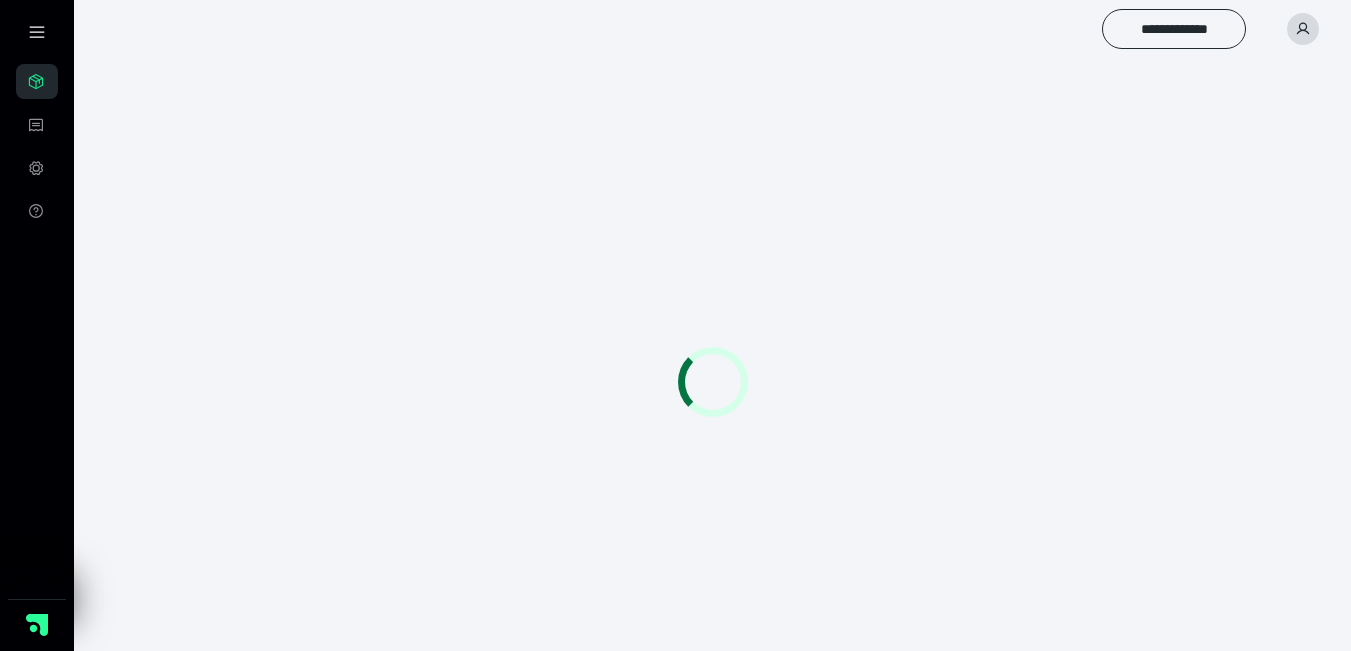 scroll, scrollTop: 0, scrollLeft: 0, axis: both 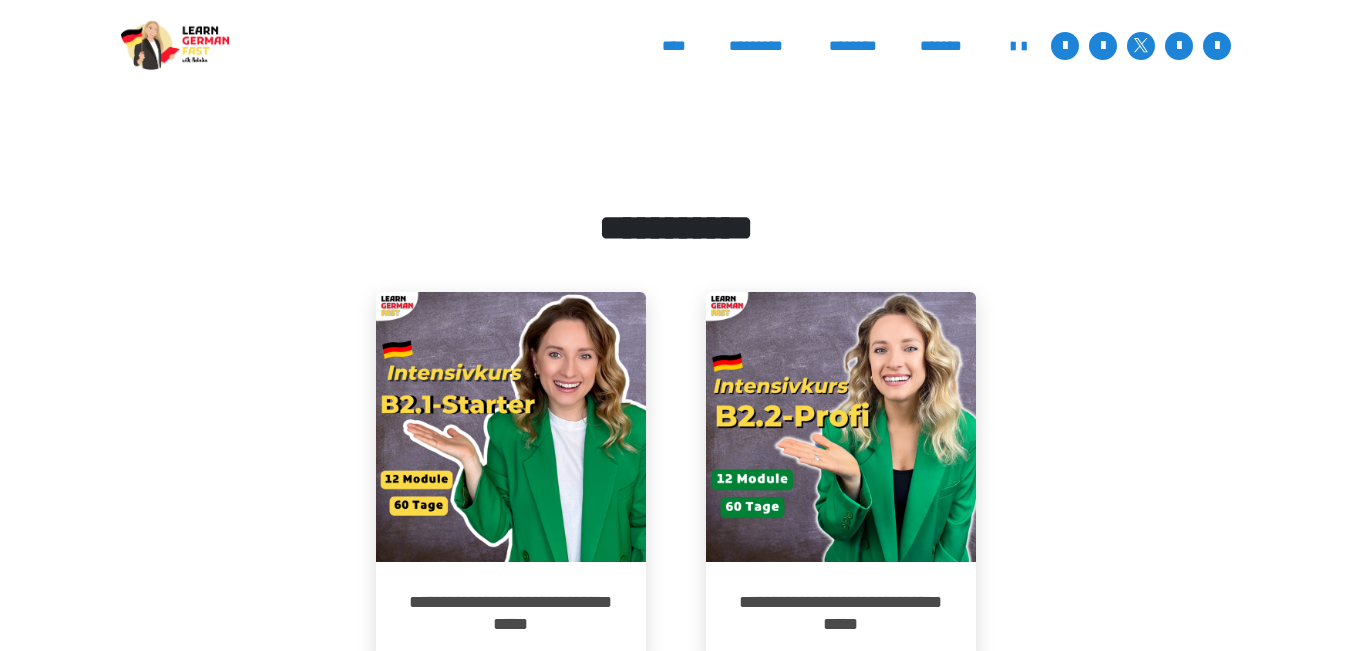 click on "[FIRST] [LAST]" at bounding box center [676, 508] 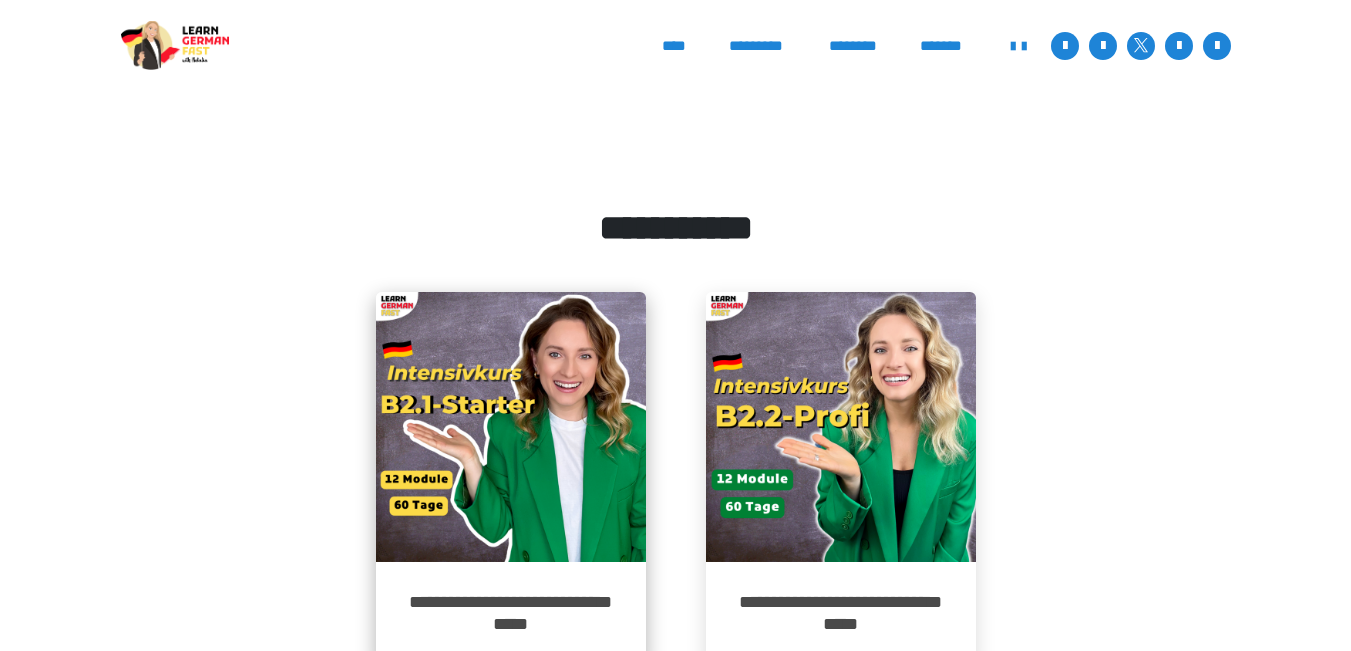click at bounding box center [511, 427] 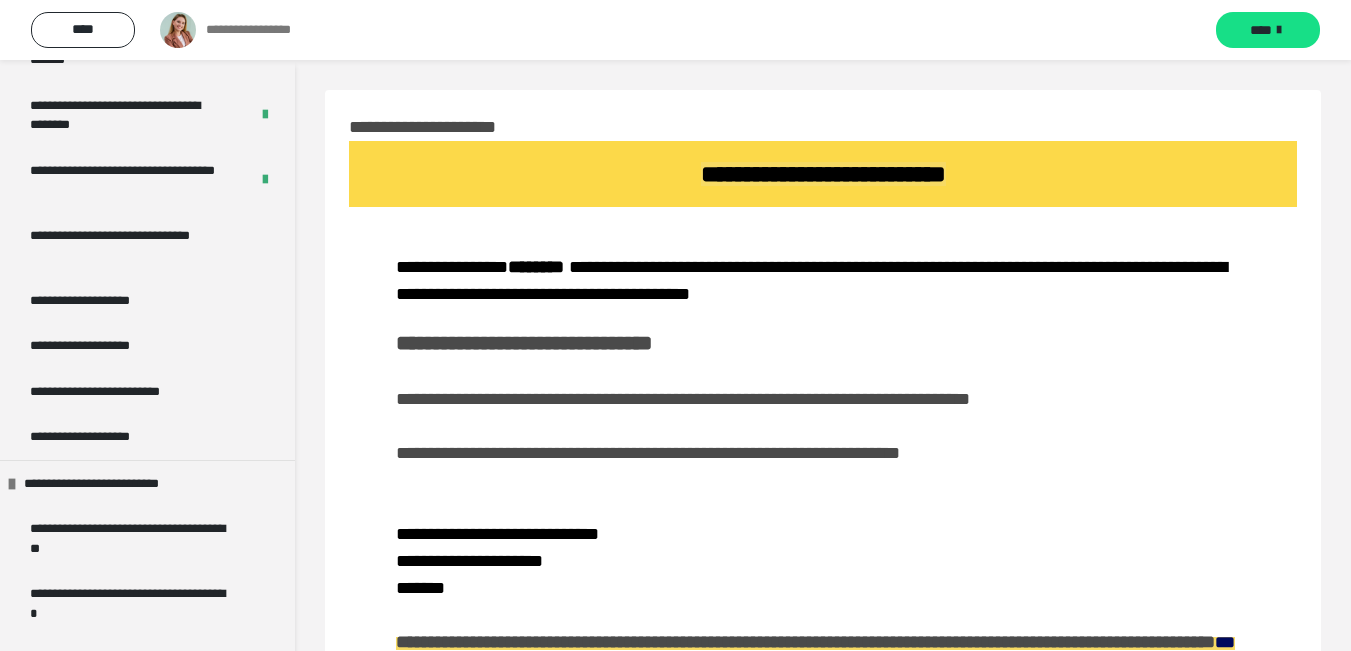 scroll, scrollTop: 1083, scrollLeft: 0, axis: vertical 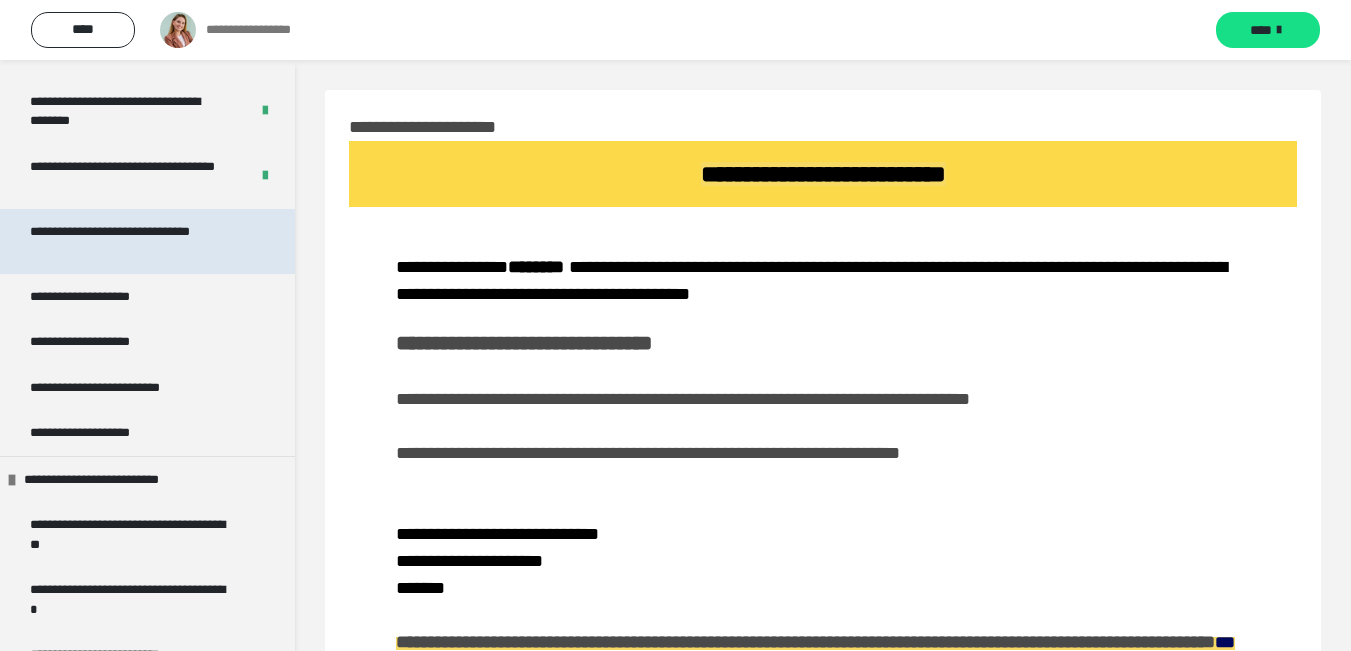 click on "**********" at bounding box center [132, 241] 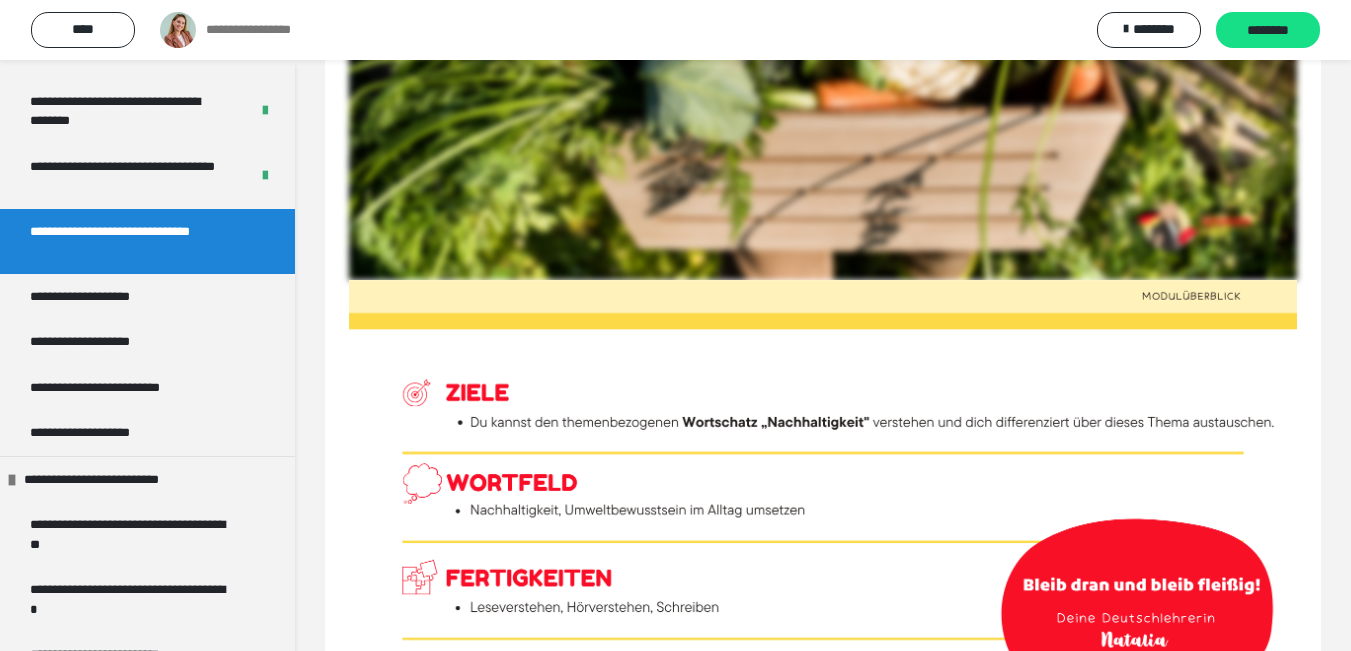 scroll, scrollTop: 810, scrollLeft: 0, axis: vertical 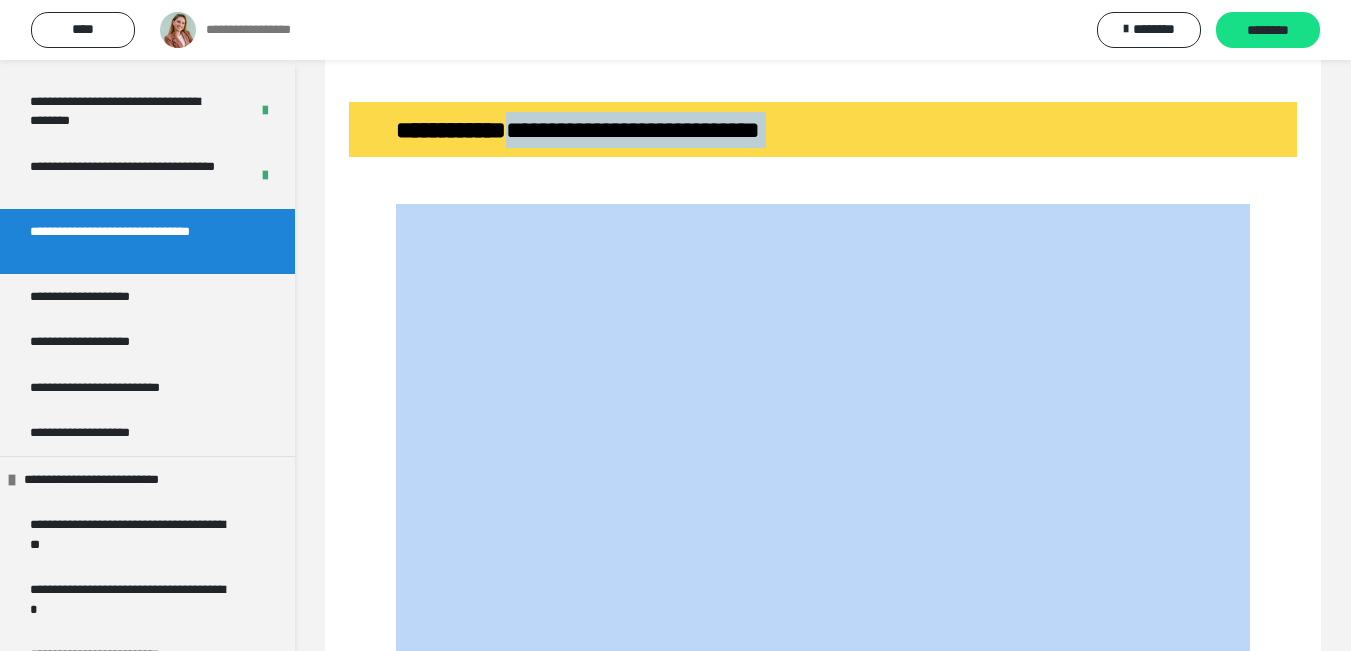 drag, startPoint x: 539, startPoint y: 159, endPoint x: 794, endPoint y: 204, distance: 258.94016 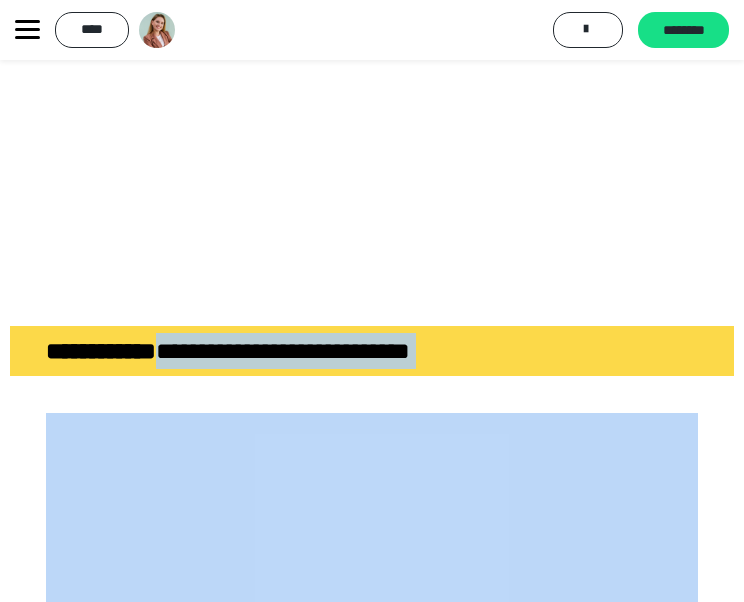 scroll, scrollTop: 1305, scrollLeft: 0, axis: vertical 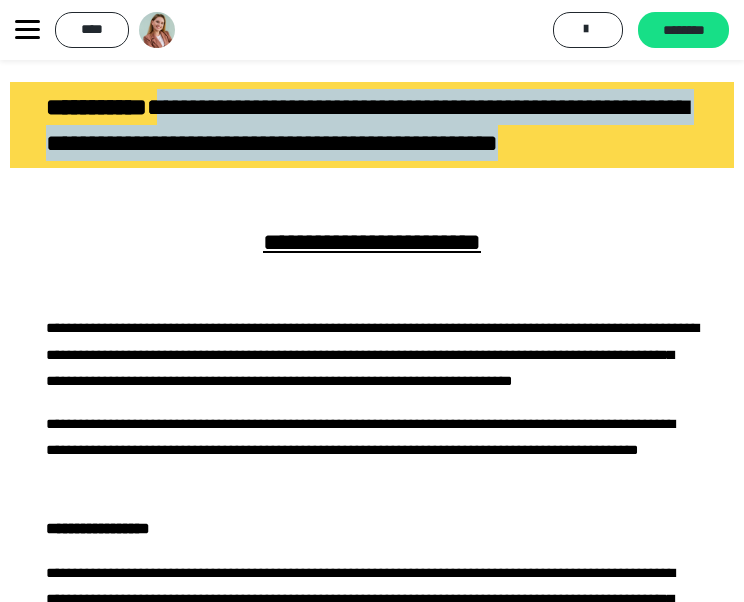drag, startPoint x: 190, startPoint y: 137, endPoint x: 278, endPoint y: 206, distance: 111.82576 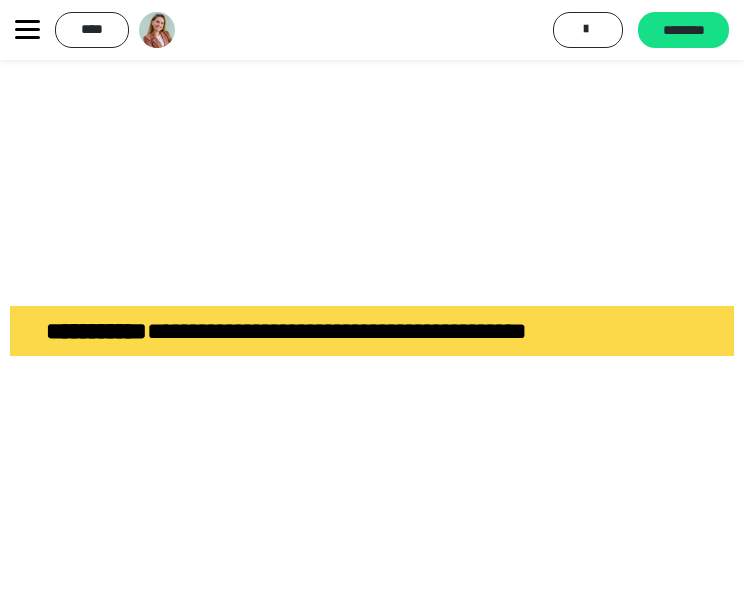 scroll, scrollTop: 6043, scrollLeft: 0, axis: vertical 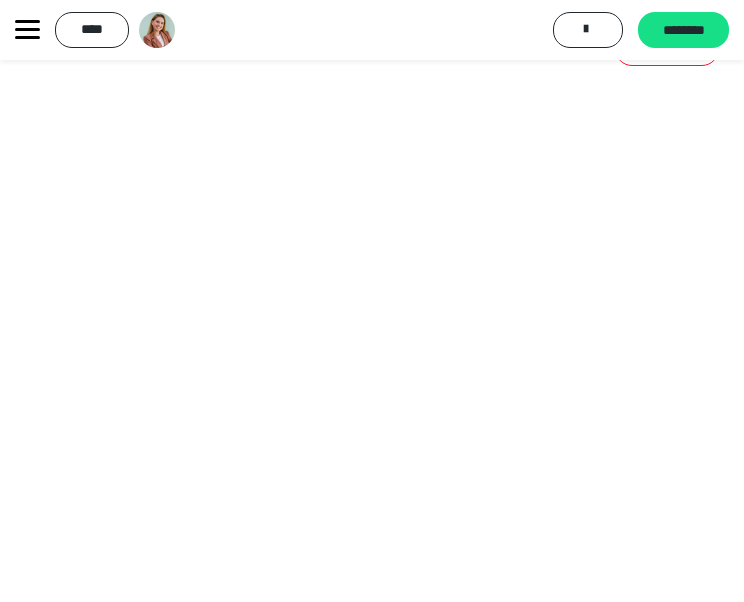 click 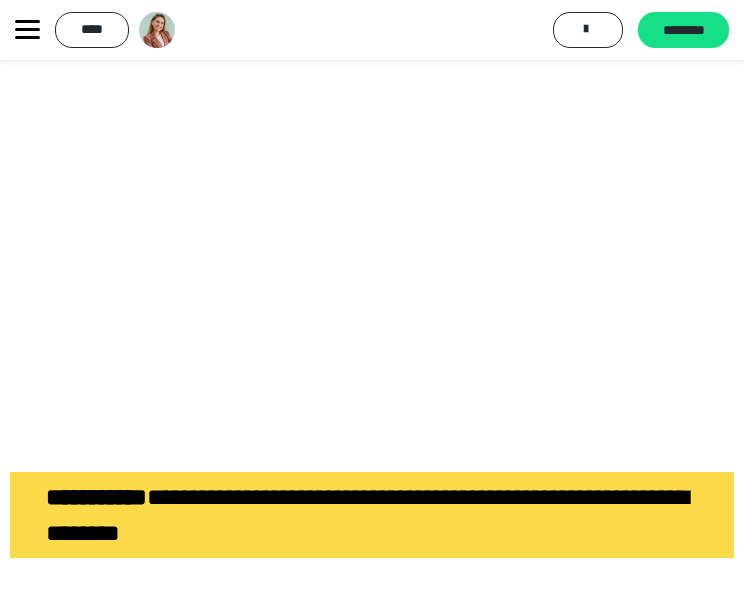 scroll, scrollTop: 7996, scrollLeft: 0, axis: vertical 